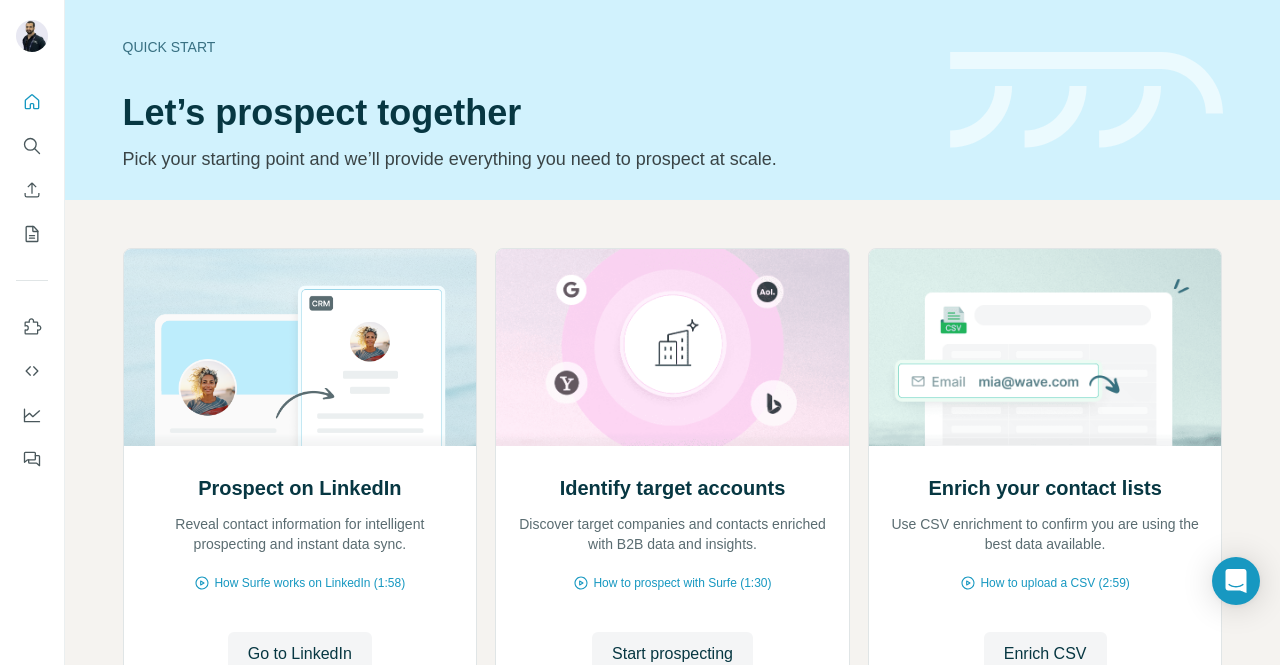 scroll, scrollTop: 0, scrollLeft: 0, axis: both 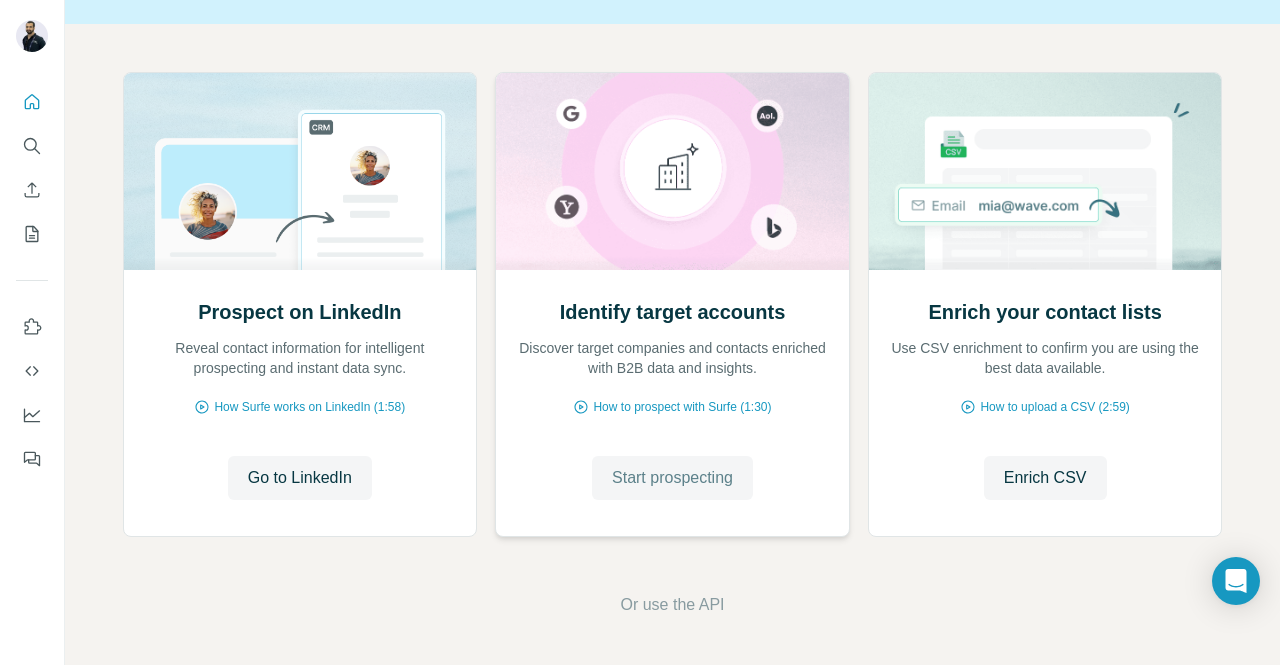 click on "Start prospecting" at bounding box center [672, 478] 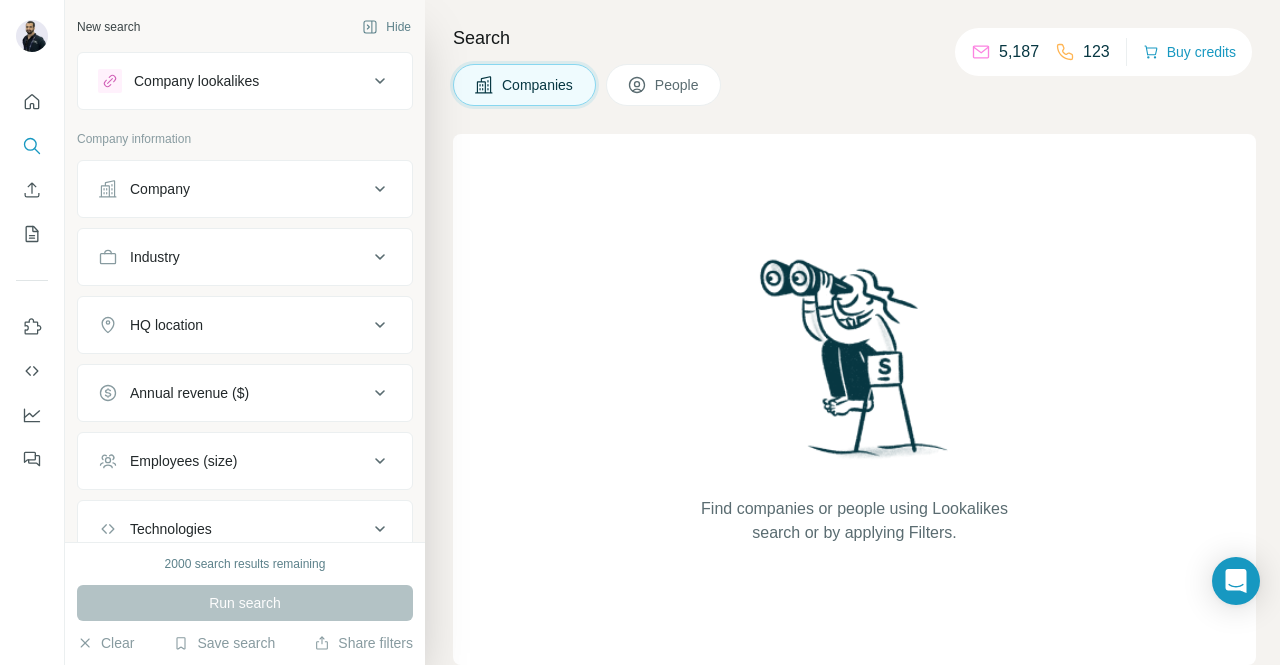 click 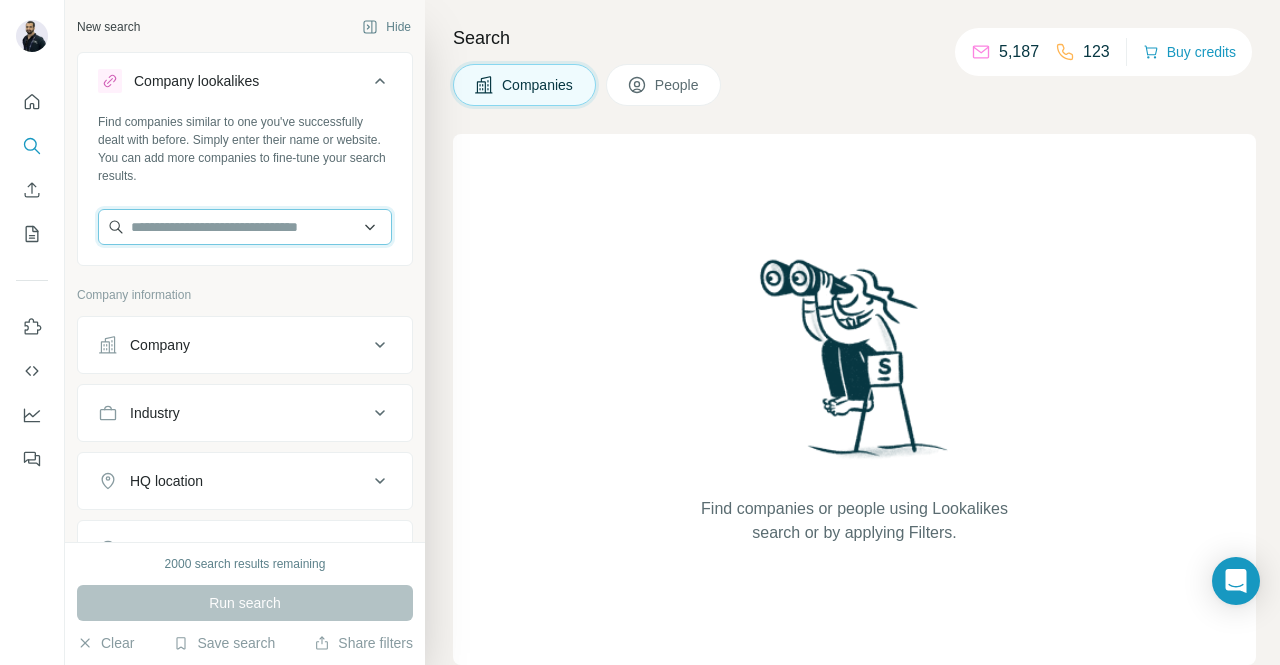 click at bounding box center [245, 227] 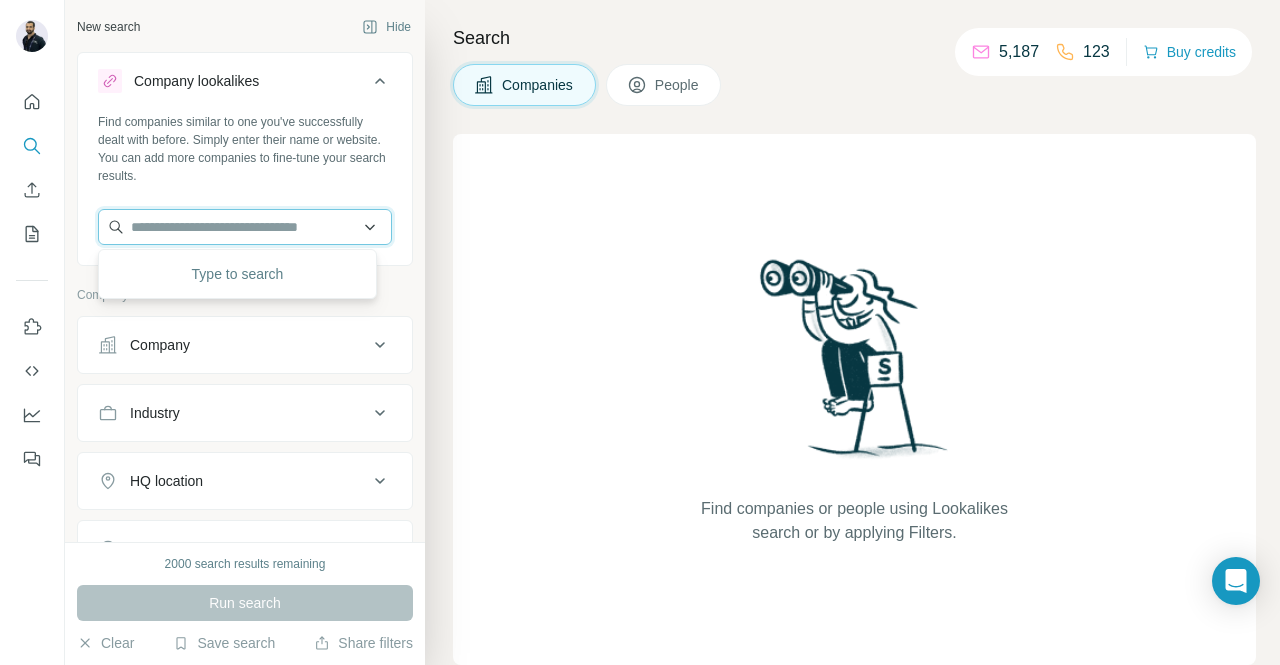 click at bounding box center [245, 227] 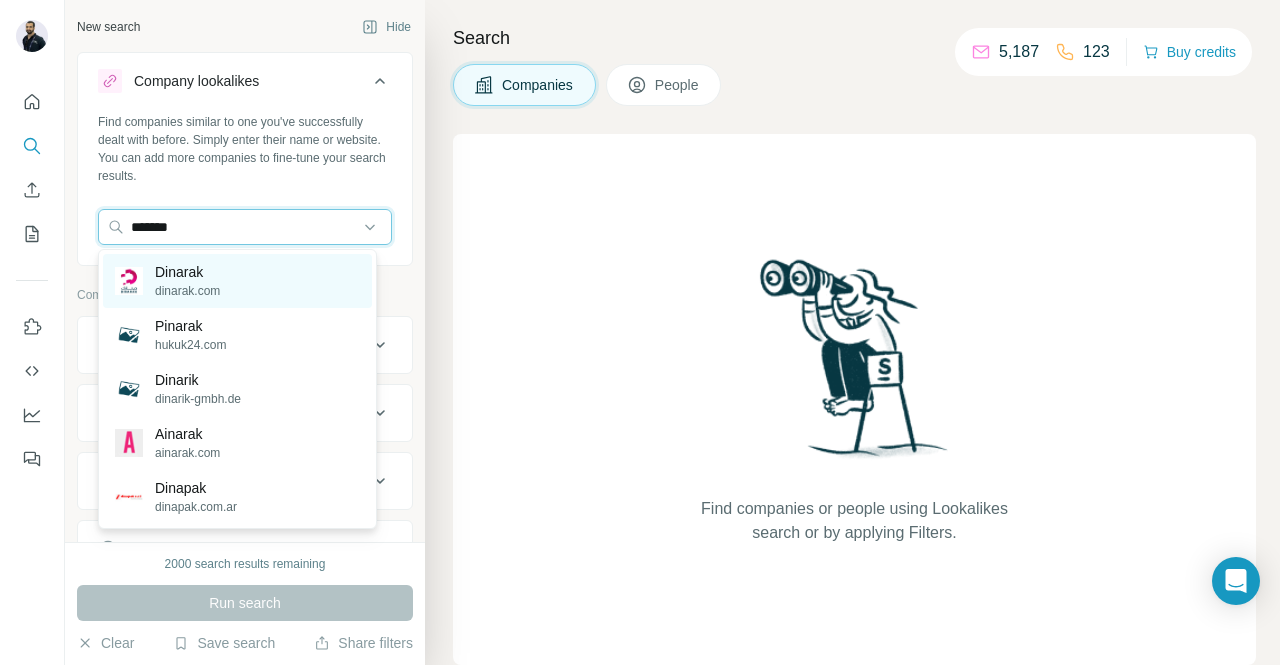 type on "*******" 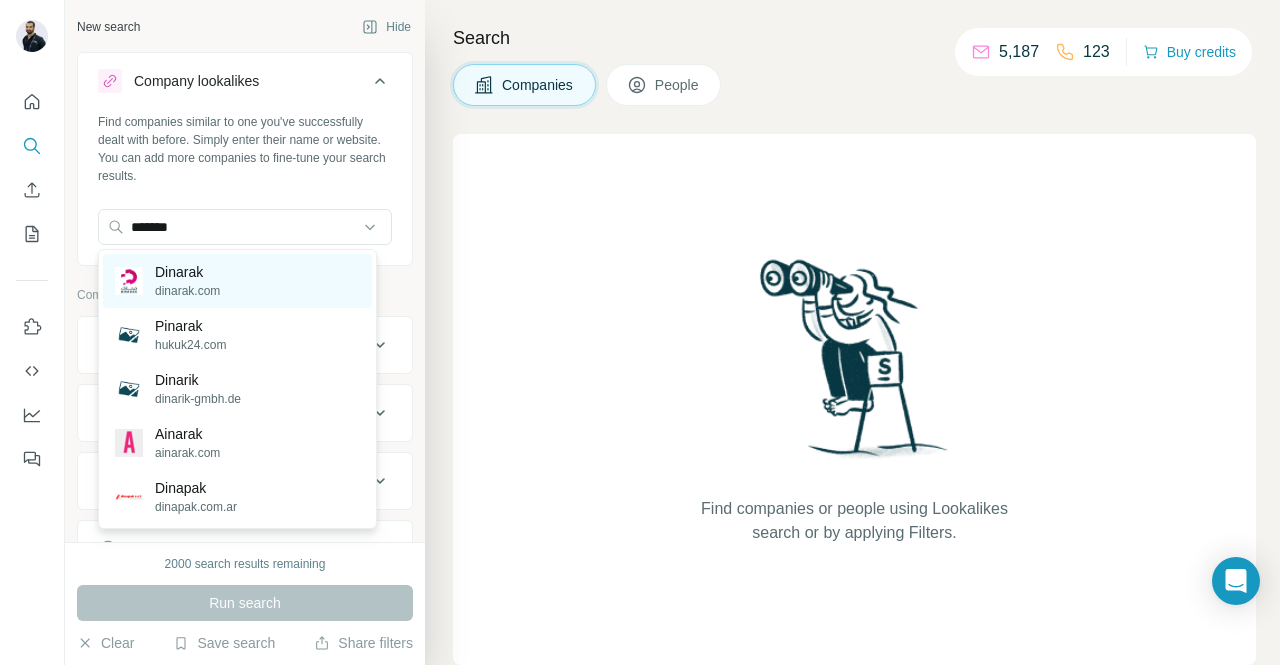 click on "Dinarak dinarak.com" at bounding box center [237, 281] 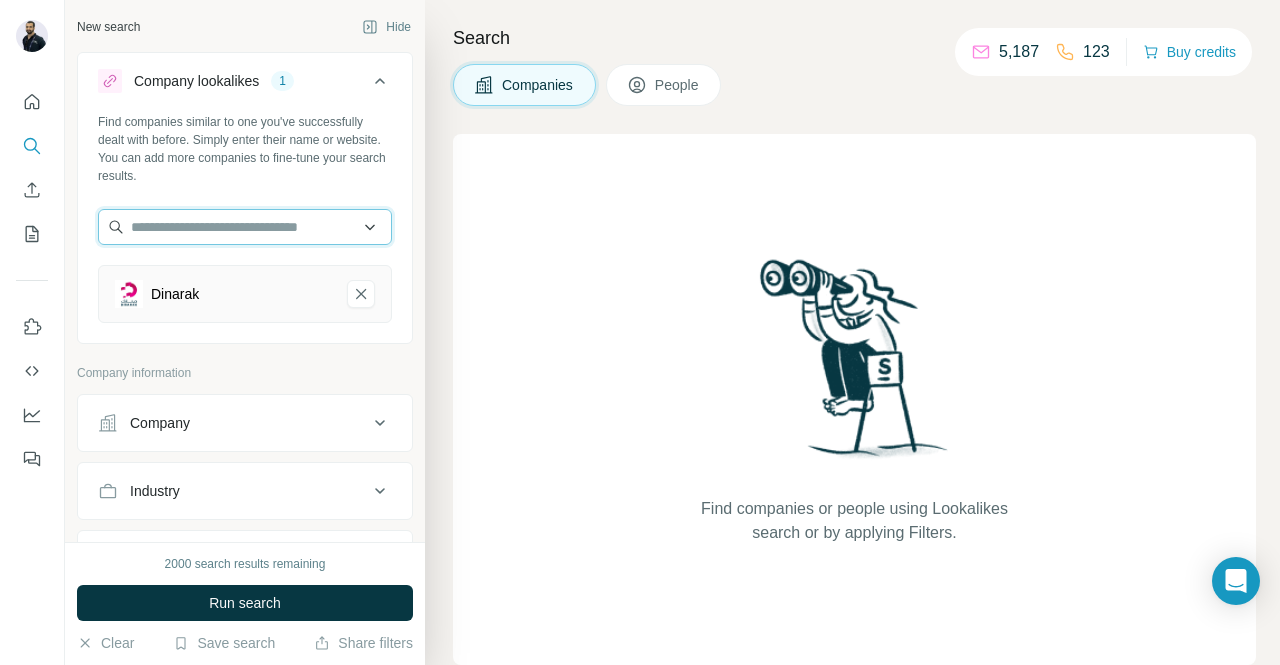 click at bounding box center [245, 227] 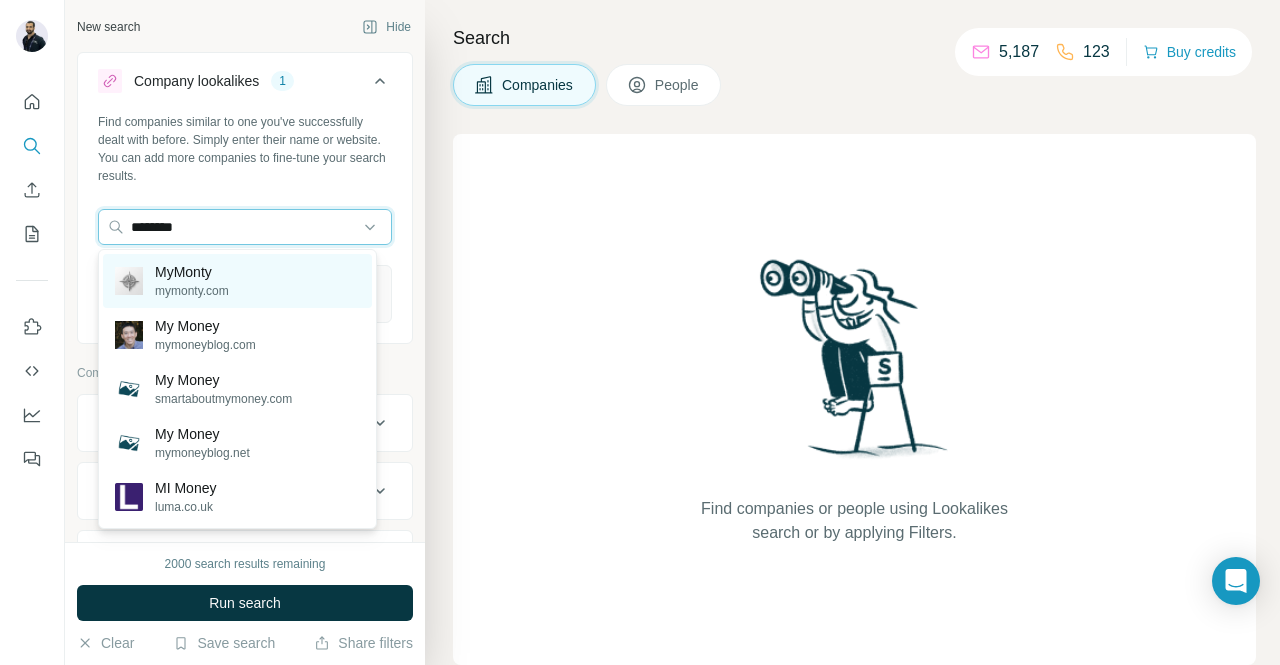 type on "**" 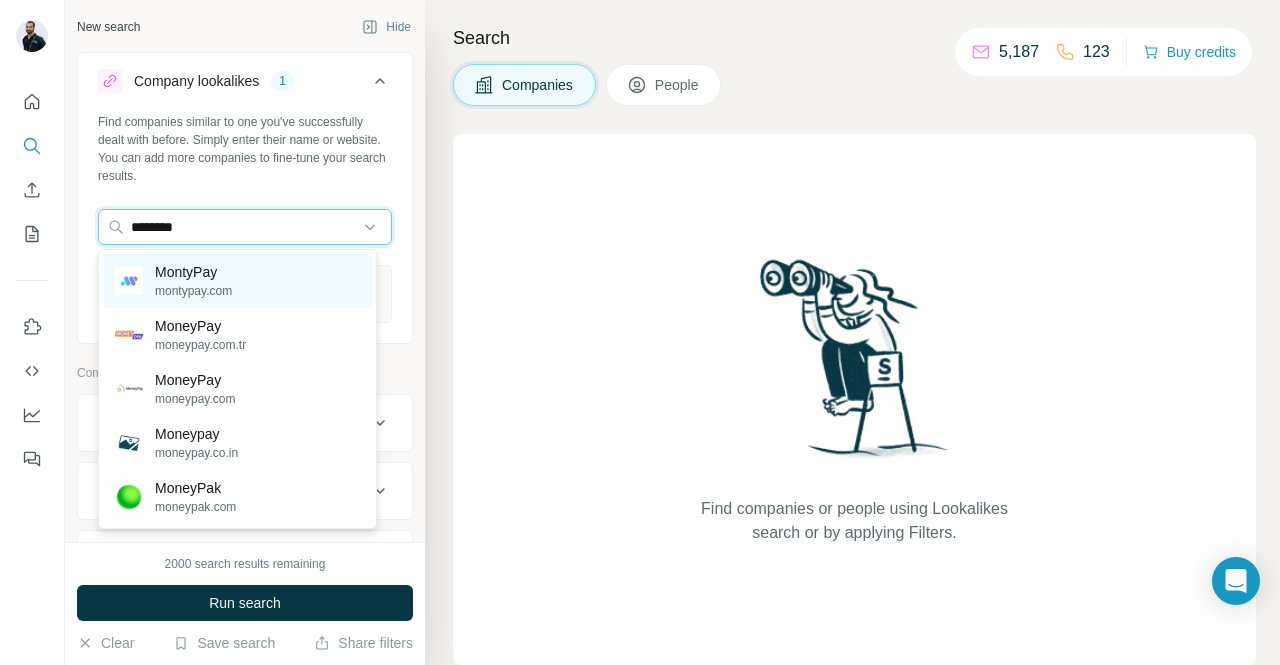 type on "********" 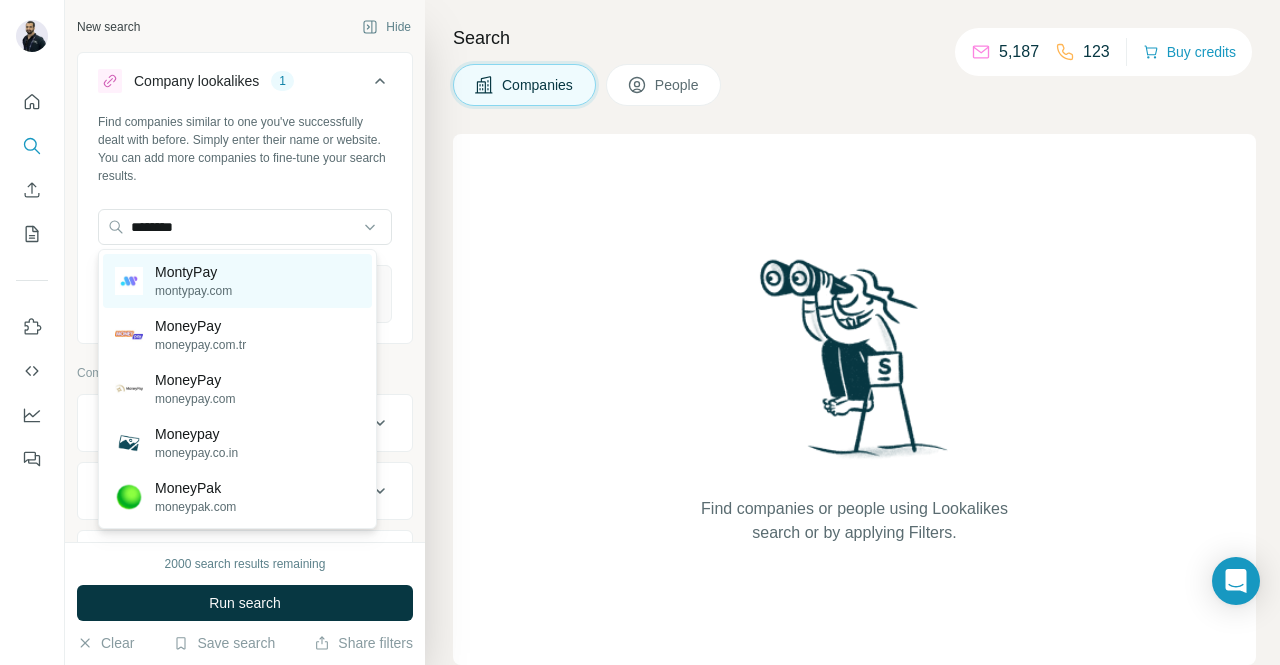 click on "MontyPay" at bounding box center (193, 272) 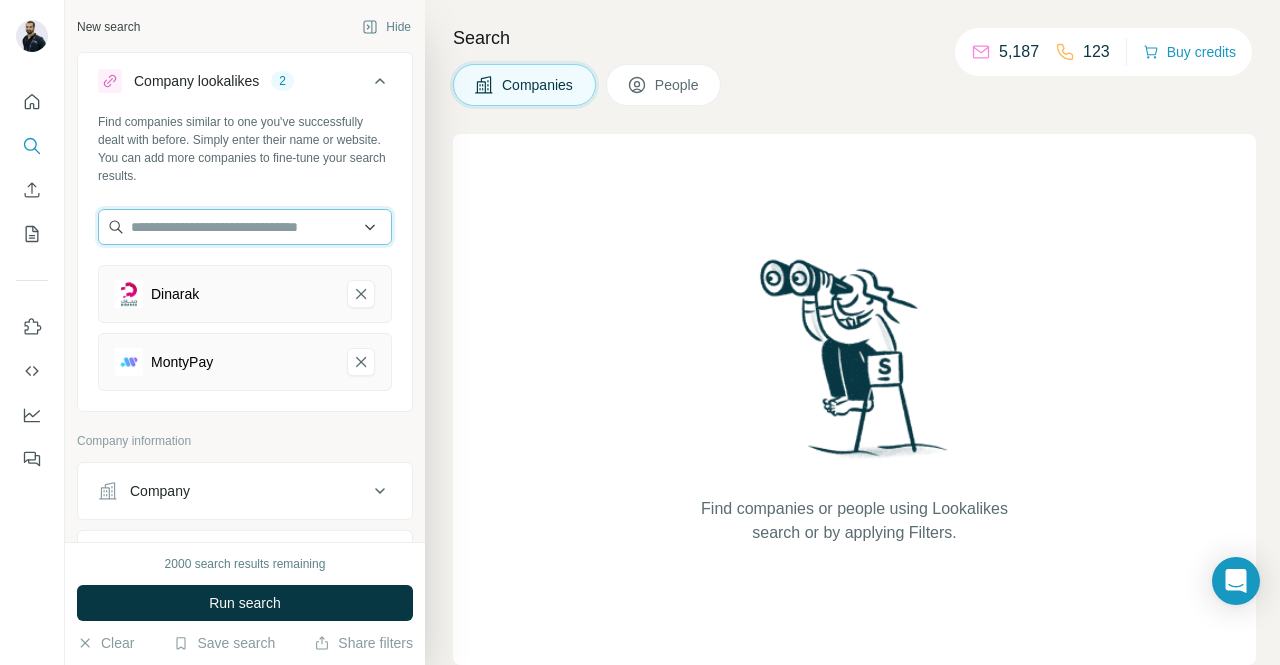 click at bounding box center [245, 227] 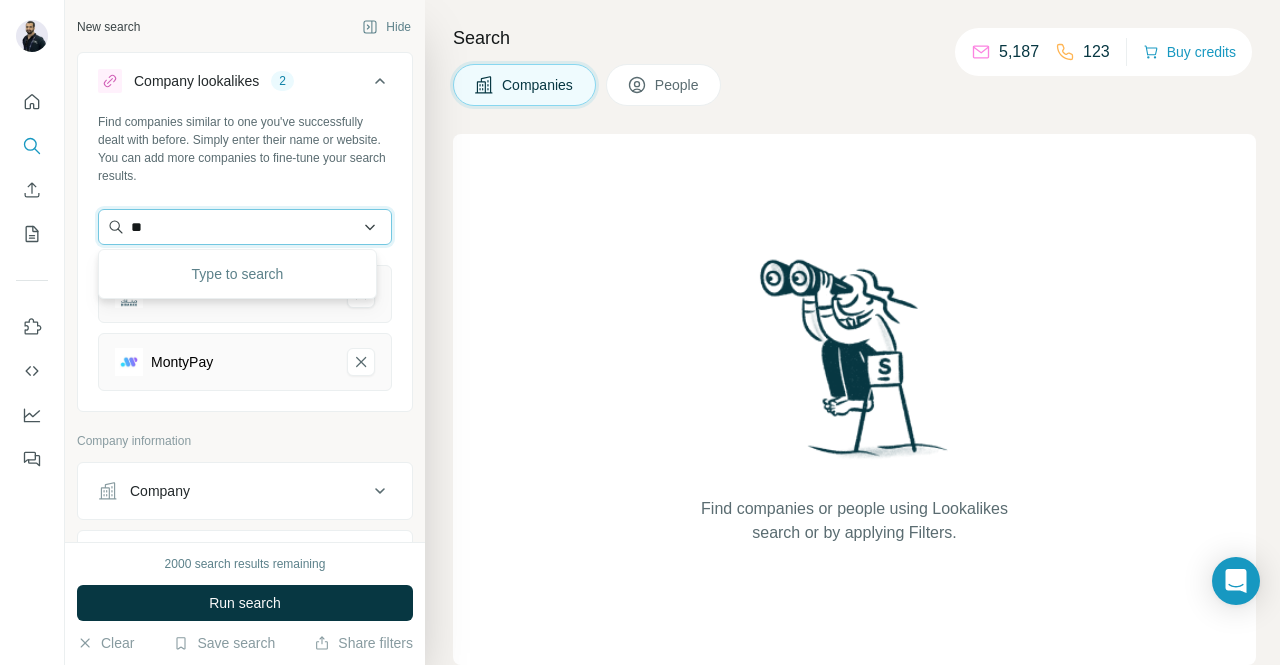 type on "*" 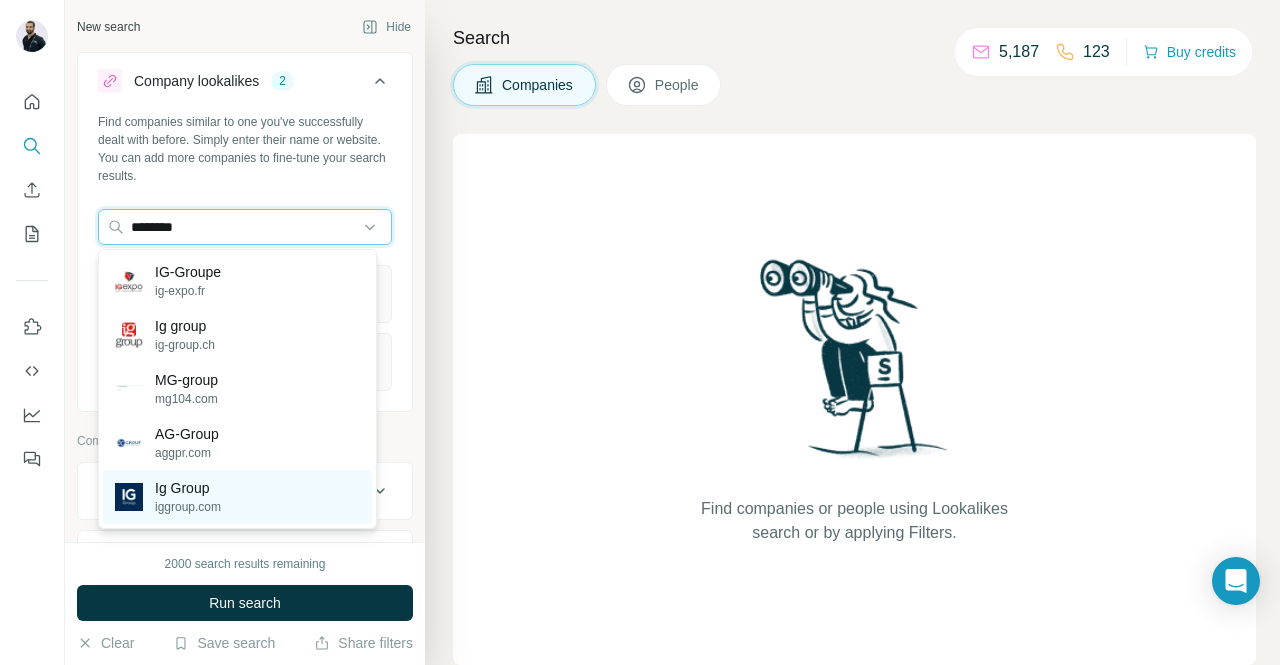 type on "********" 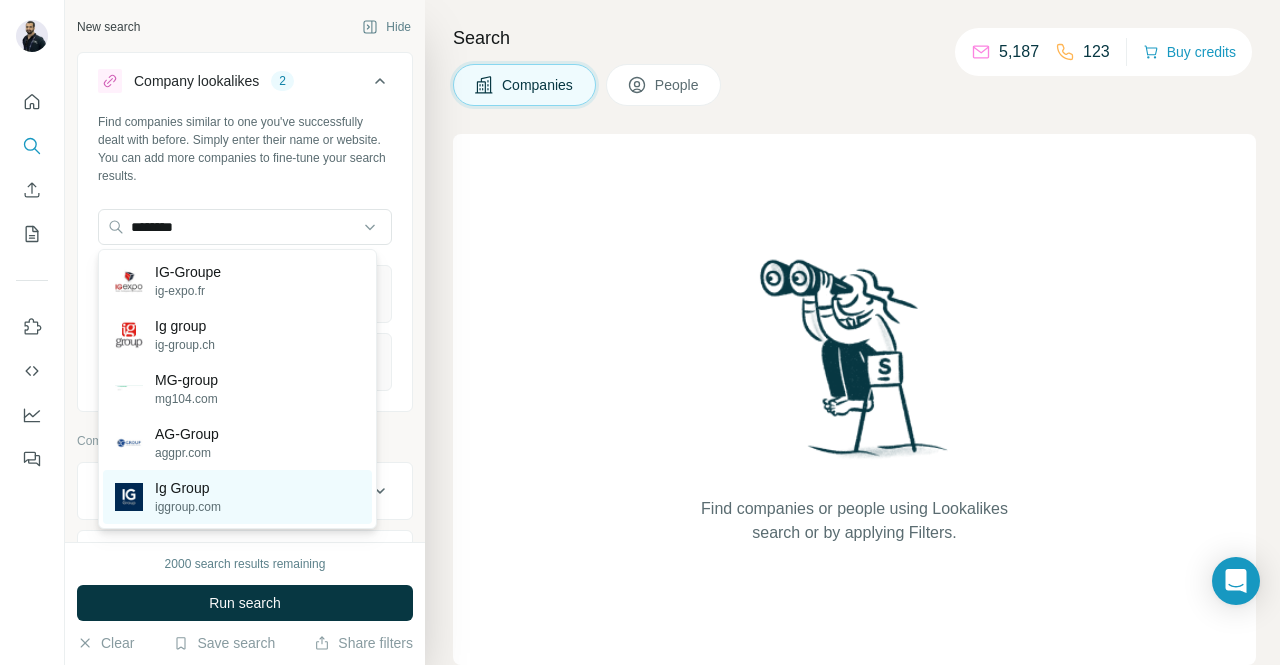 click on "Ig Group iggroup.com" at bounding box center [237, 497] 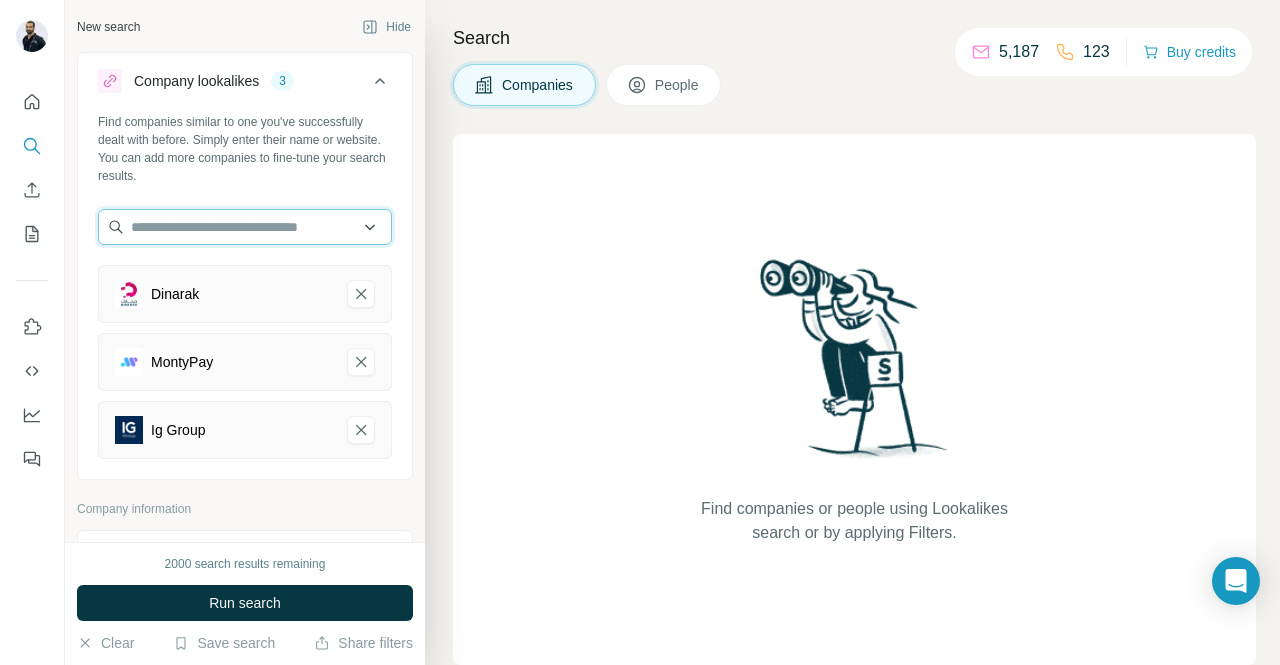 click at bounding box center [245, 227] 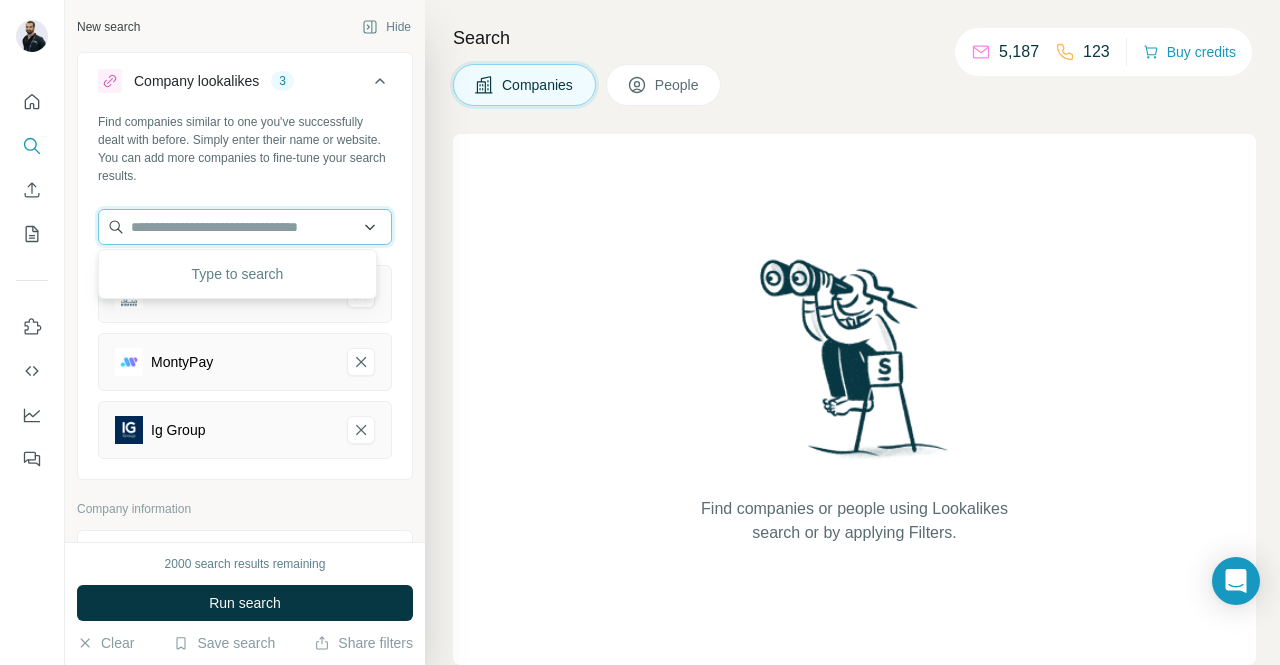 click at bounding box center (245, 227) 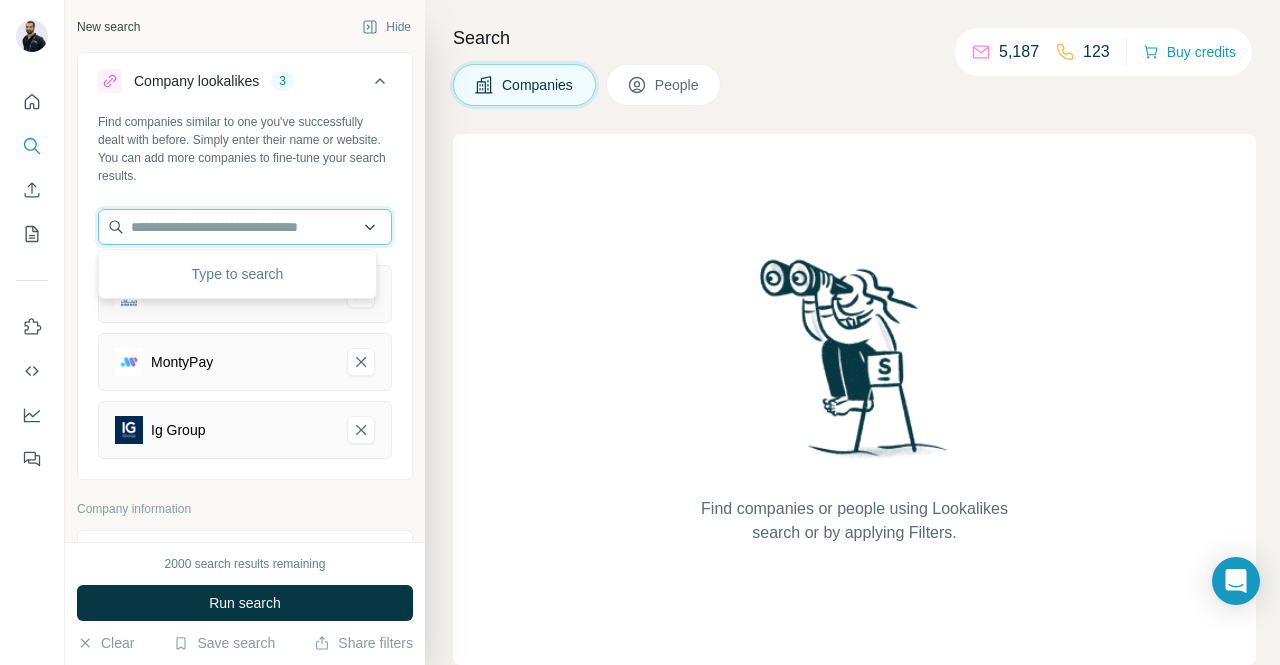 click at bounding box center [245, 227] 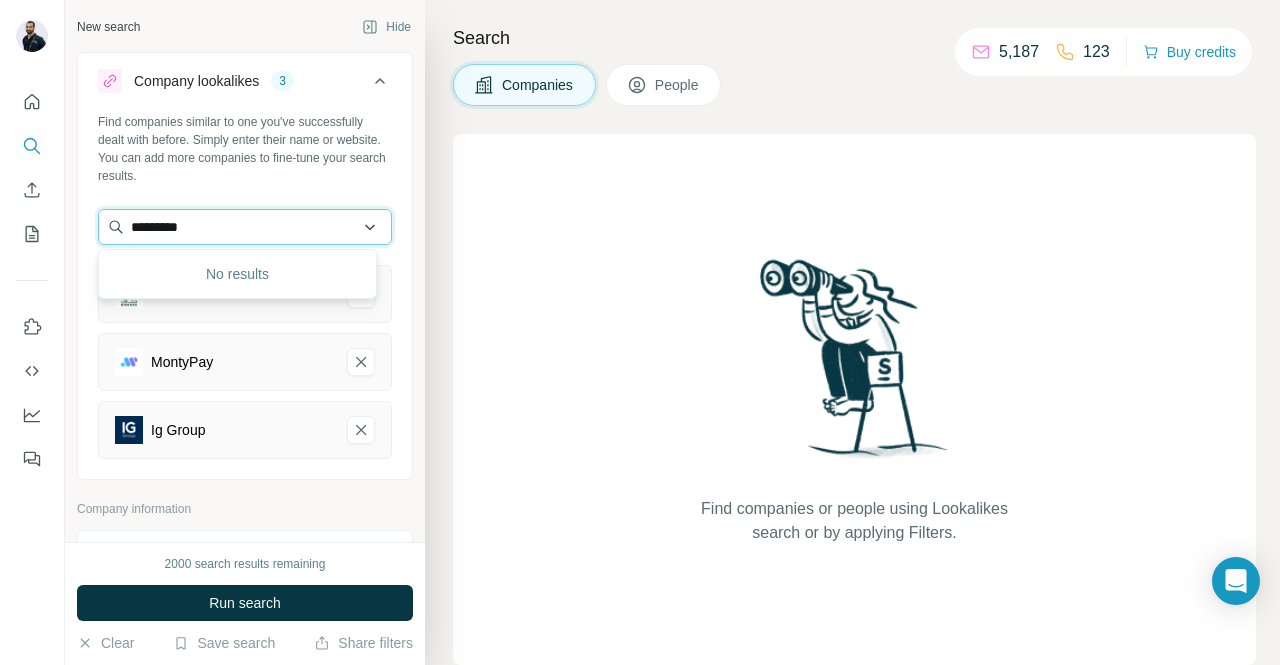 type on "********" 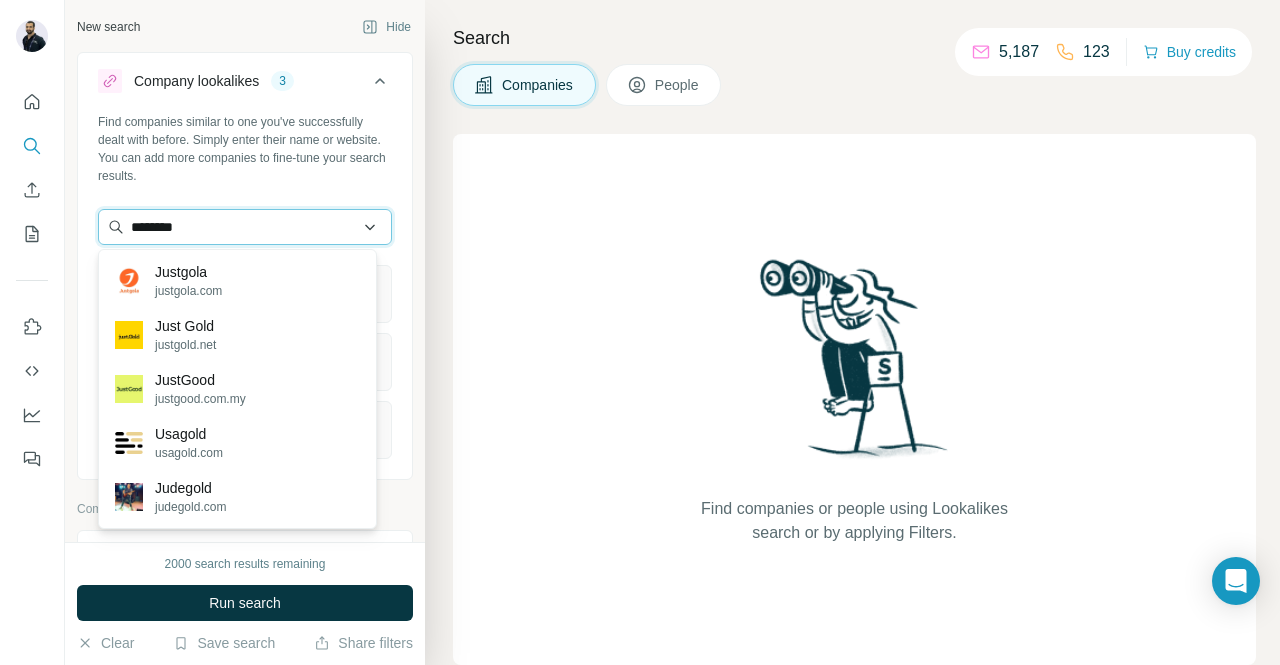 click on "********" at bounding box center [245, 227] 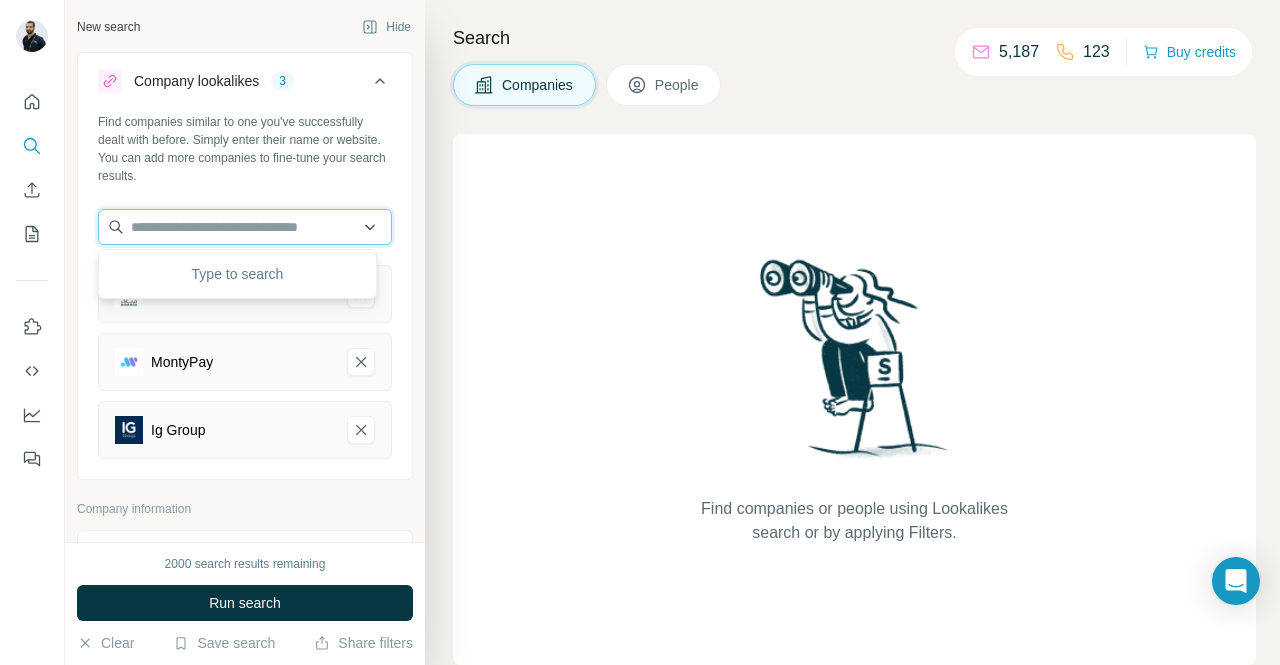click at bounding box center [245, 227] 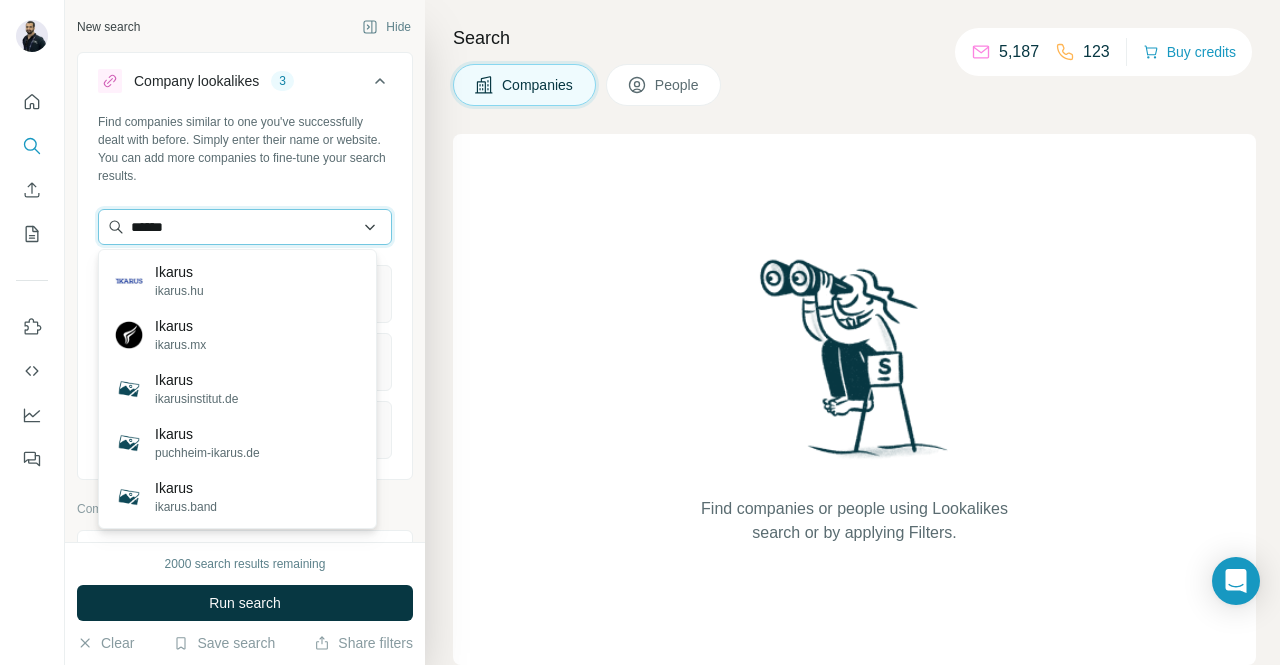click on "******" at bounding box center (245, 227) 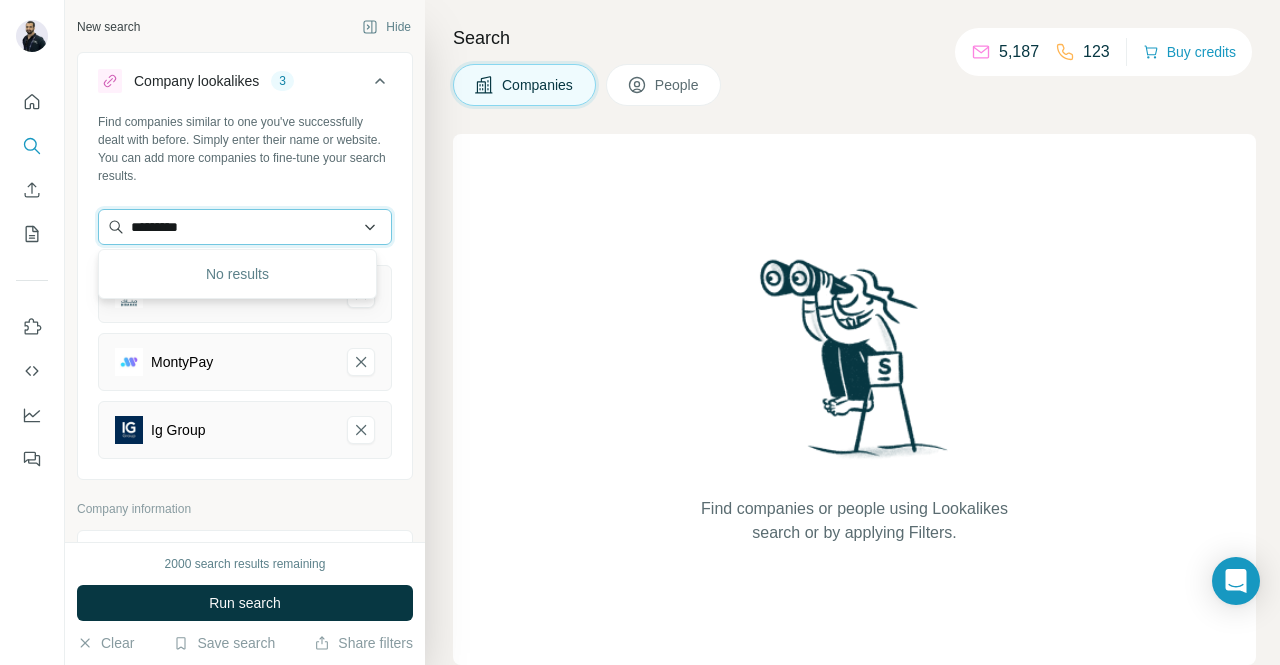 click on "*********" at bounding box center (245, 227) 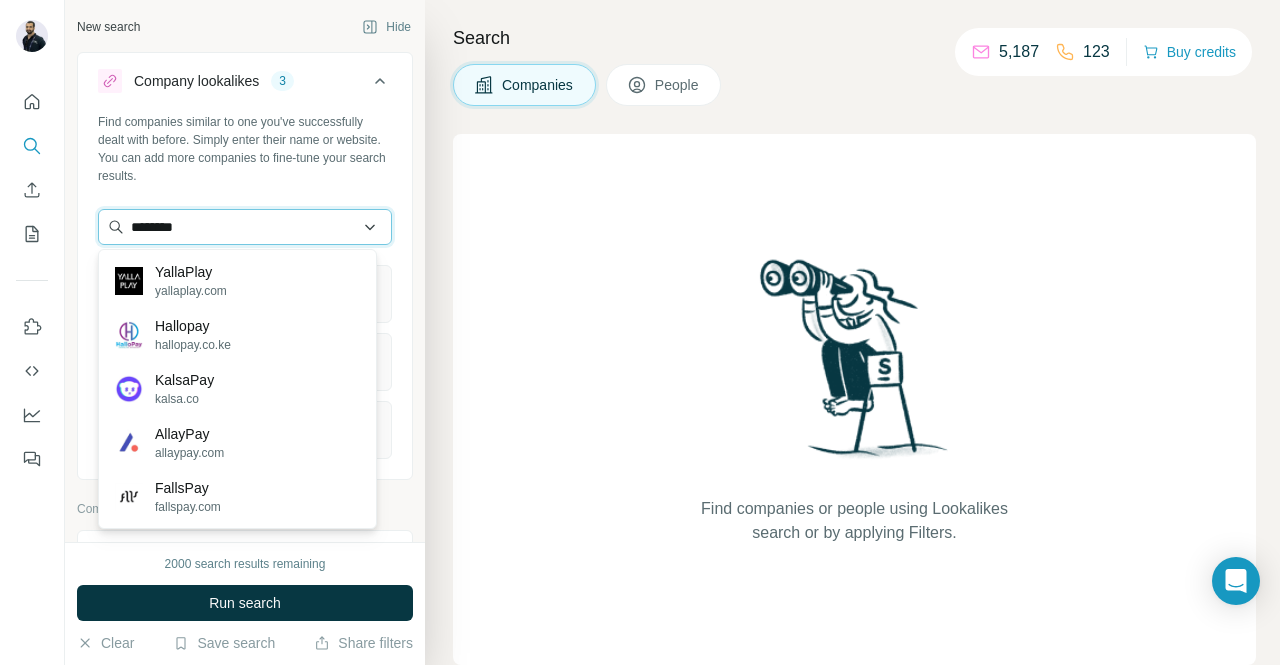 click on "********" at bounding box center [245, 227] 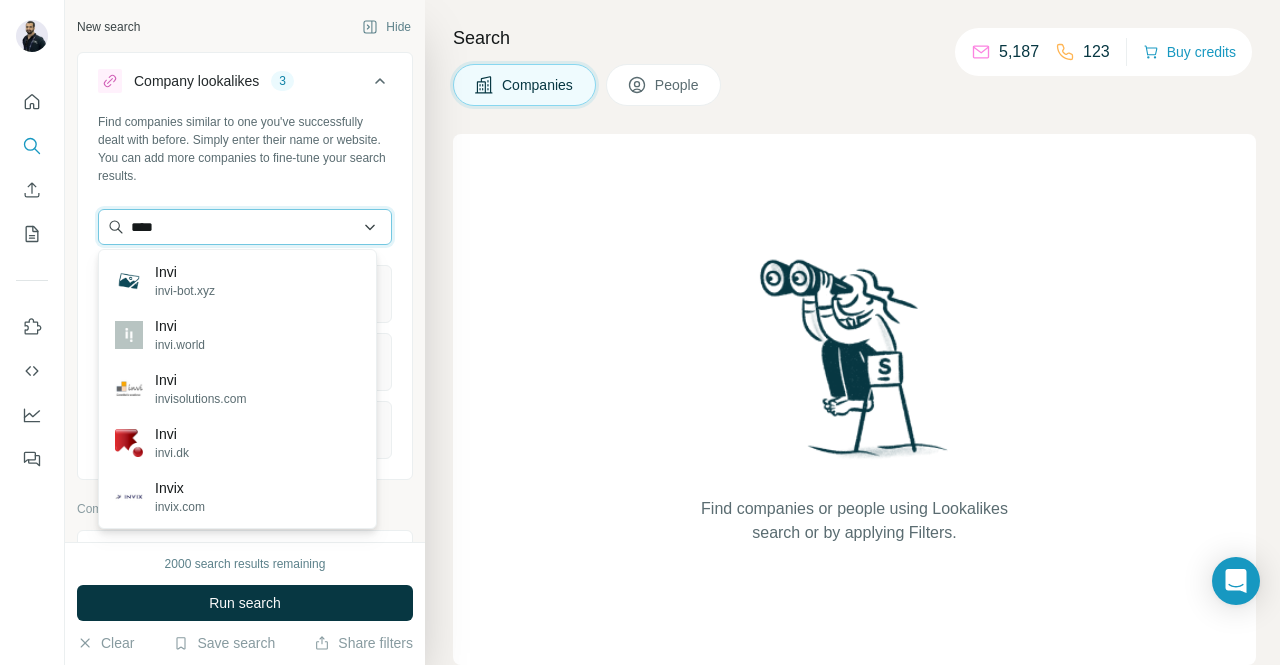 click on "****" at bounding box center (245, 227) 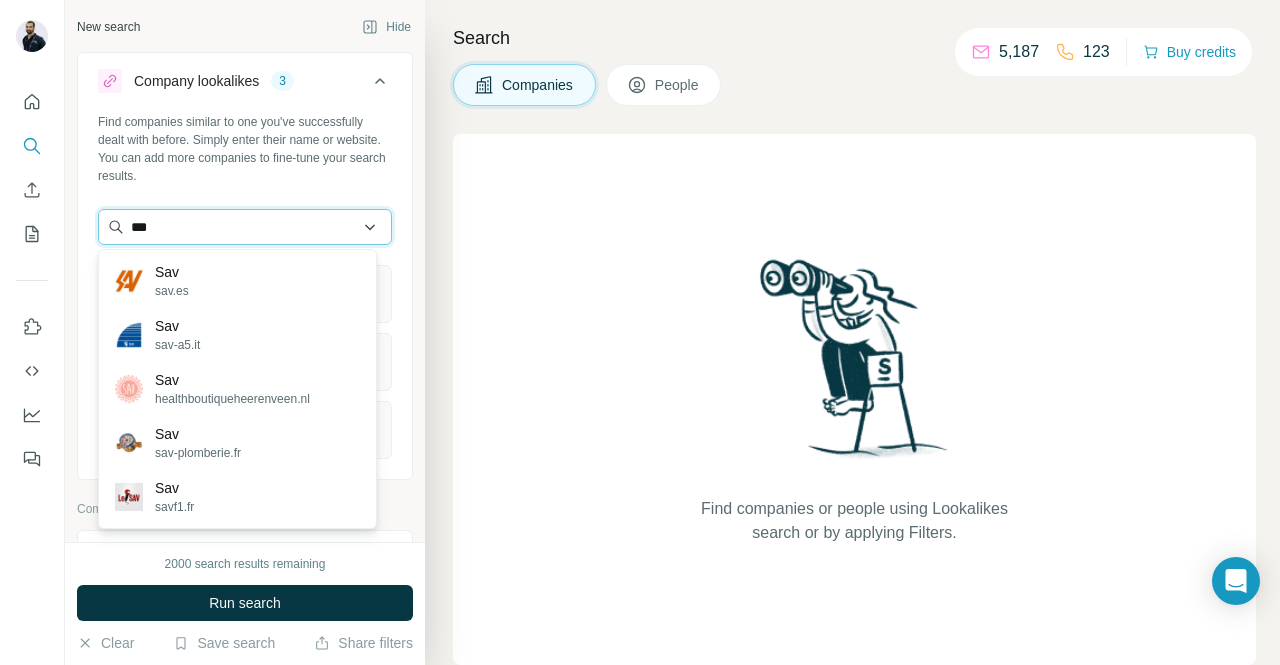 click on "***" at bounding box center [245, 227] 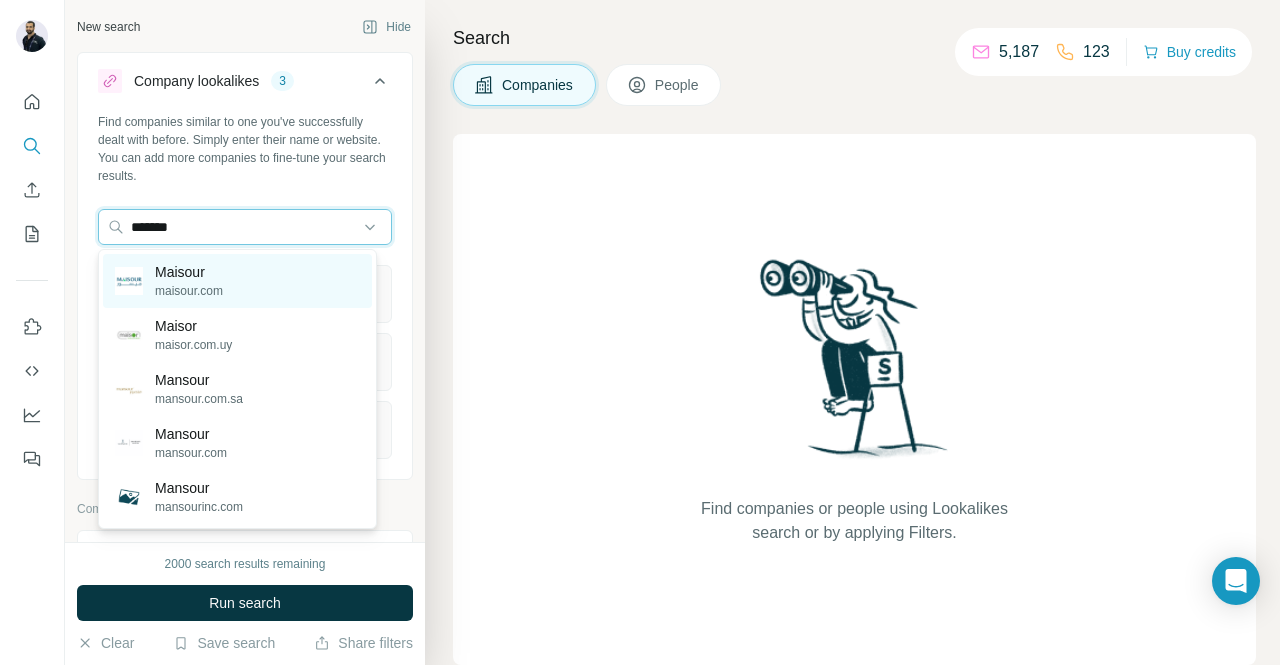type on "*******" 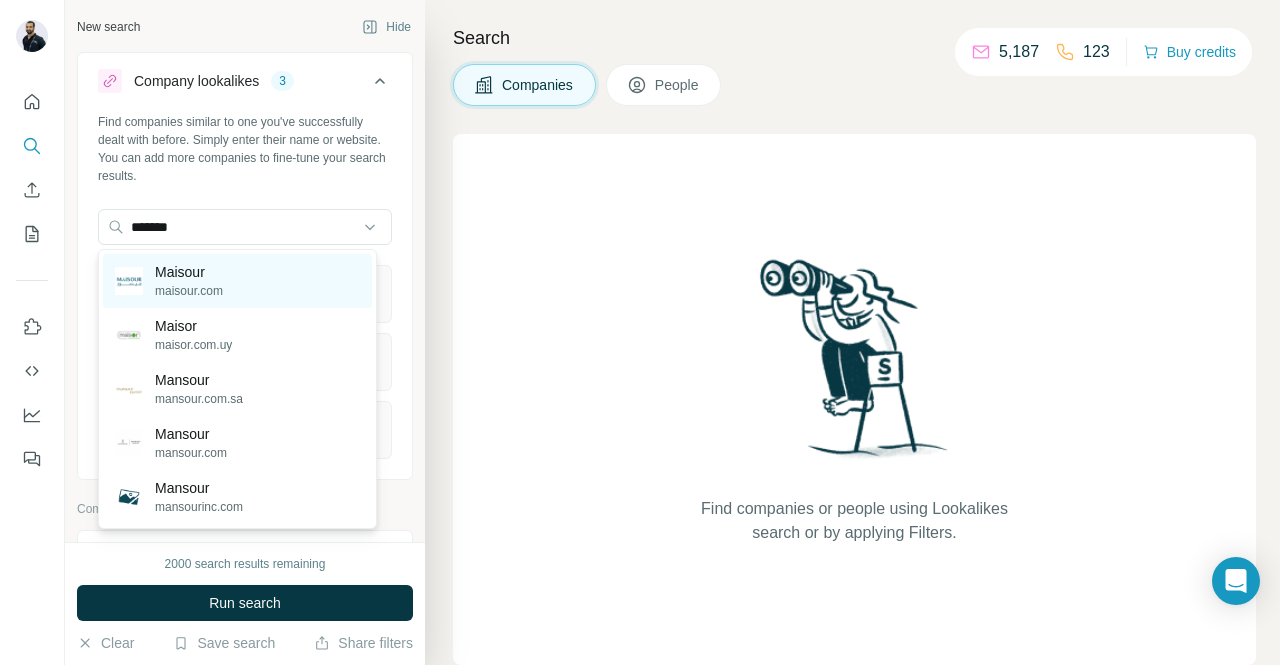 click on "Maisour" at bounding box center [189, 272] 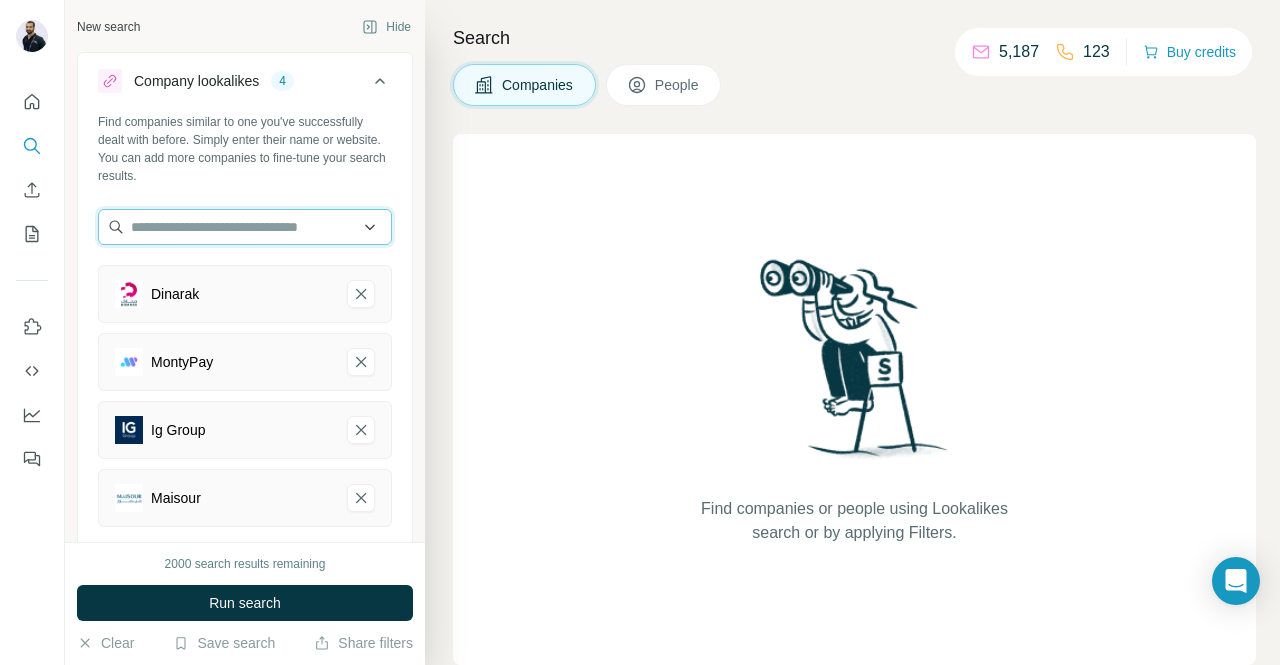 click at bounding box center [245, 227] 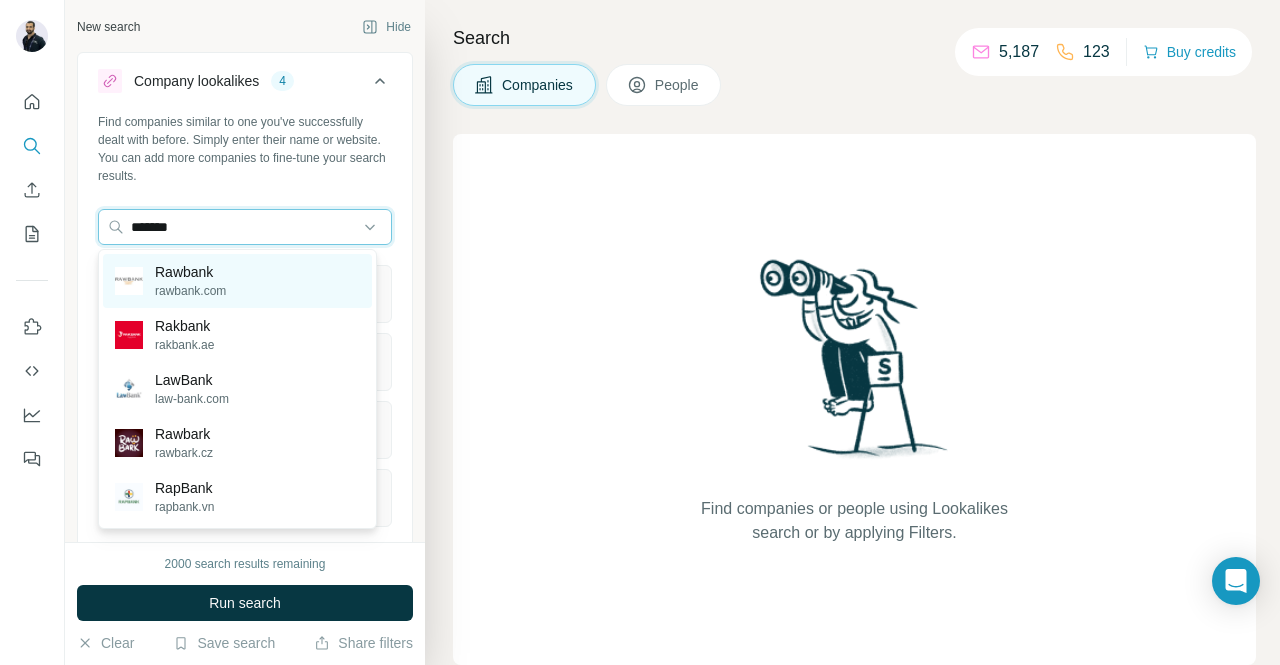 type on "*******" 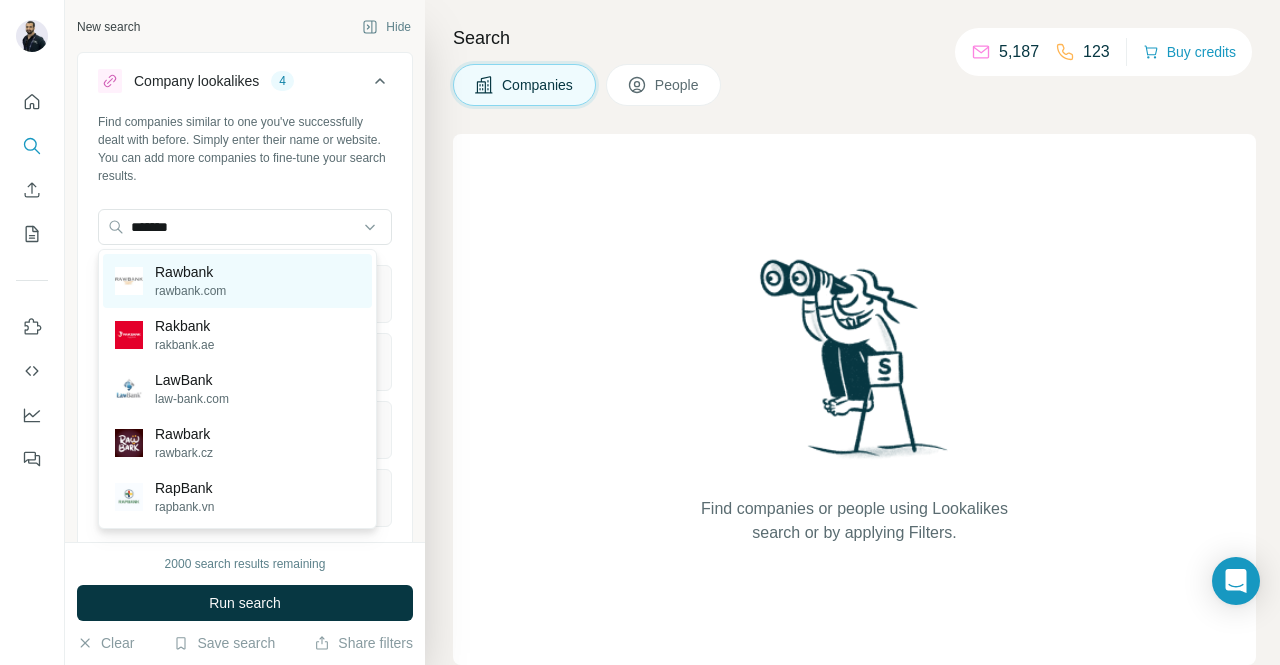 click on "Rawbank rawbank.com" at bounding box center [237, 281] 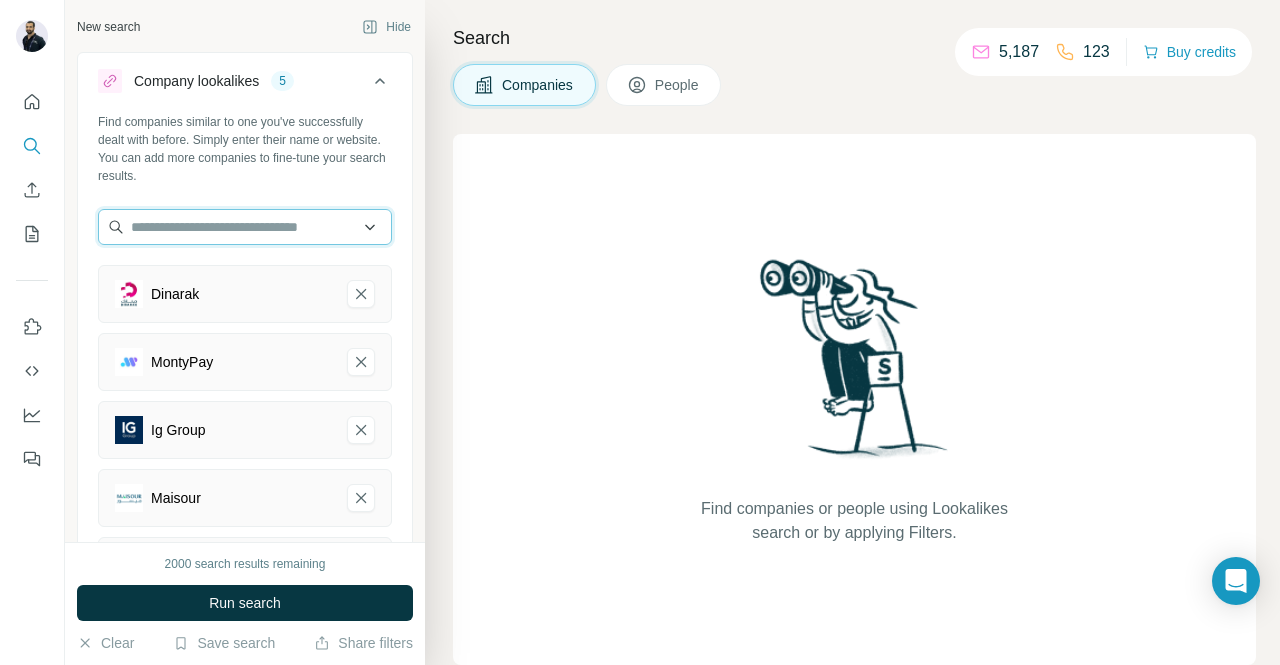 click at bounding box center (245, 227) 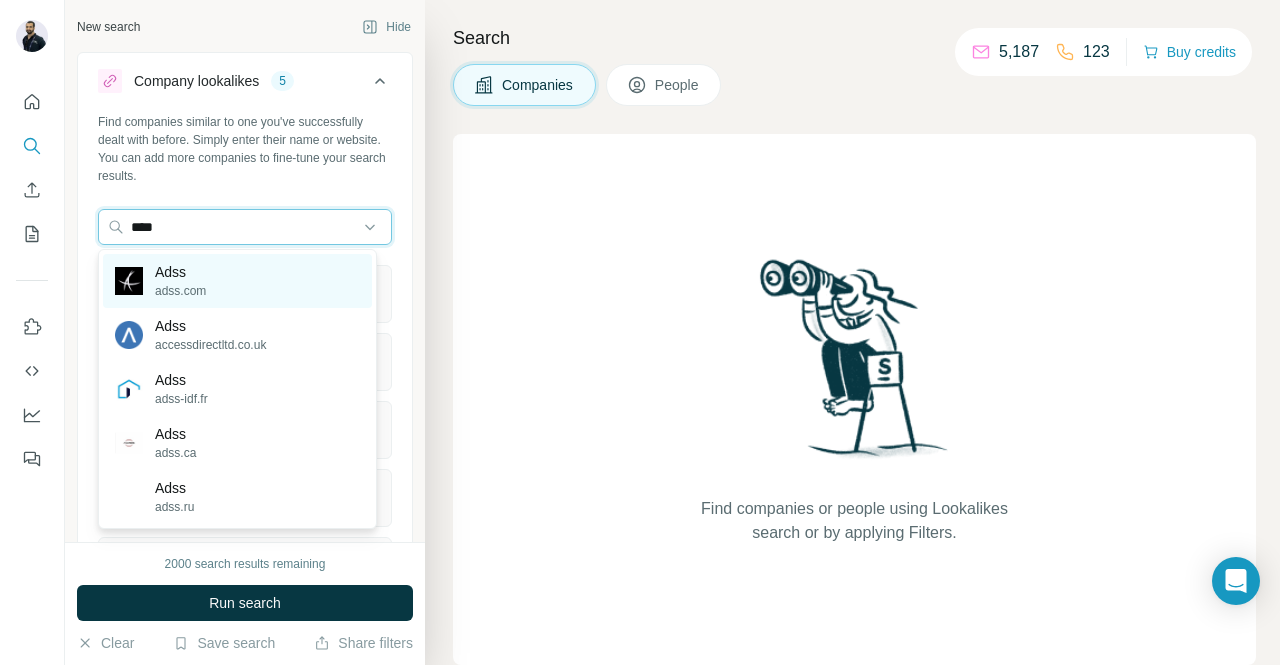 type on "****" 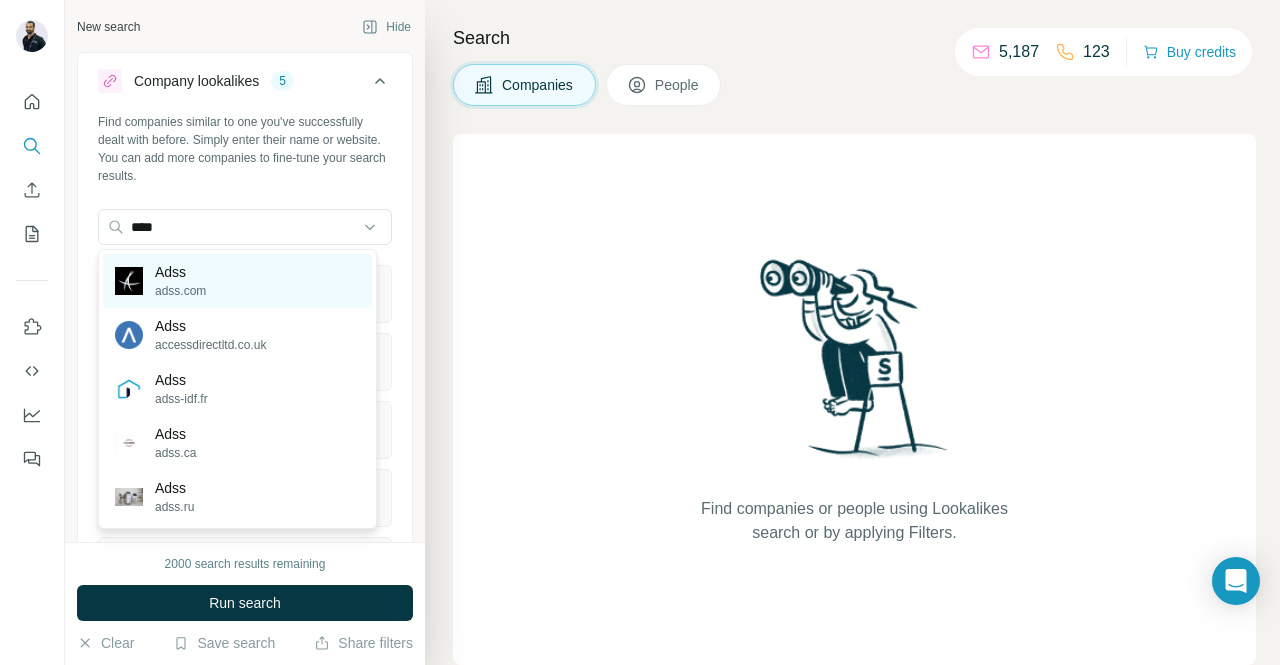 click on "Adss adss.com" at bounding box center [237, 281] 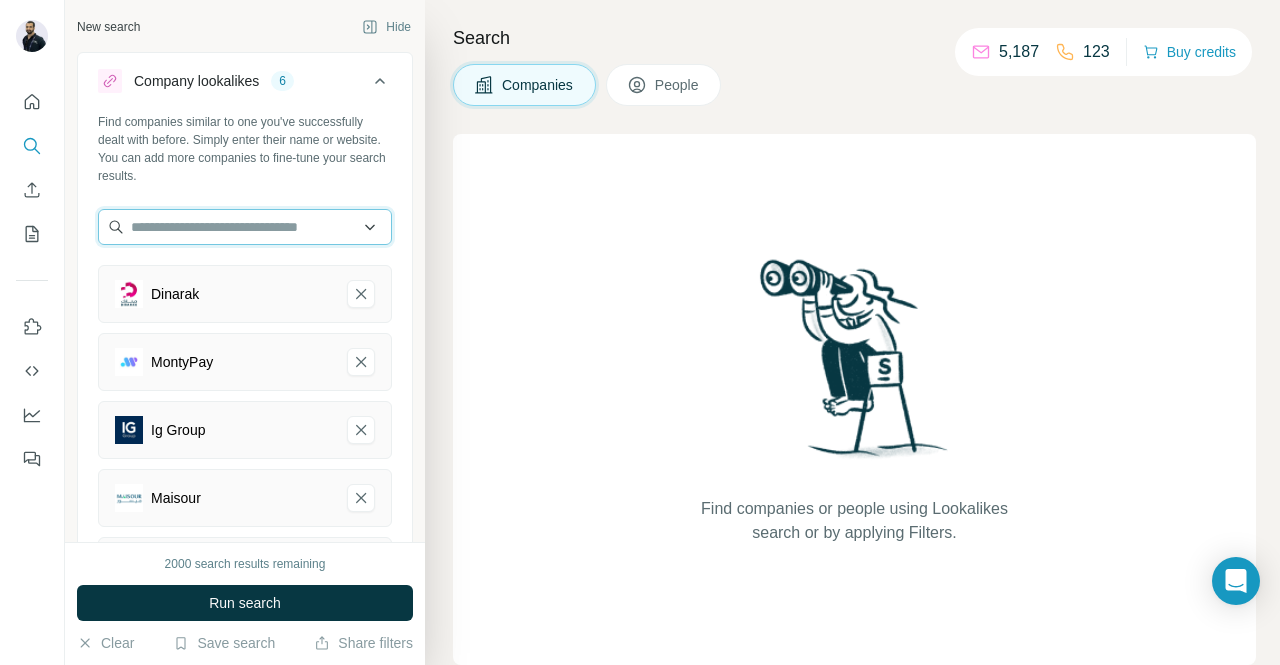 click at bounding box center [245, 227] 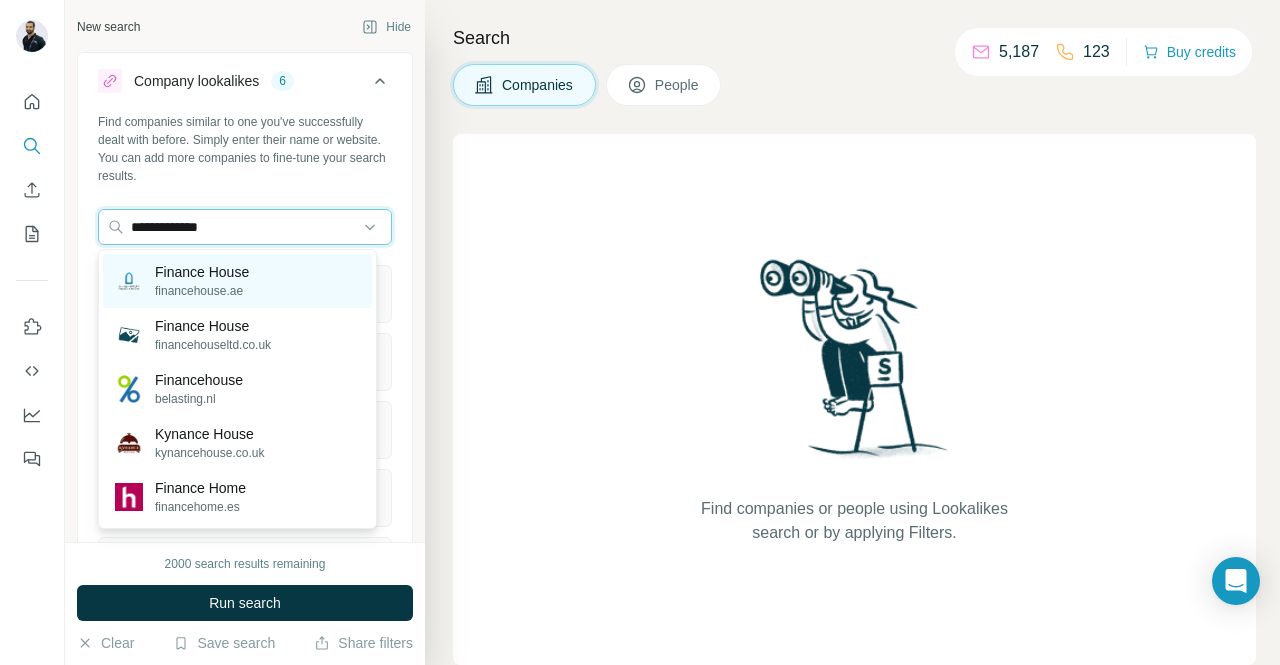 type on "**********" 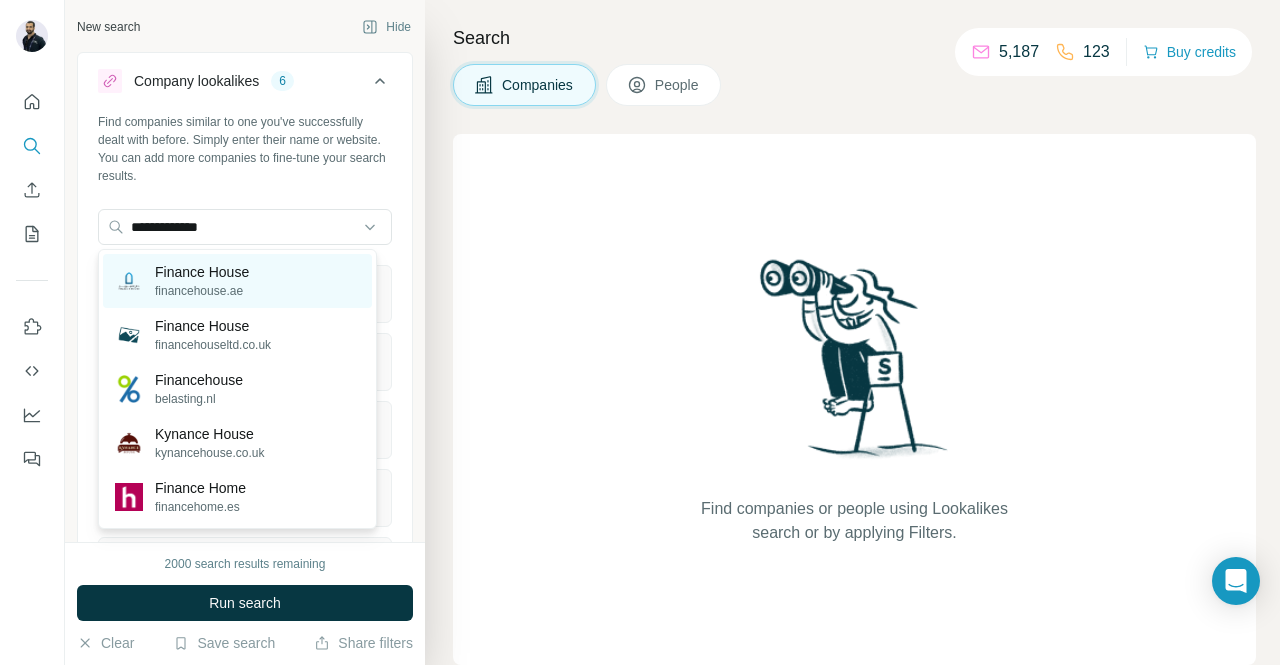 click on "Finance House" at bounding box center [202, 272] 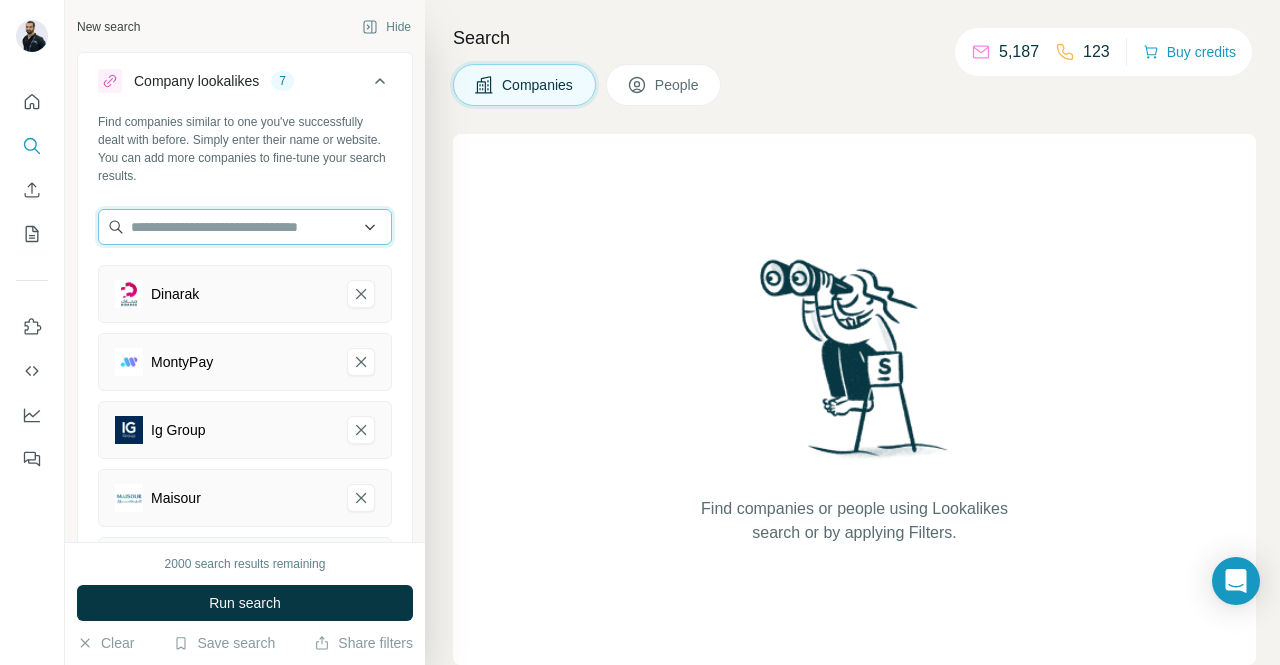 click at bounding box center [245, 227] 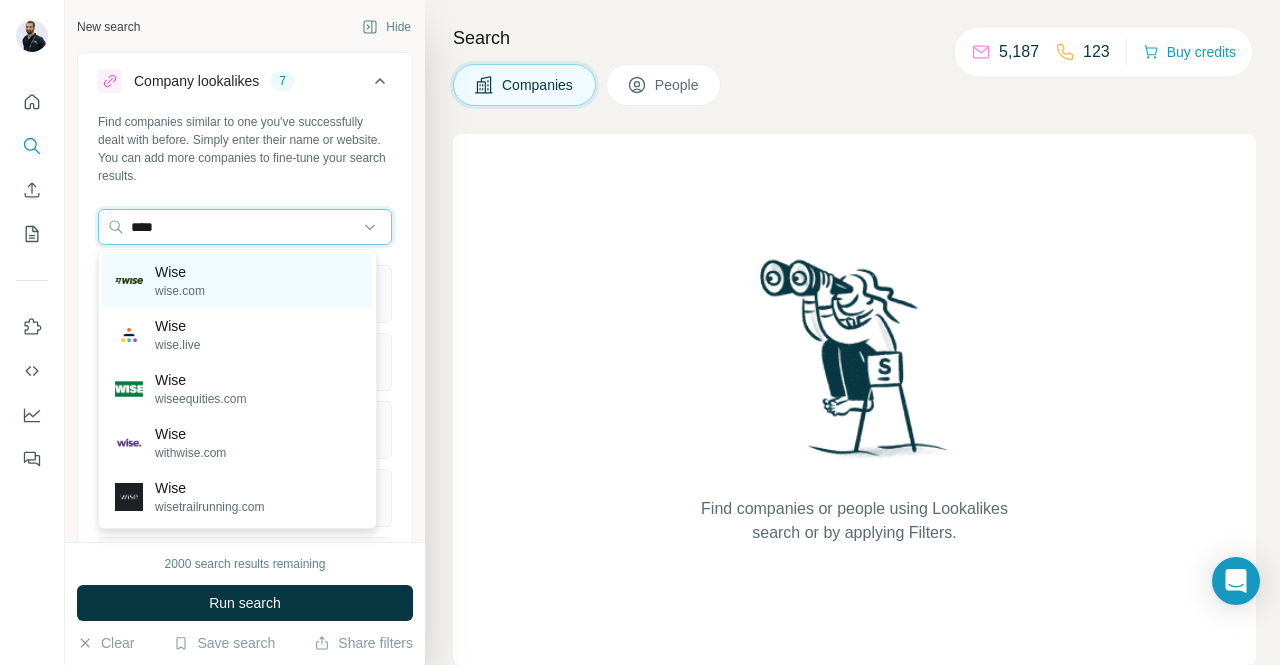 type on "****" 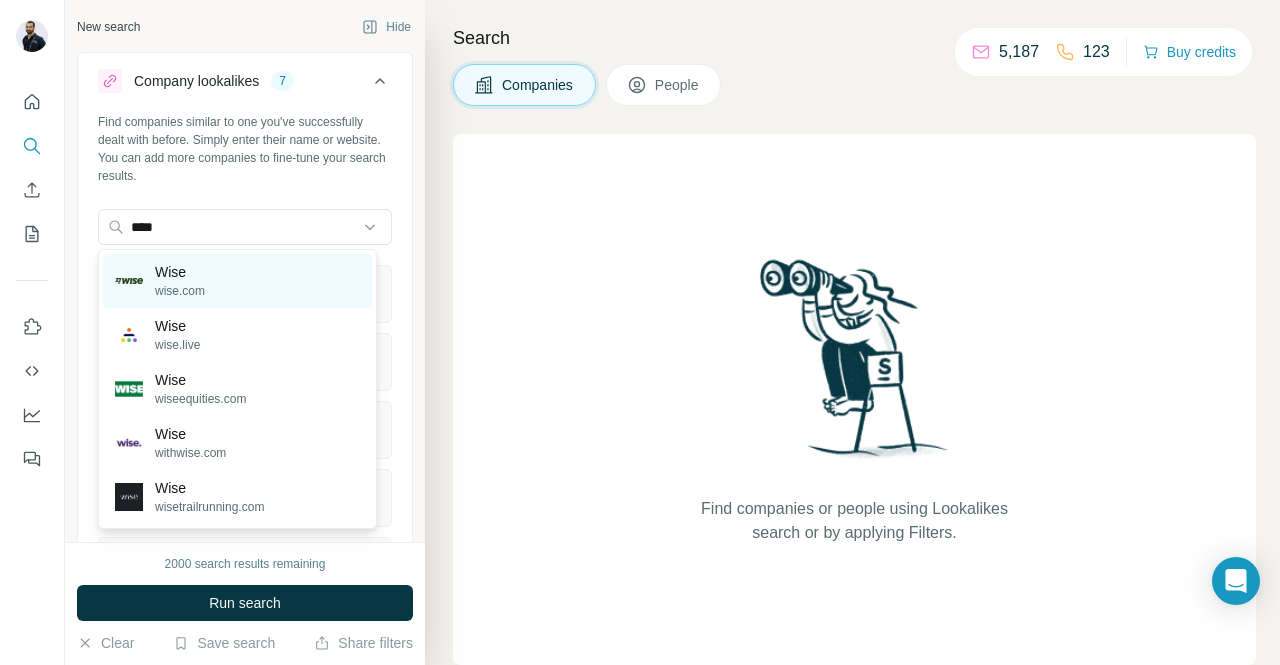 click on "Wise wise.com" at bounding box center [237, 281] 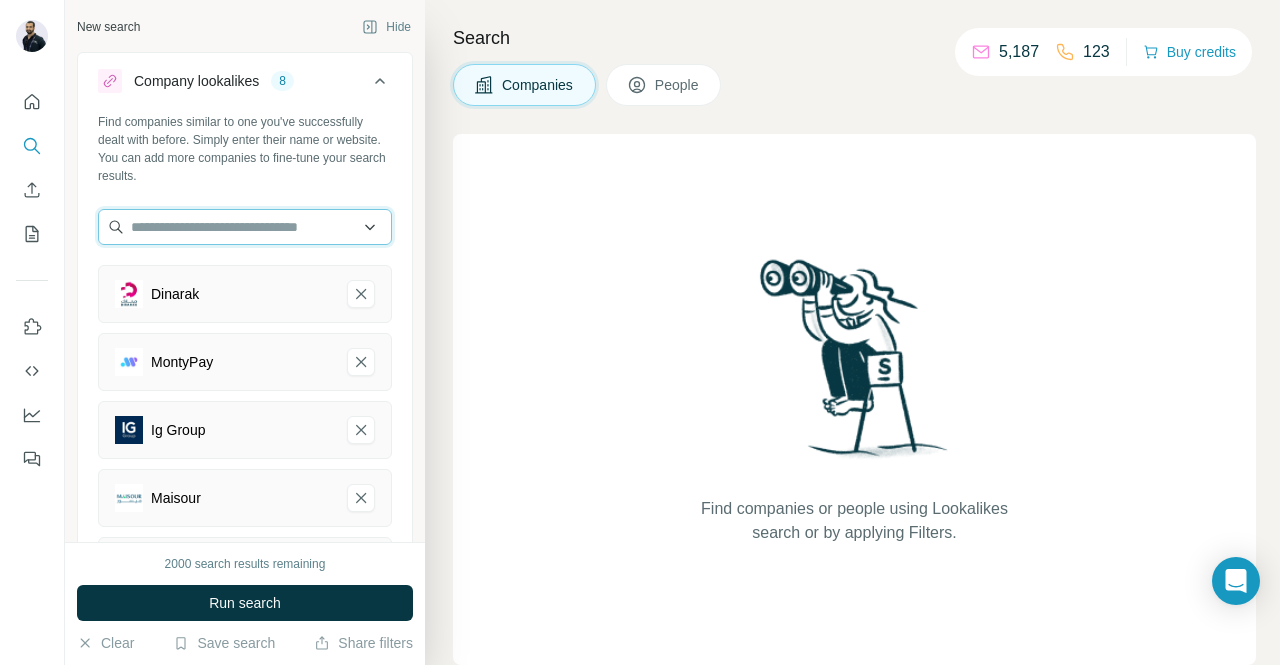 click at bounding box center [245, 227] 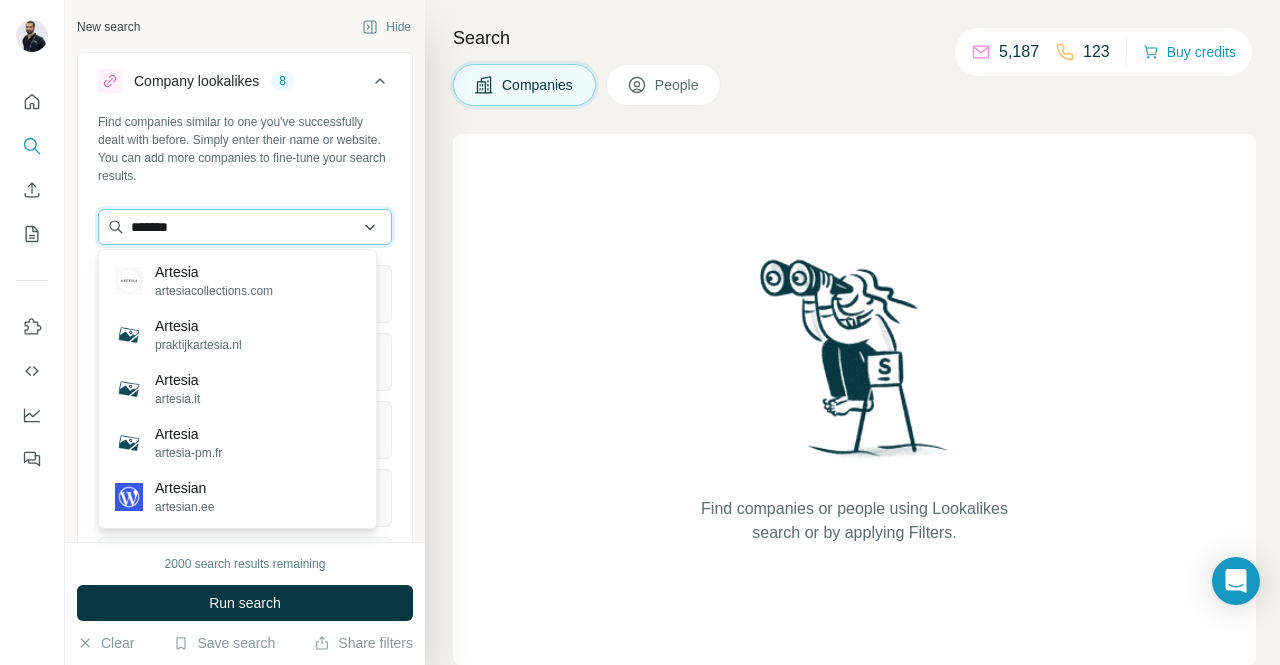 click on "*******" at bounding box center (245, 227) 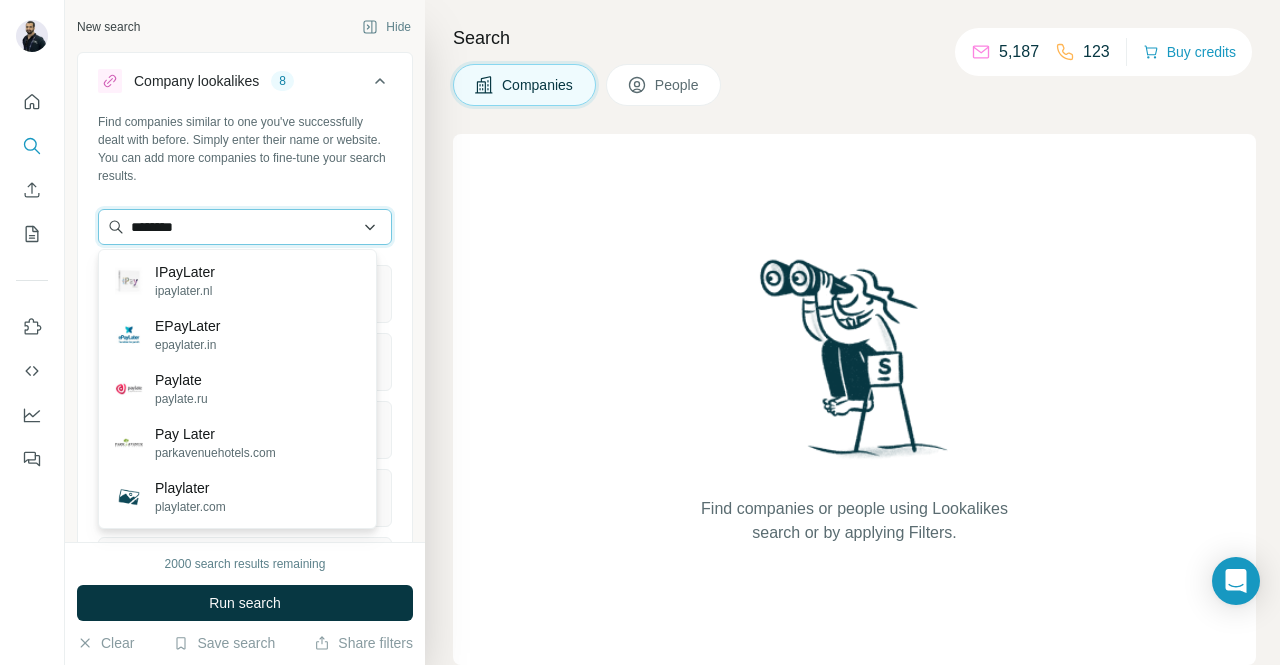 click on "********" at bounding box center [245, 227] 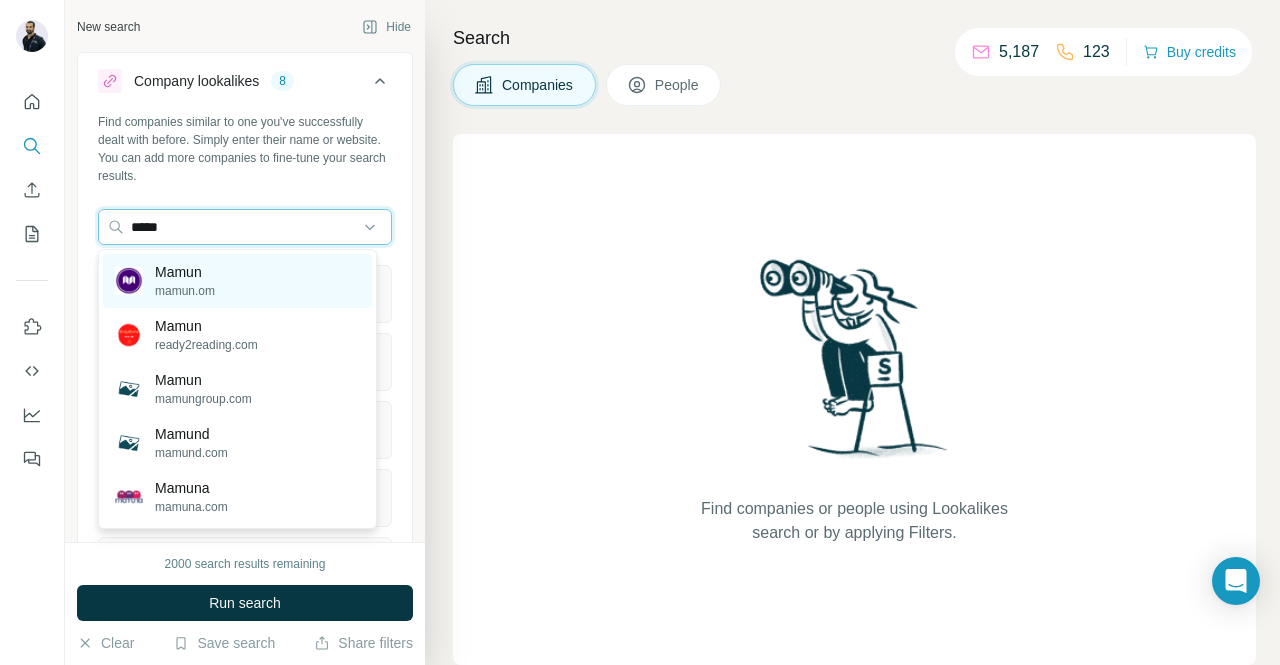 type on "*****" 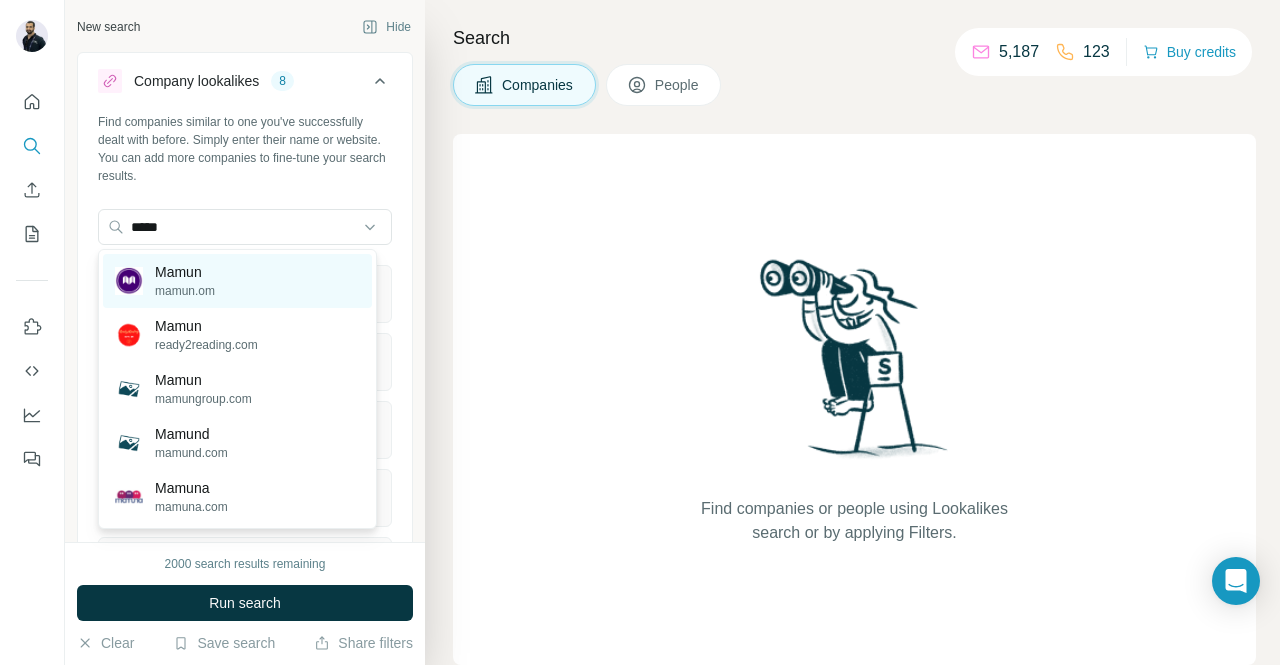 click on "Mamun mamun.om" at bounding box center [237, 281] 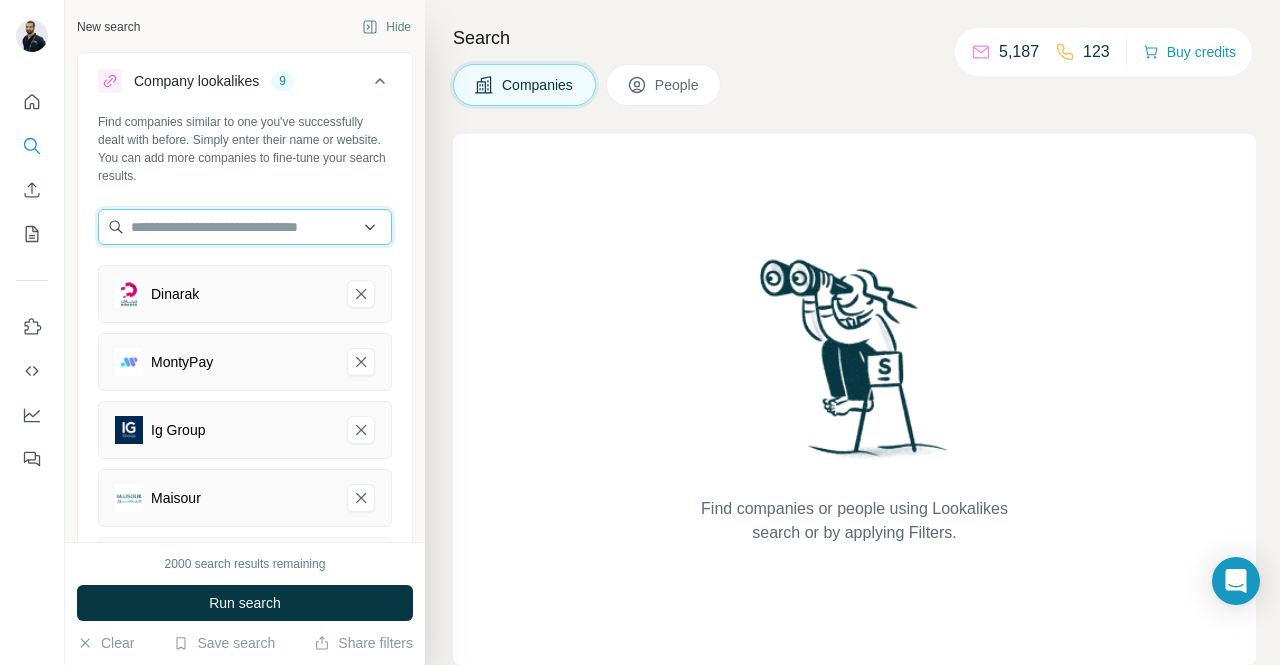click at bounding box center [245, 227] 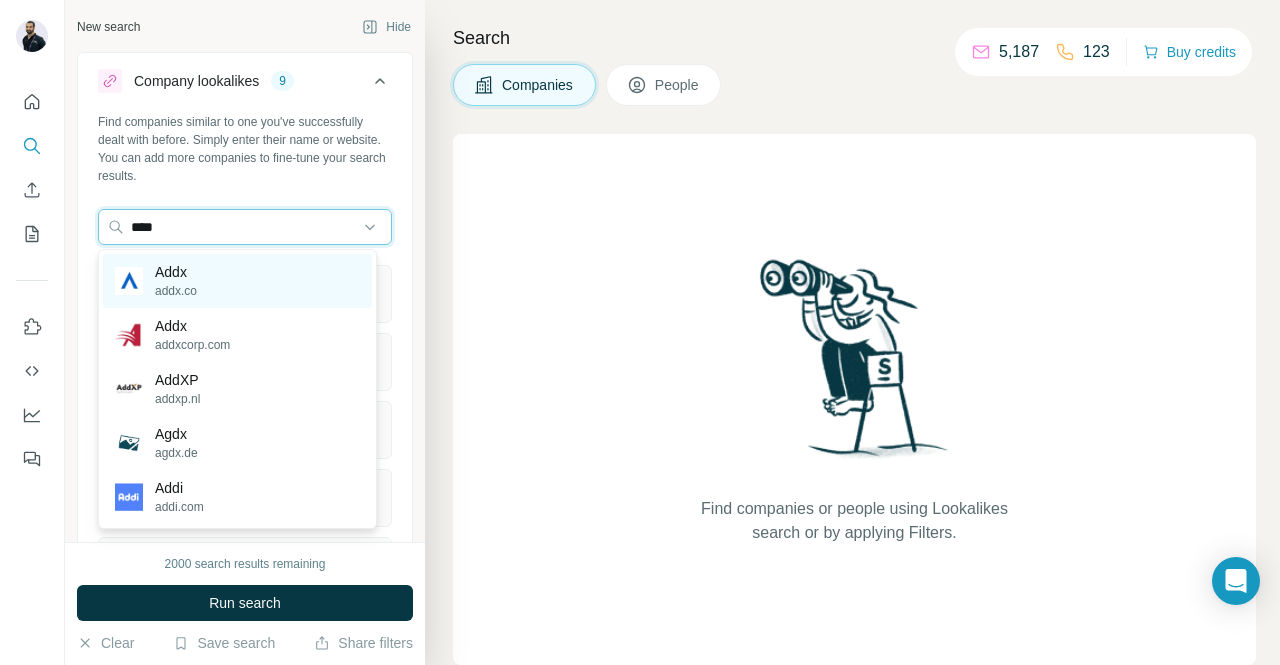 type on "****" 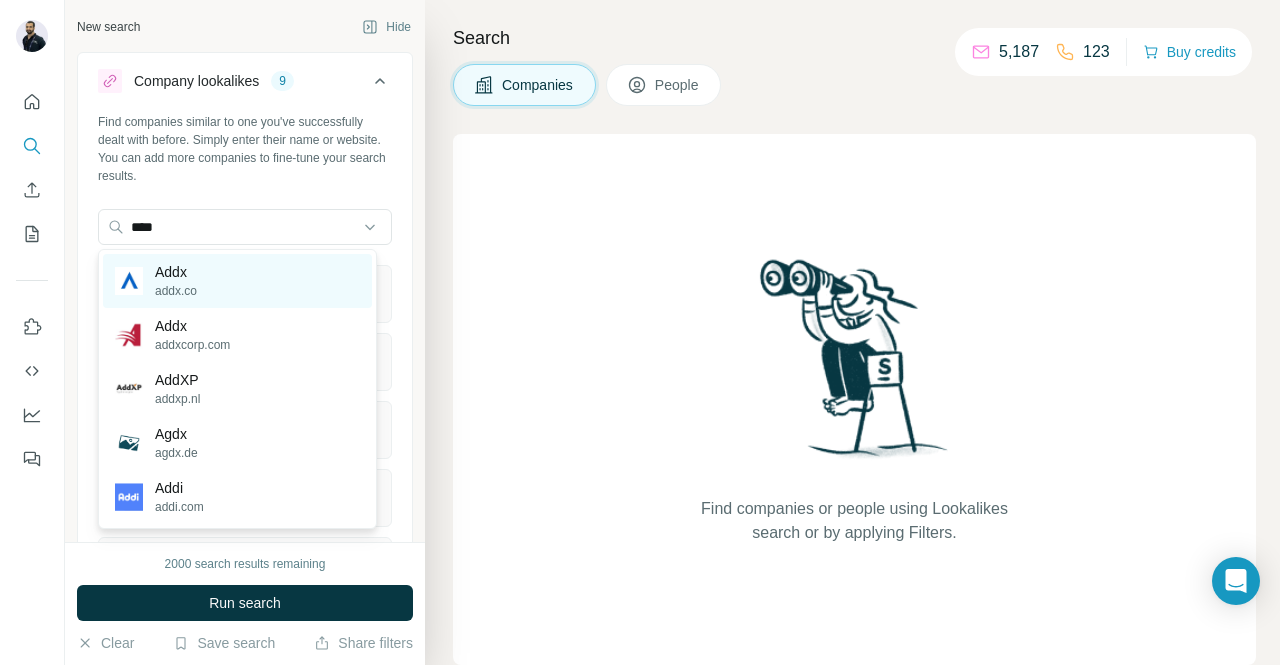click on "Addx addx.co" at bounding box center (237, 281) 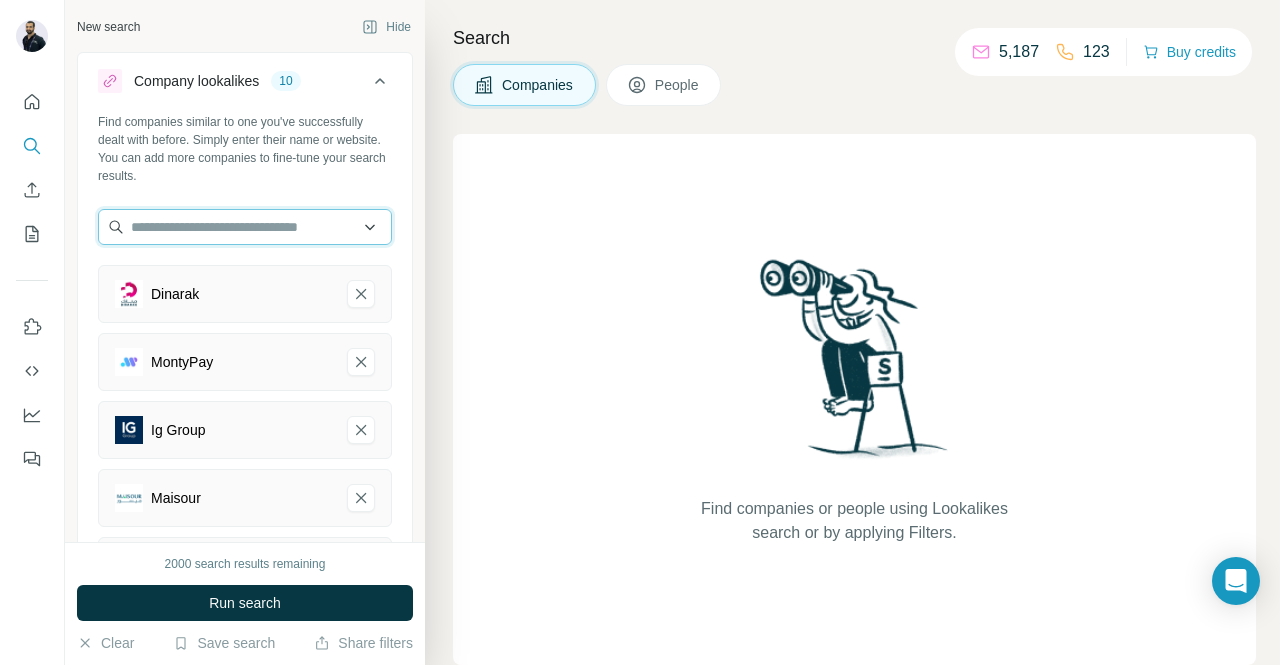 click at bounding box center (245, 227) 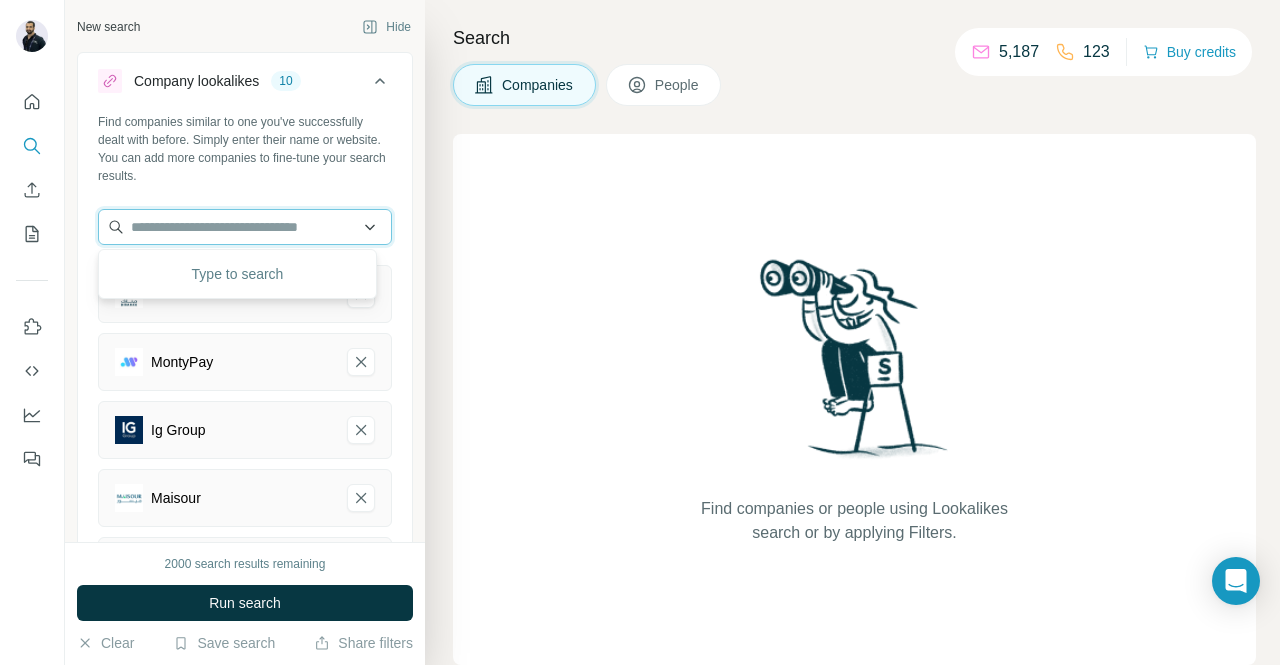 type on "*" 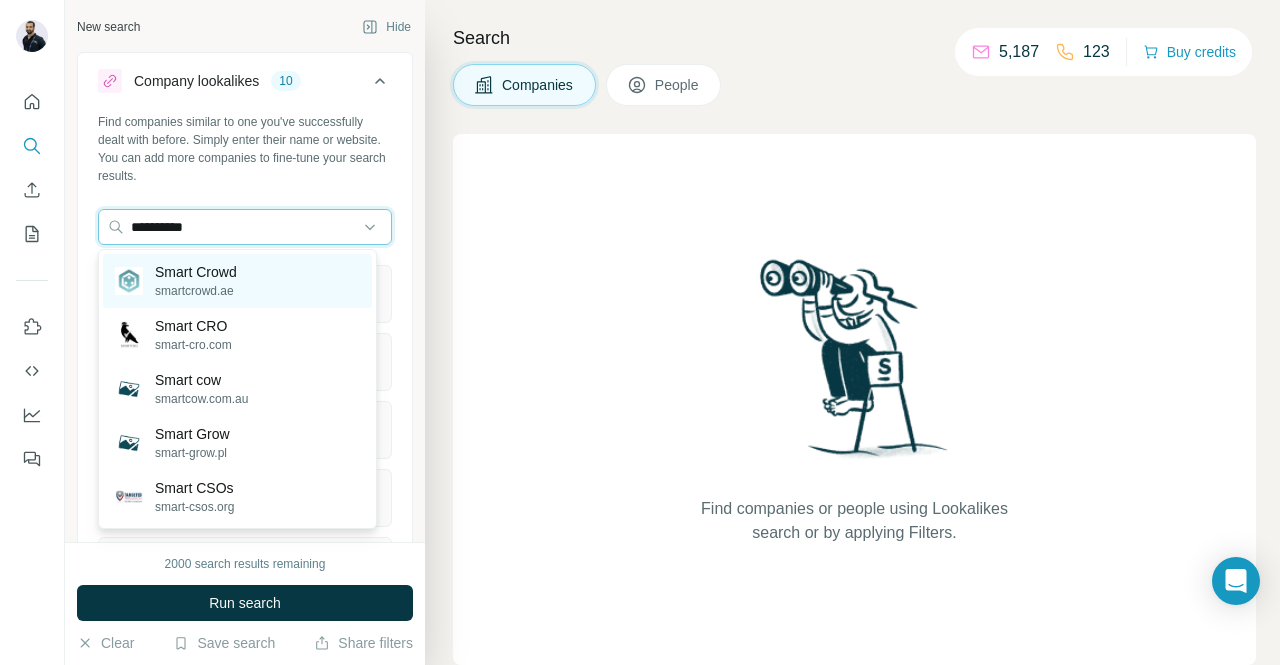 type on "**********" 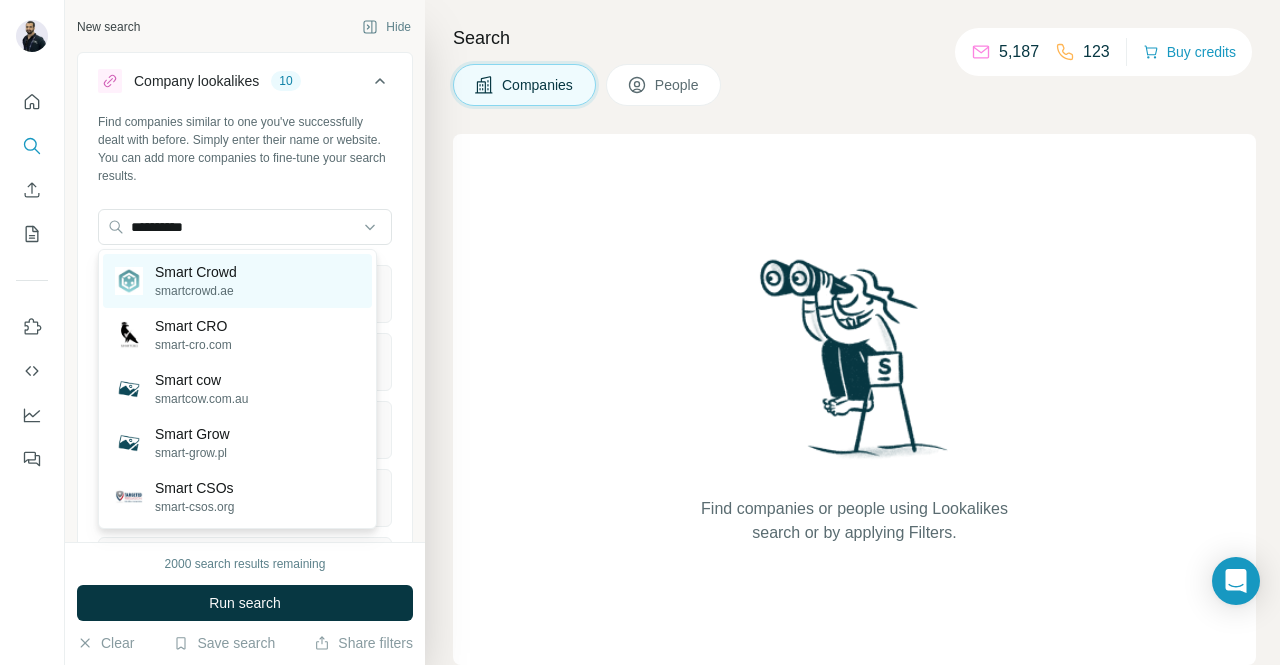 click on "Smart Crowd" at bounding box center [196, 272] 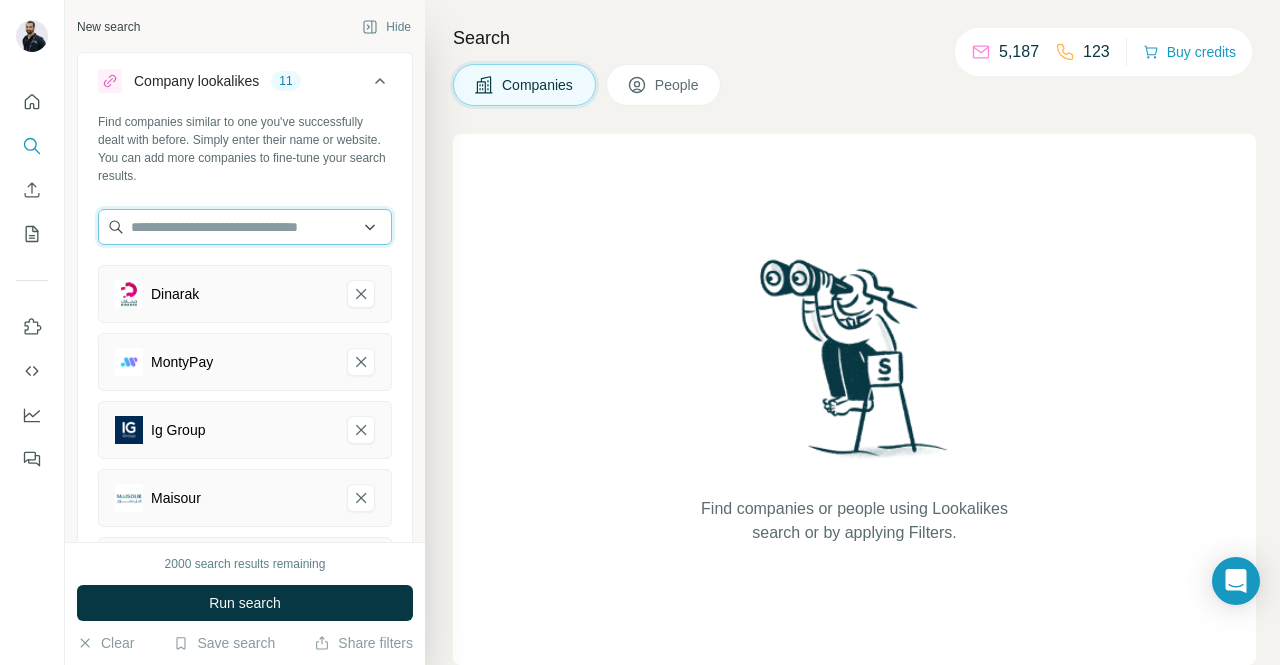 click at bounding box center (245, 227) 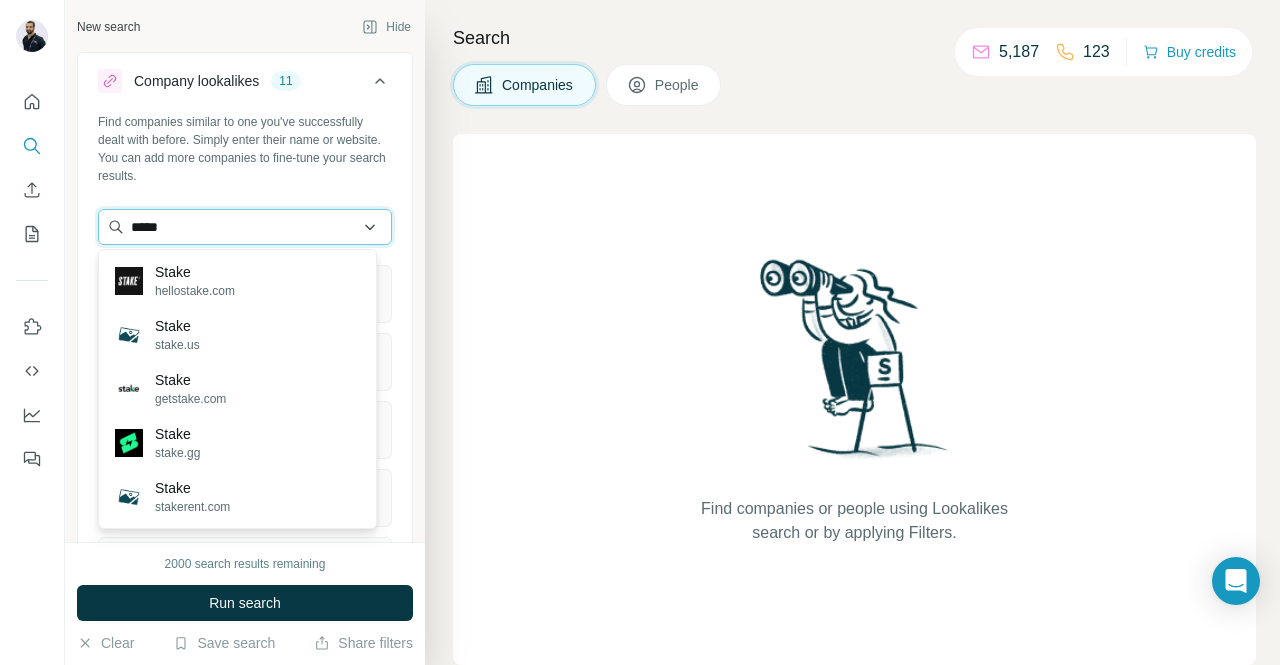 click on "*****" at bounding box center (245, 227) 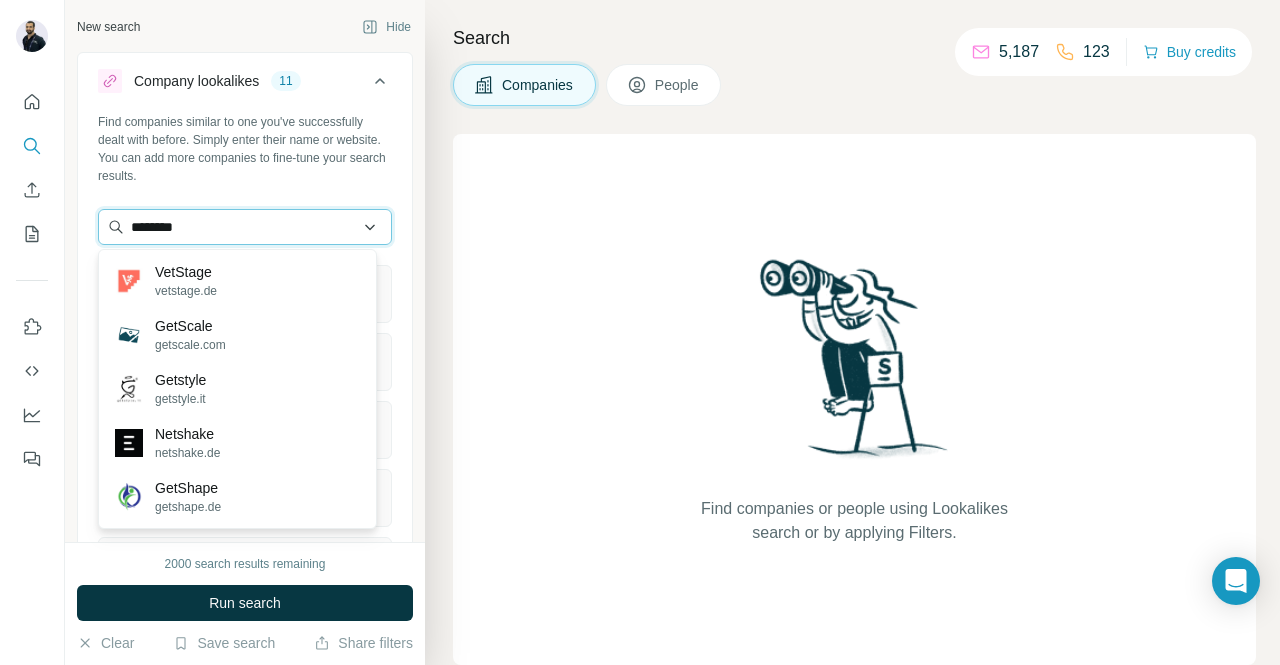 click on "********" at bounding box center [245, 227] 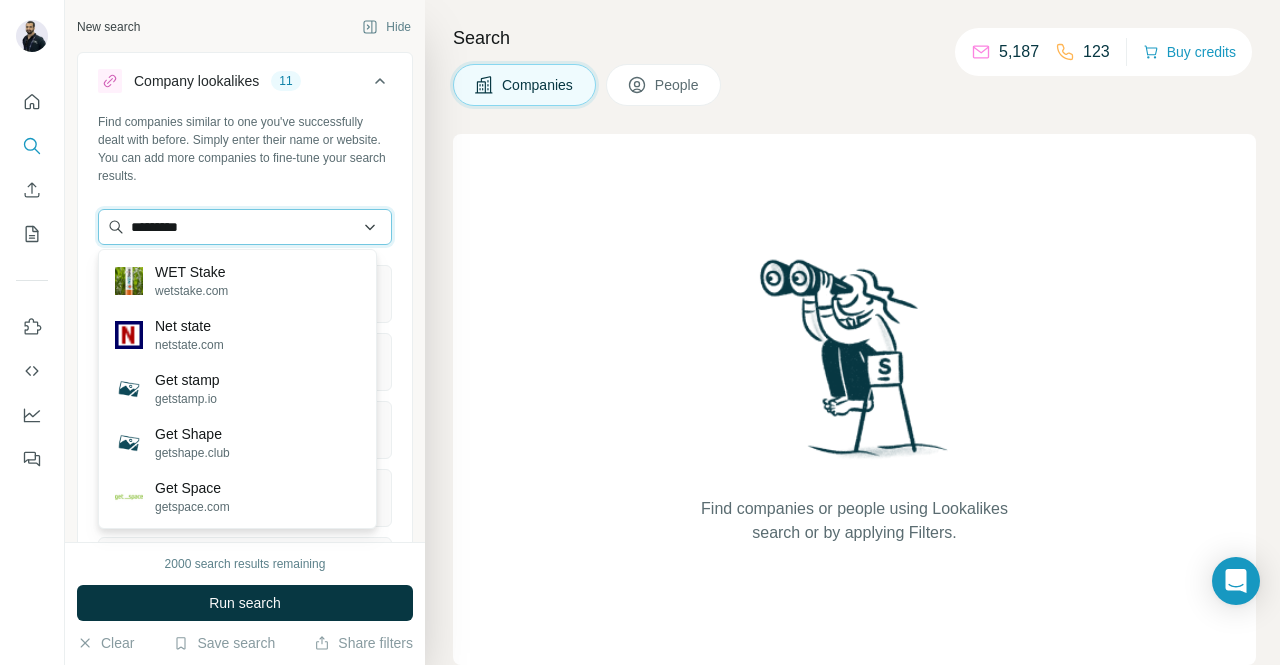 click on "*********" at bounding box center [245, 227] 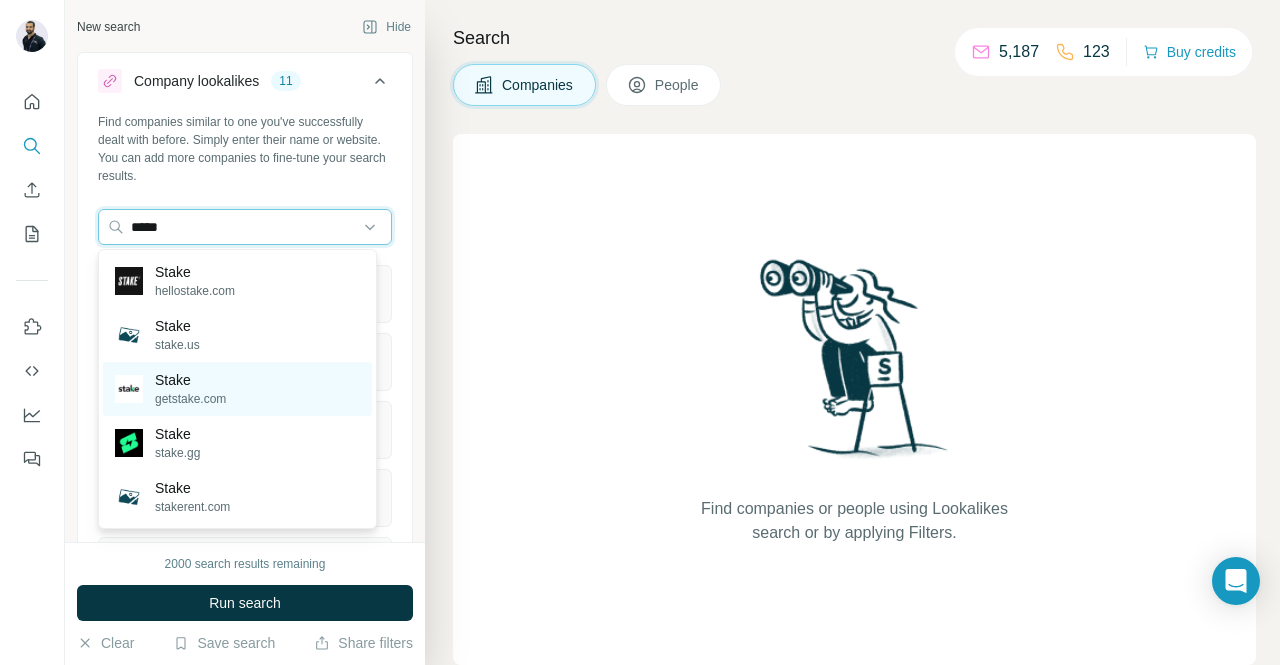 type on "*****" 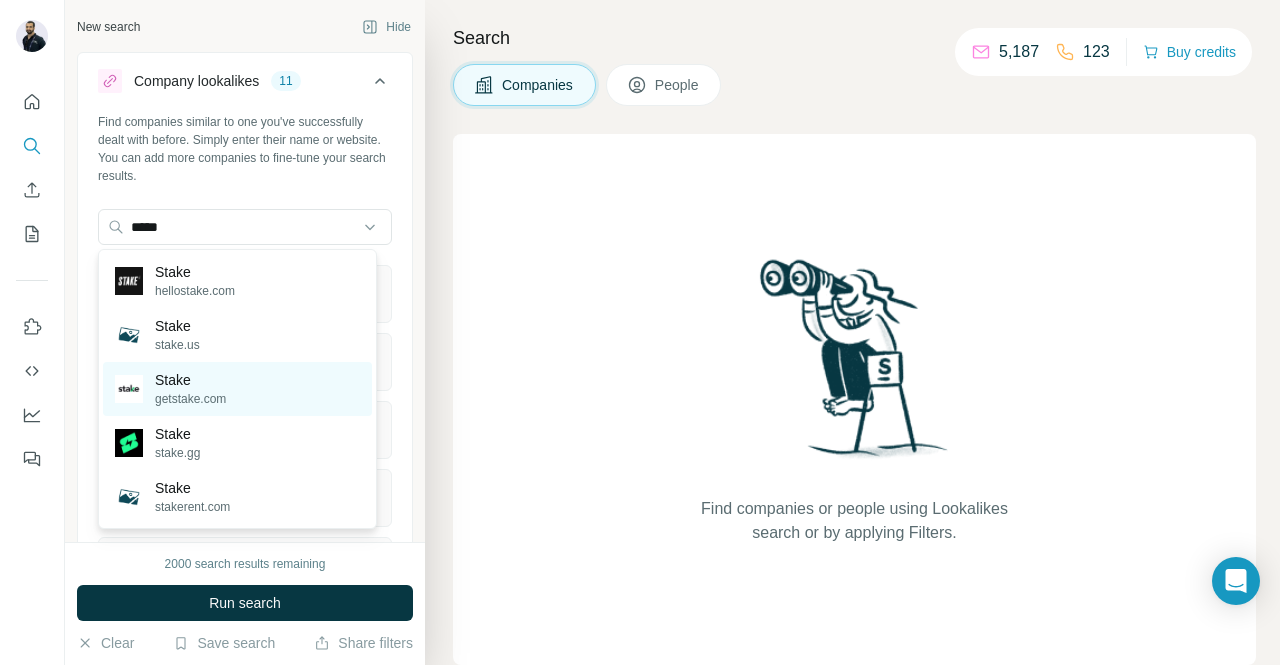 click on "Stake getstake.com" at bounding box center (237, 389) 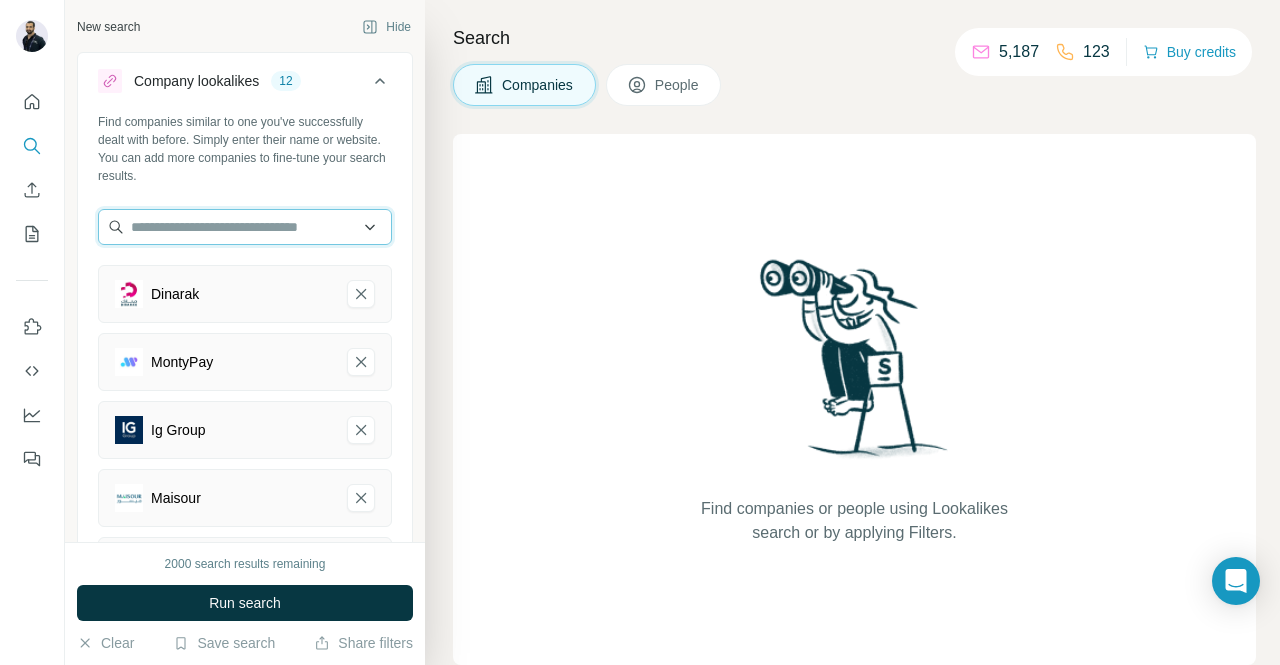 click at bounding box center [245, 227] 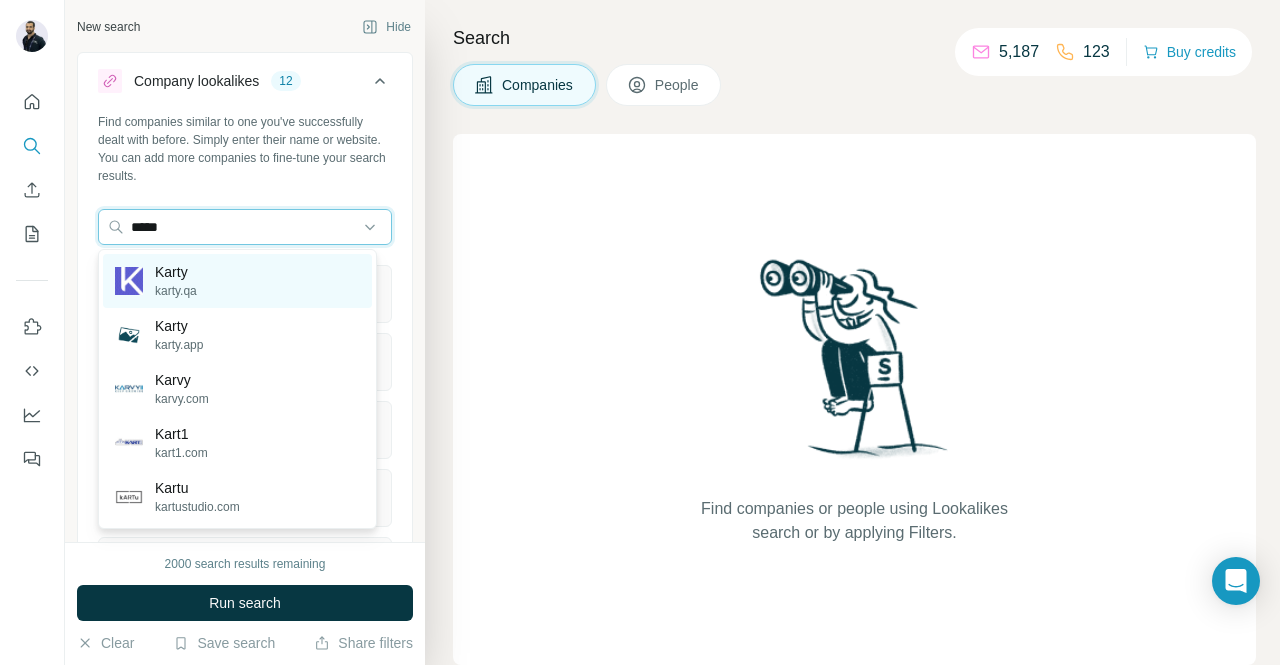 type on "*****" 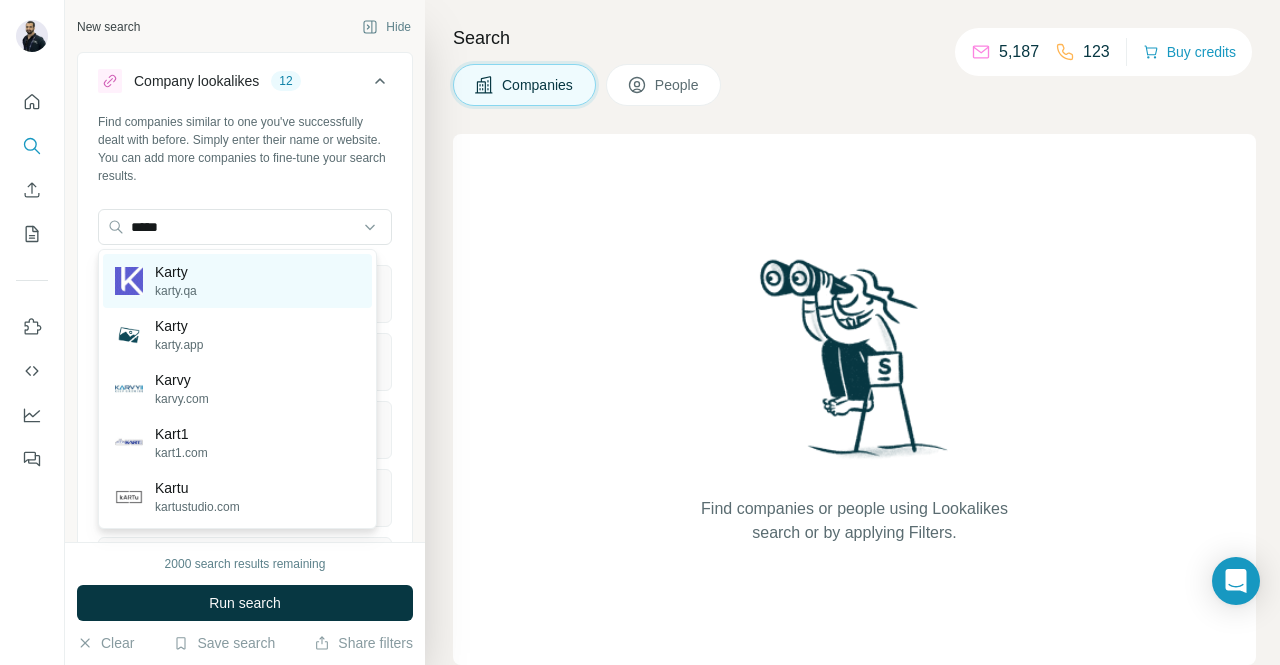 click on "Karty karty.qa" at bounding box center [237, 281] 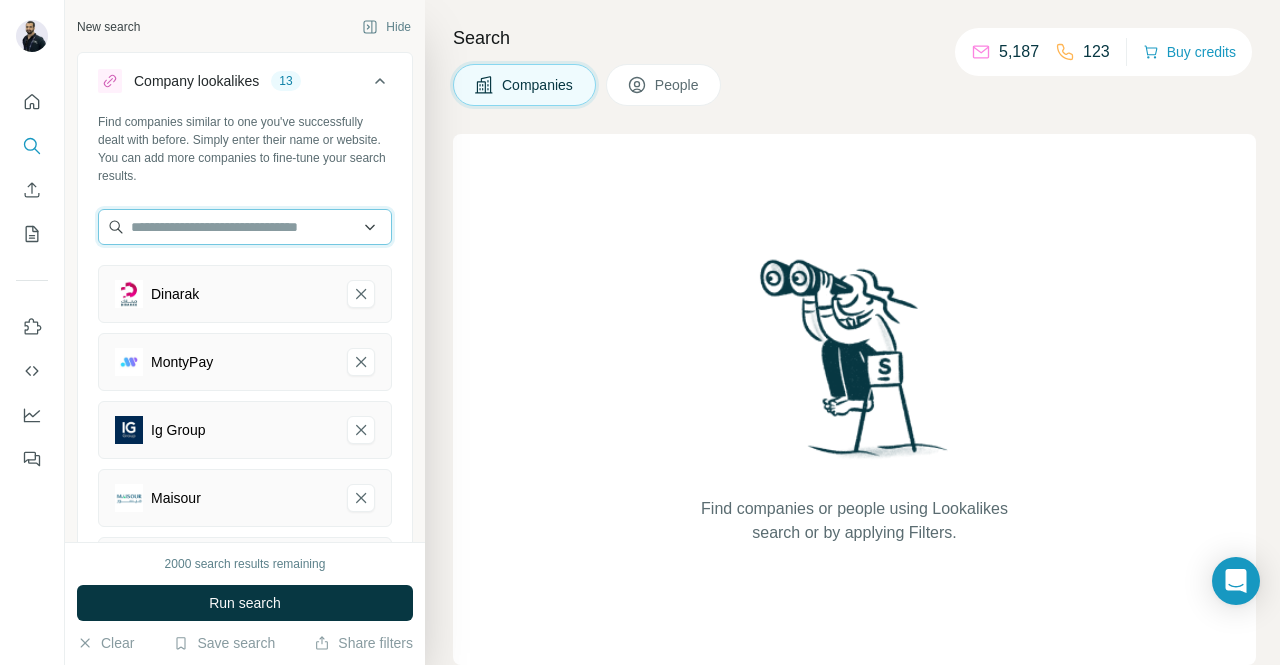 click at bounding box center (245, 227) 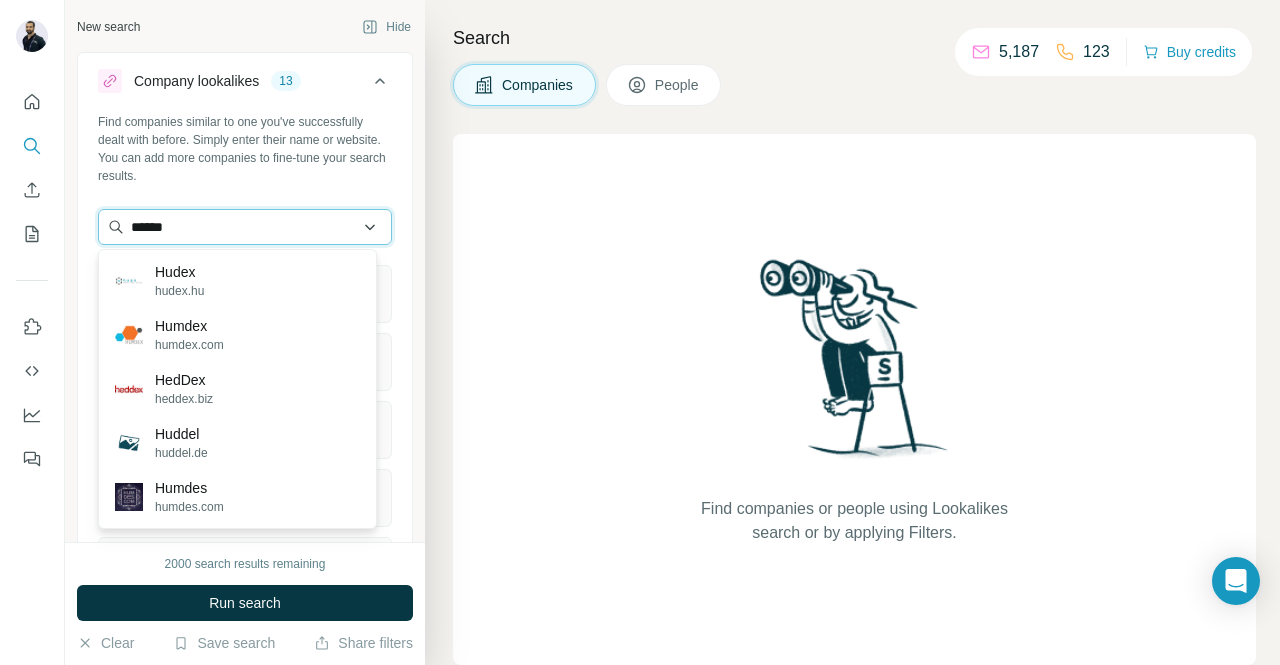 click on "******" at bounding box center (245, 227) 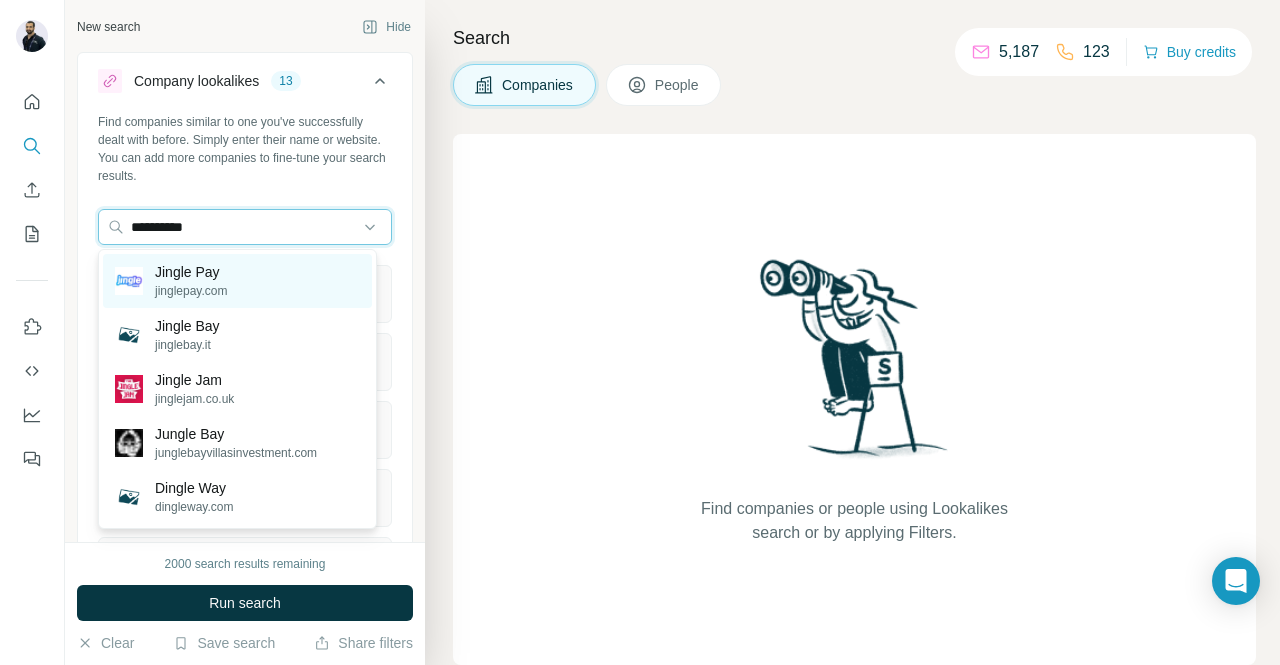 type on "**********" 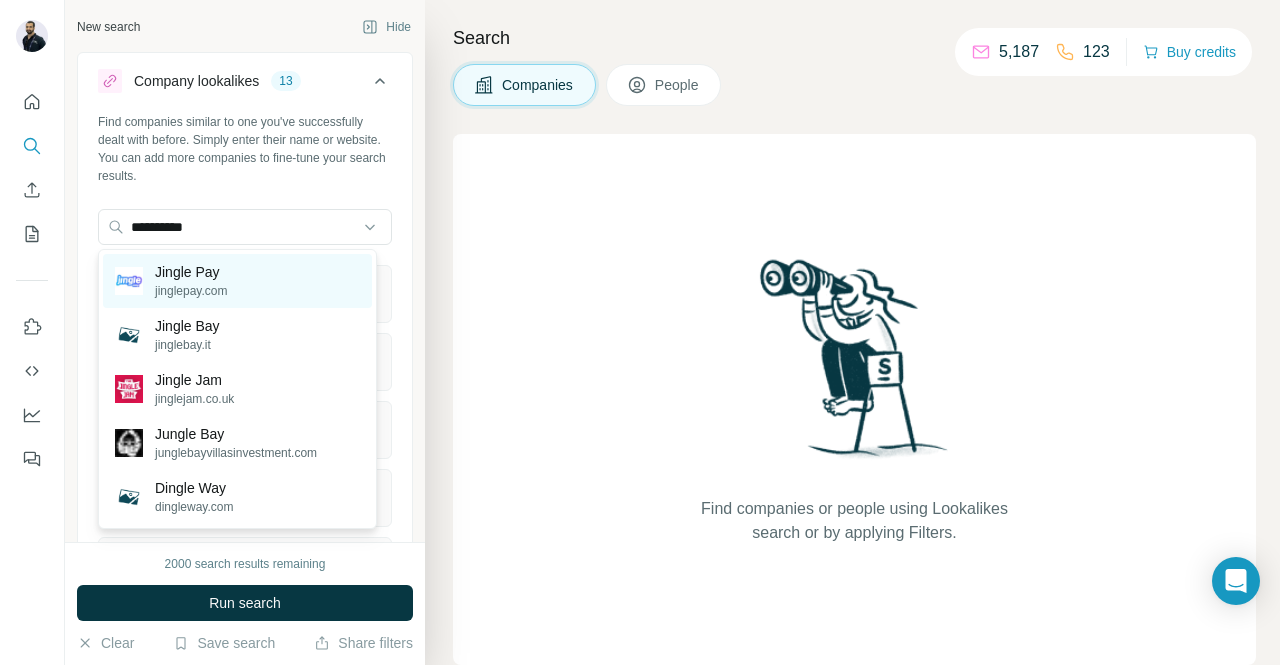 click on "Jingle Pay jinglepay.com" at bounding box center [237, 281] 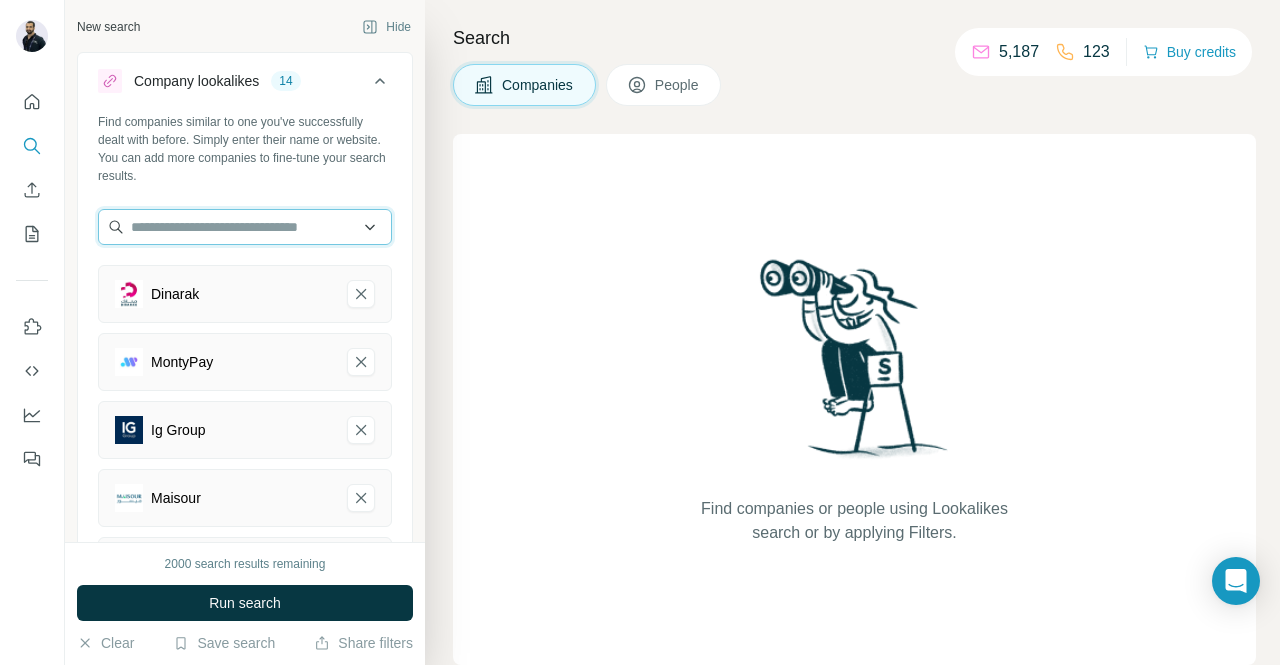 click at bounding box center [245, 227] 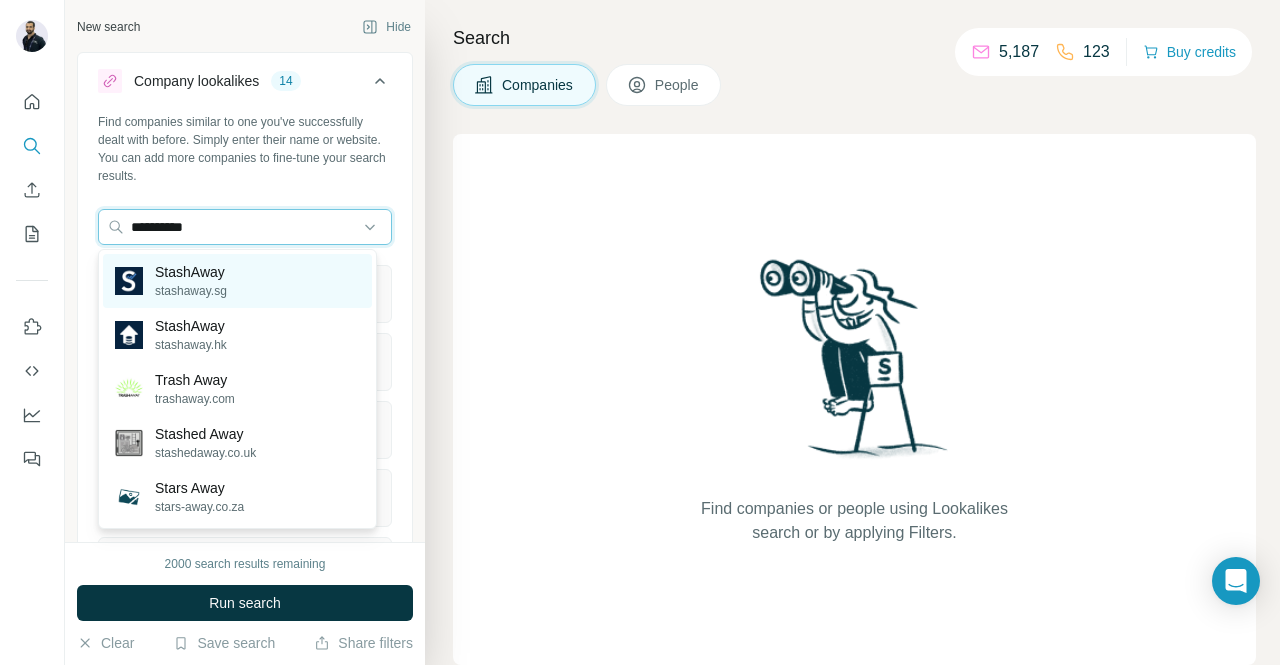 type on "**********" 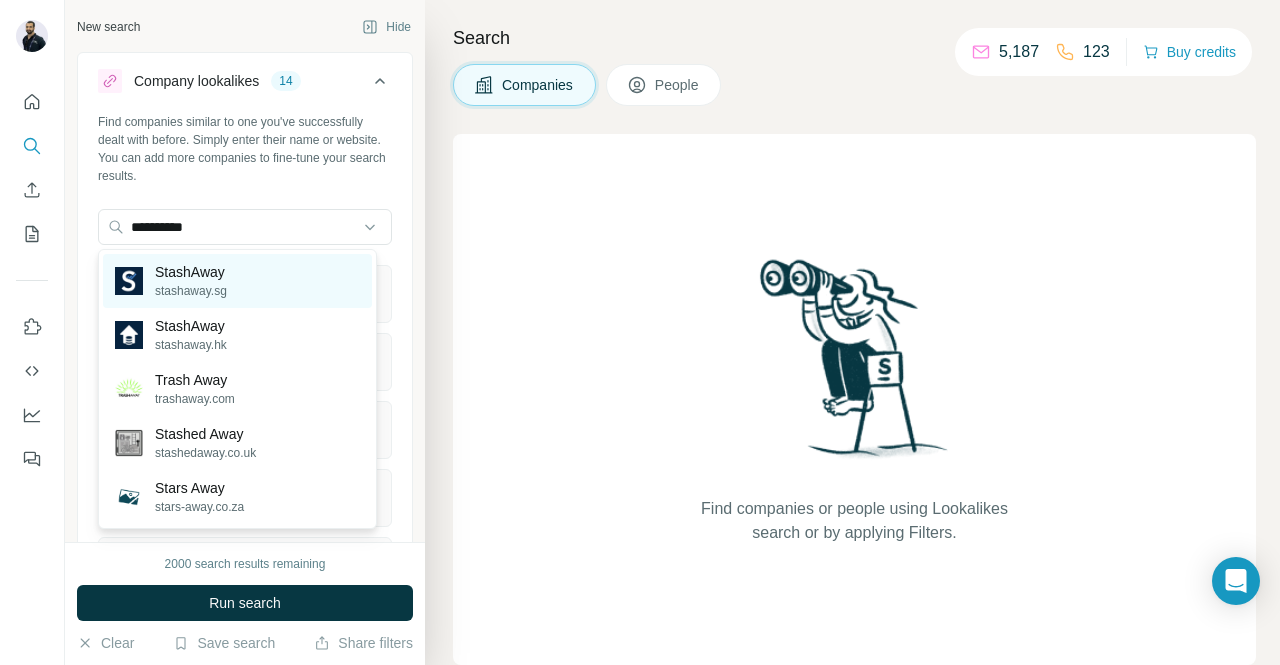 click on "StashAway" at bounding box center [191, 272] 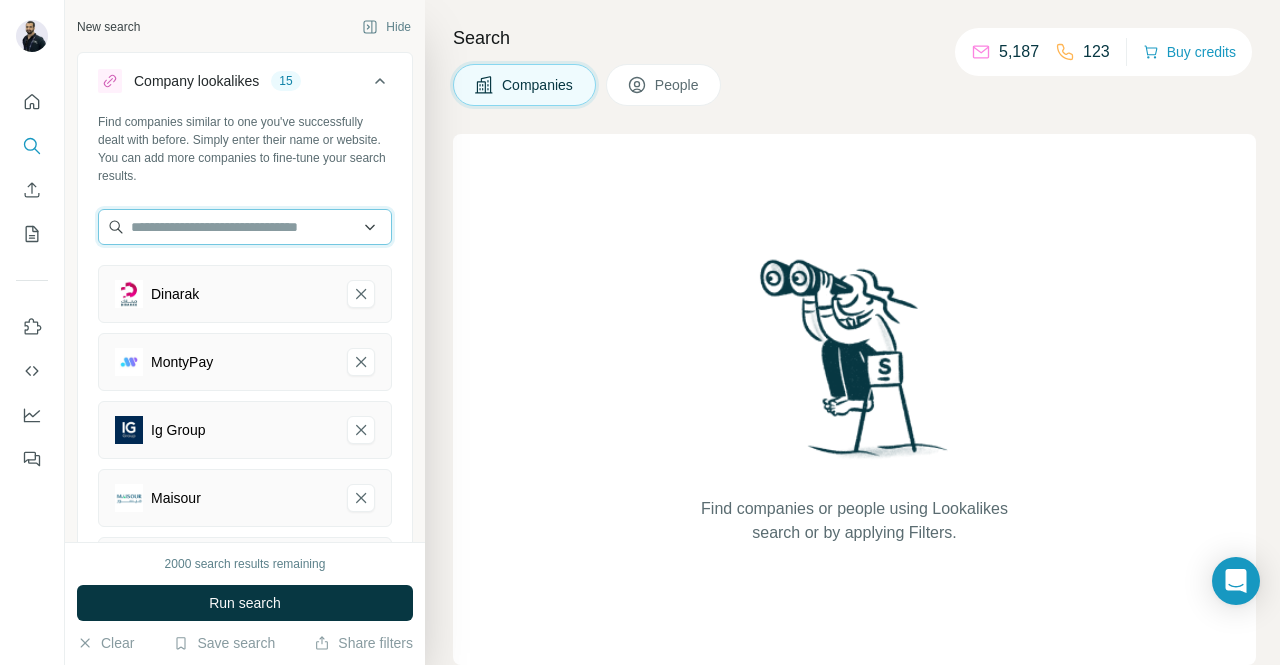 click at bounding box center (245, 227) 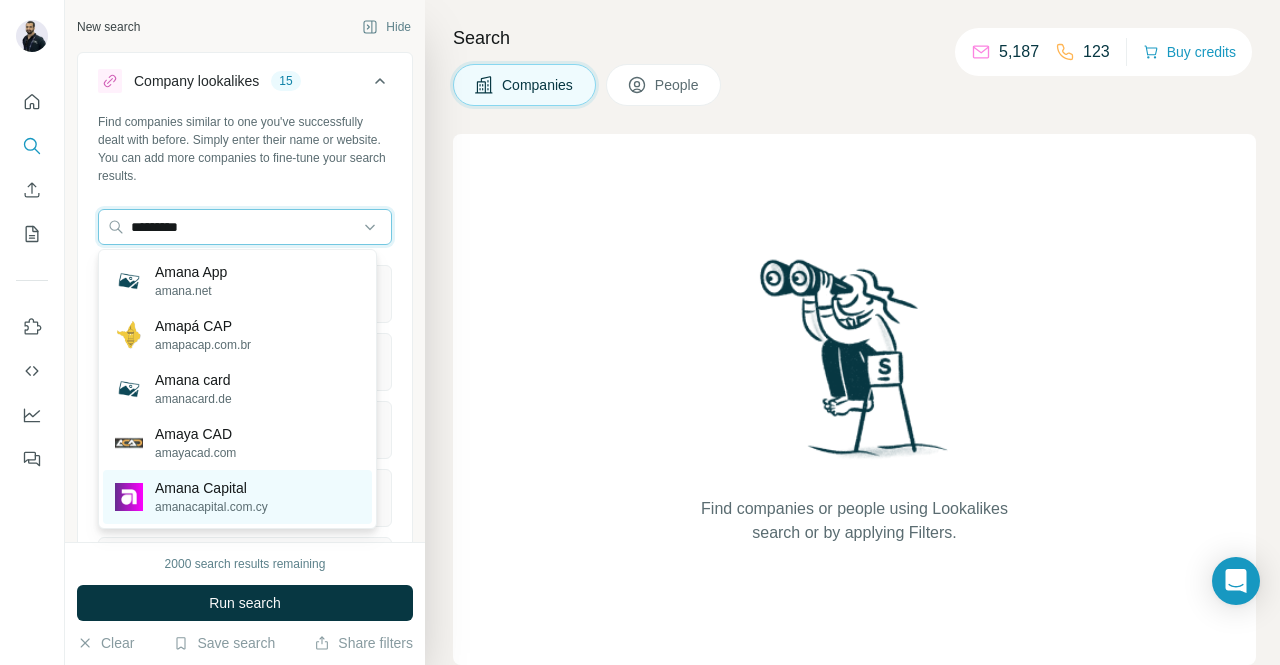 type on "*********" 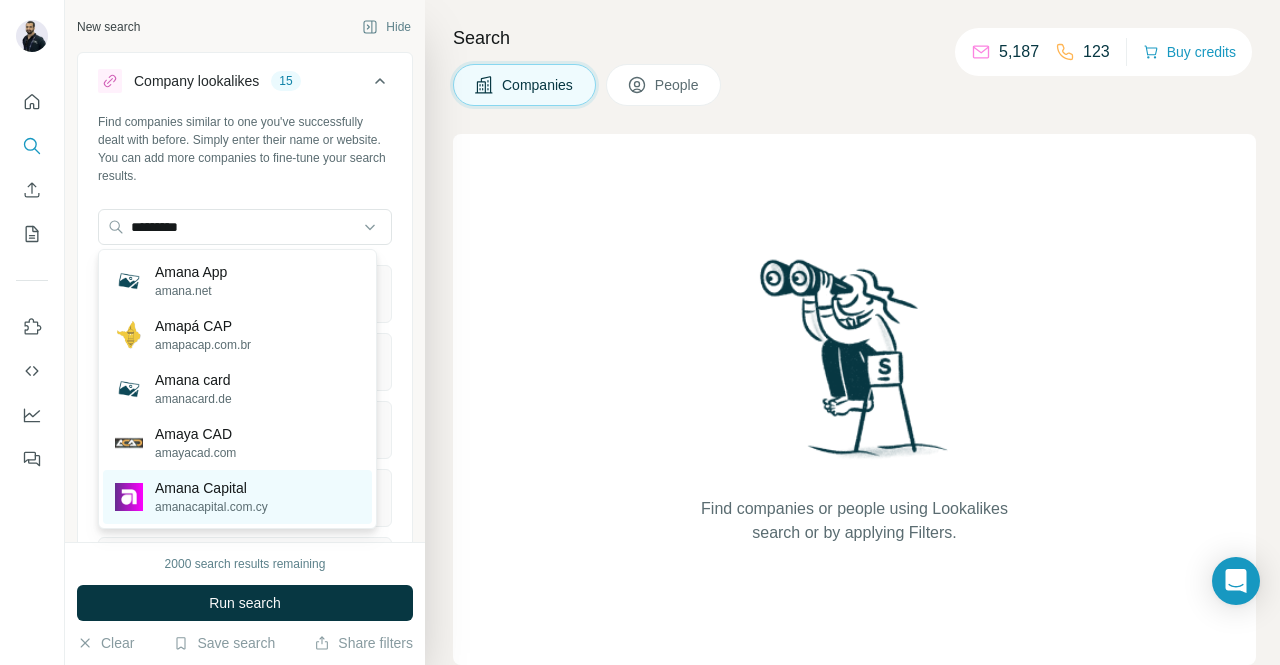 click on "amanacapital.com.cy" at bounding box center (211, 507) 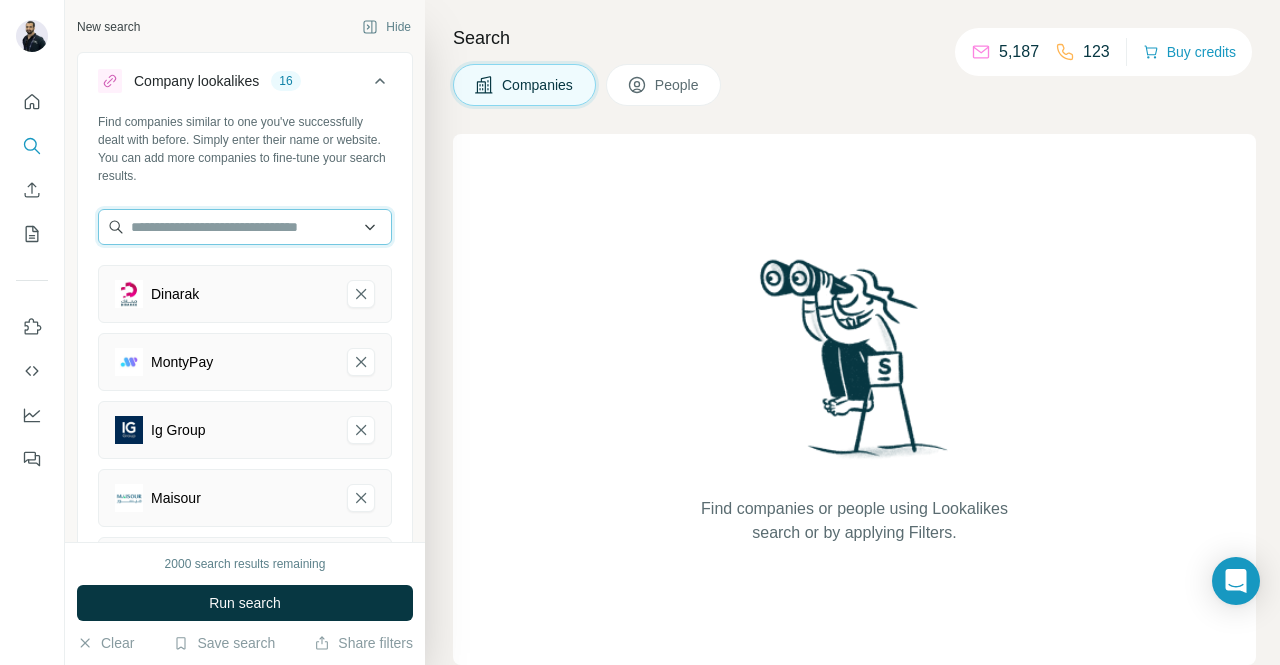 click at bounding box center [245, 227] 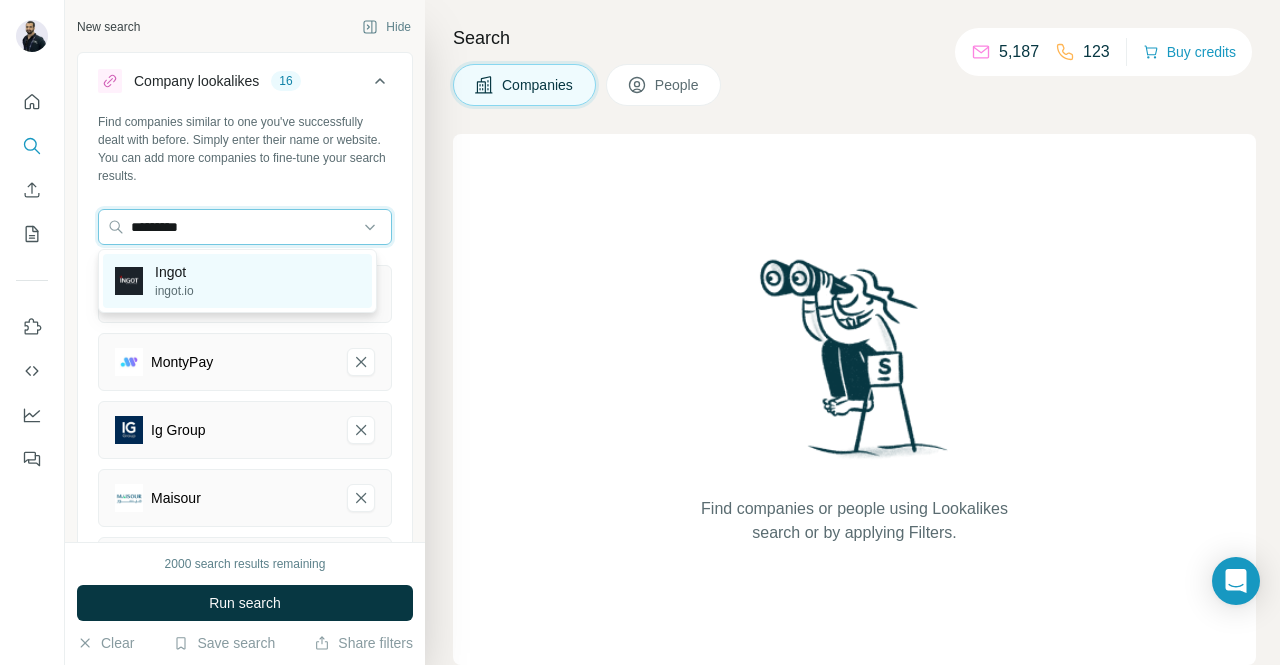 type on "*********" 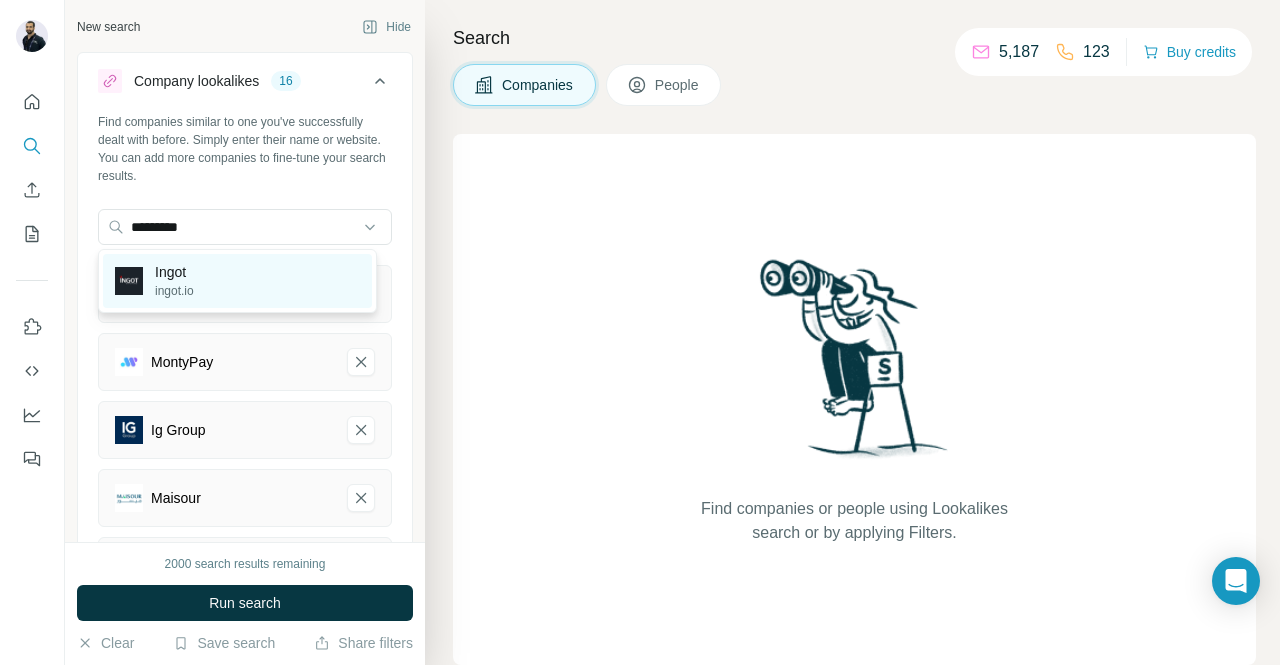 click on "Ingot ingot.io" at bounding box center (237, 281) 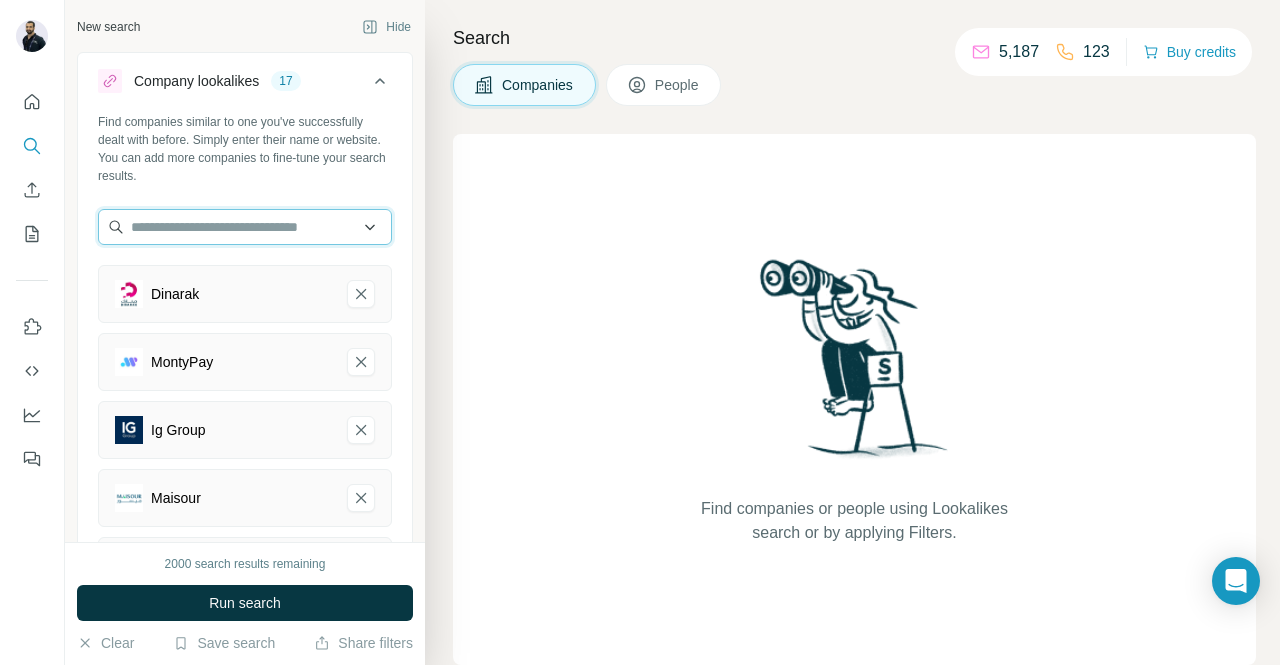 click at bounding box center (245, 227) 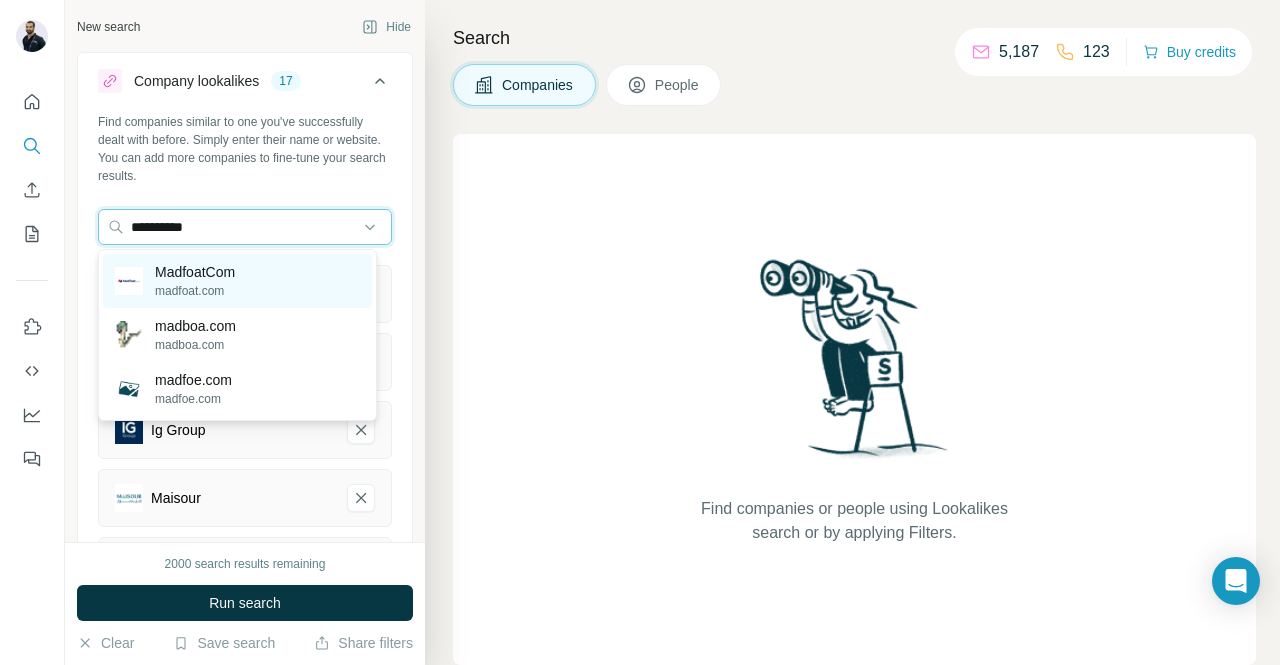 type on "**********" 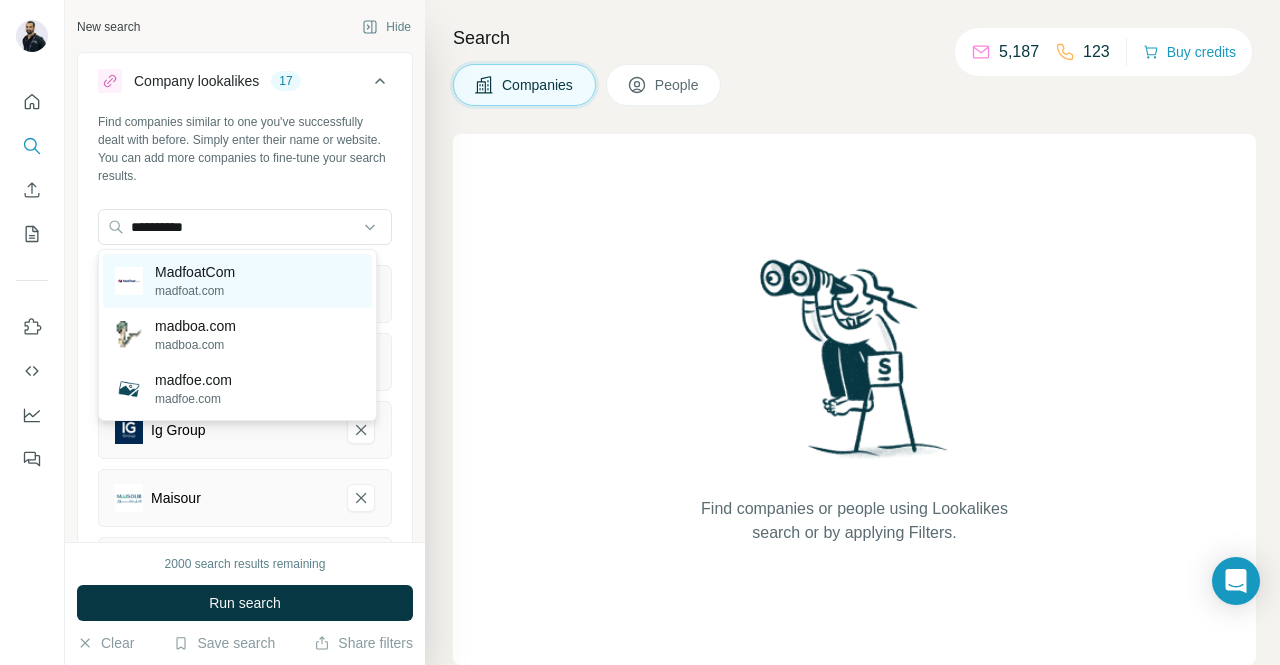 click on "MadfoatCom madfoat.com" at bounding box center [237, 281] 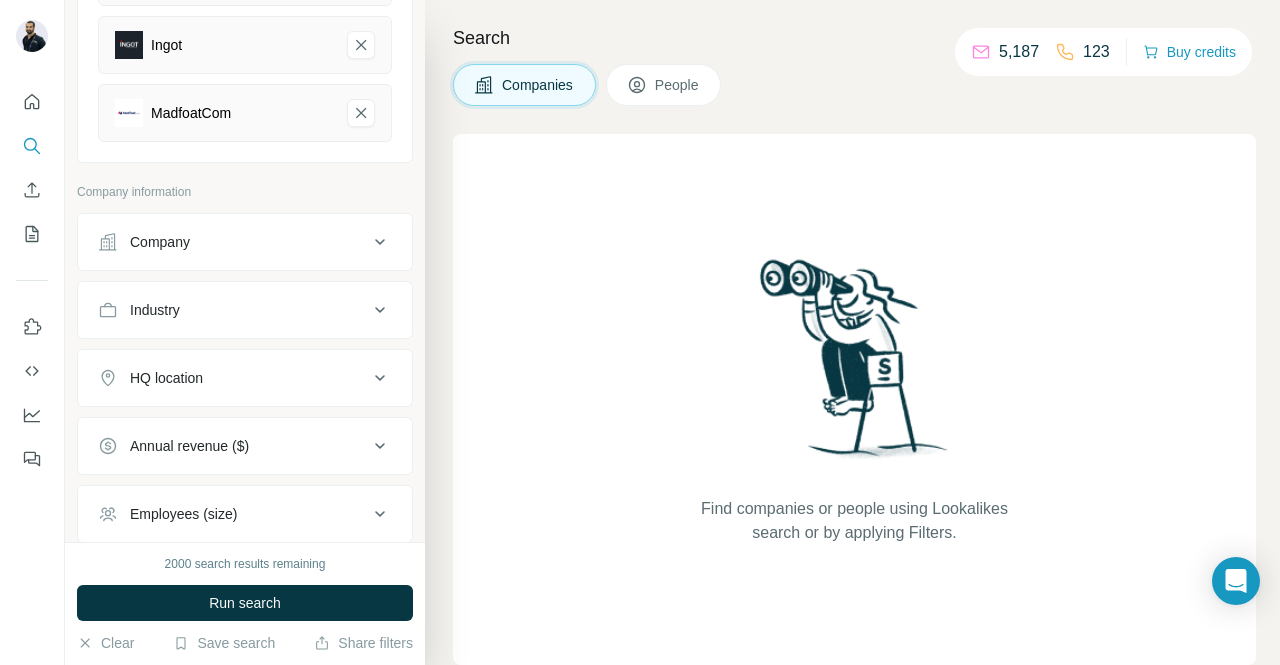 scroll, scrollTop: 1400, scrollLeft: 0, axis: vertical 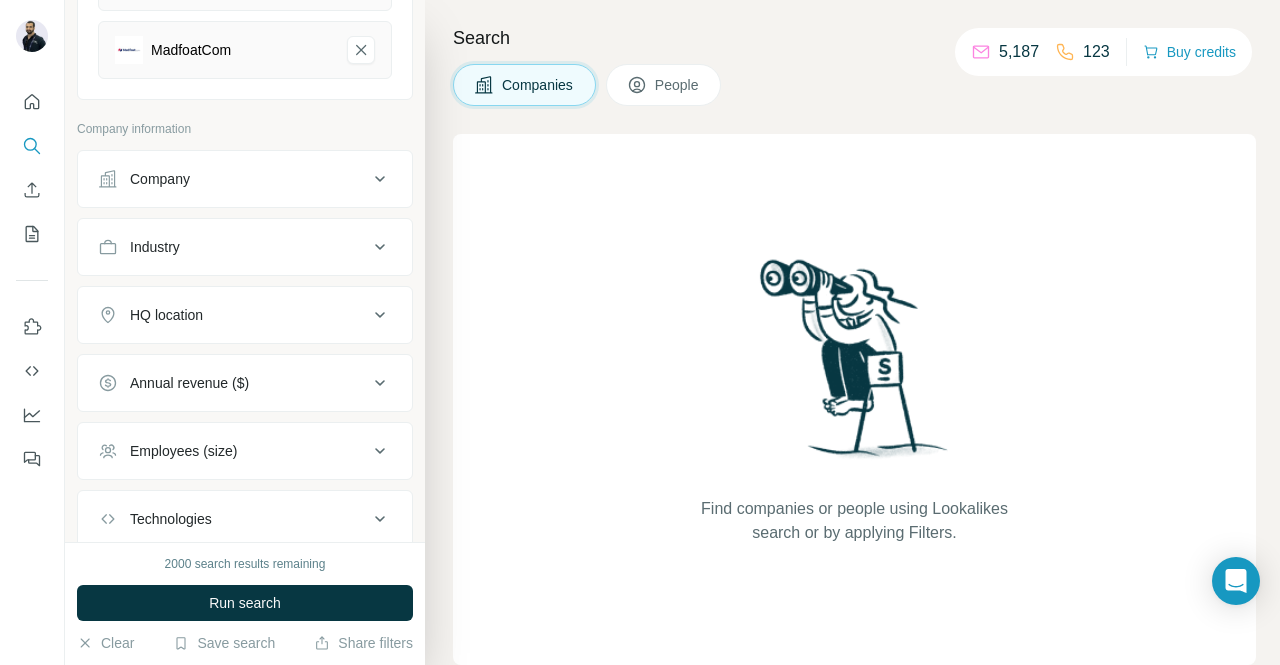 click 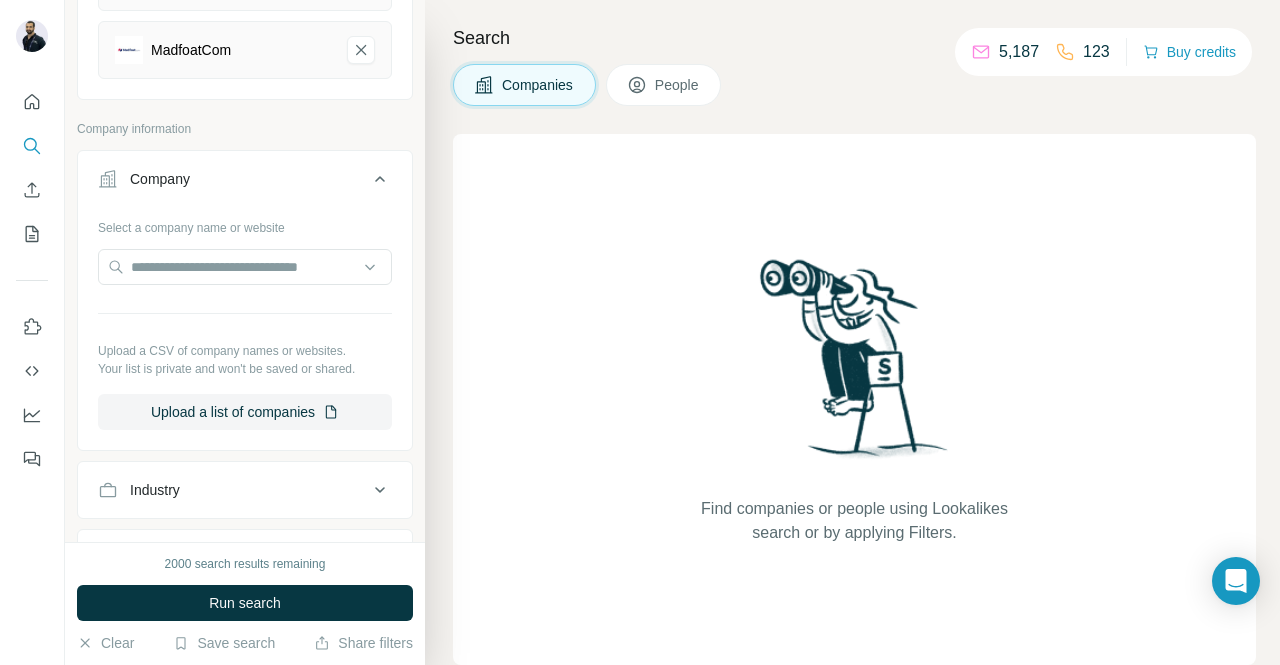 click 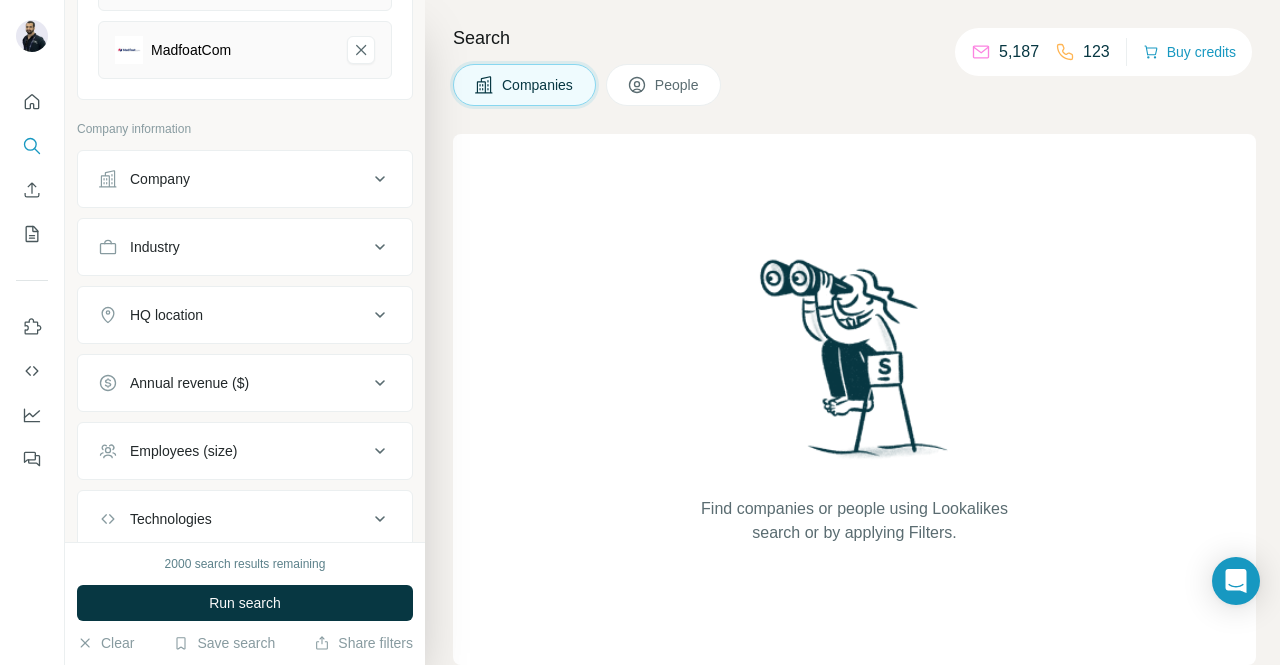 click 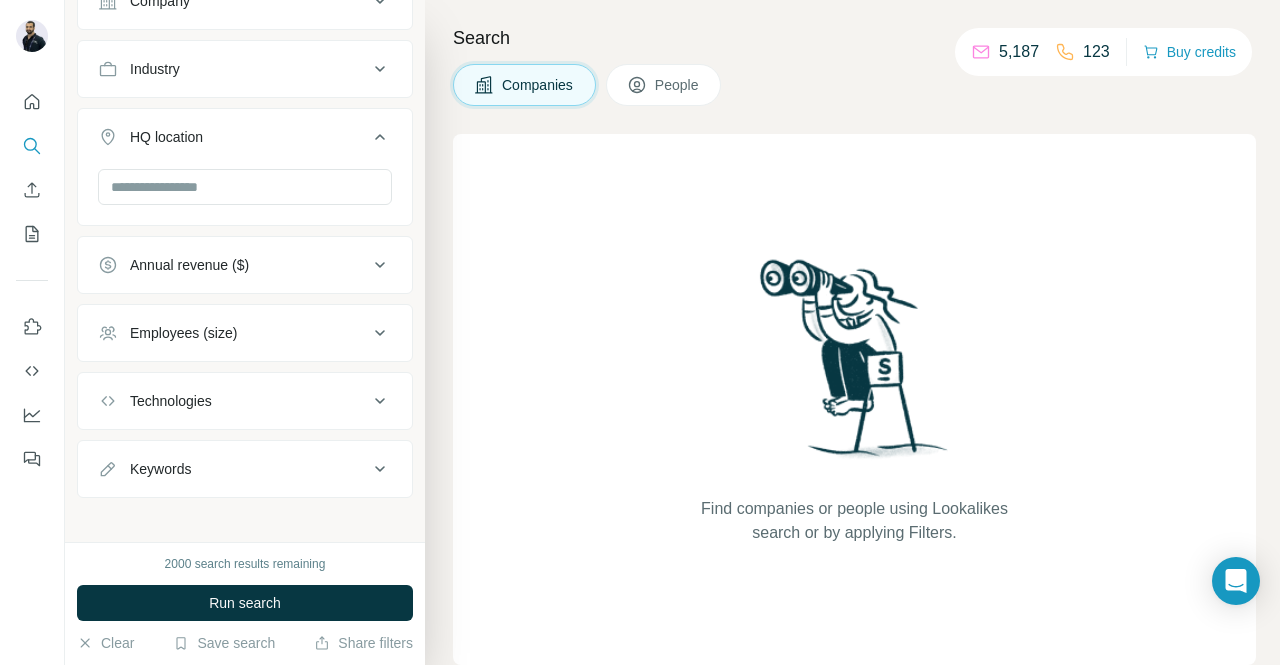 scroll, scrollTop: 1590, scrollLeft: 0, axis: vertical 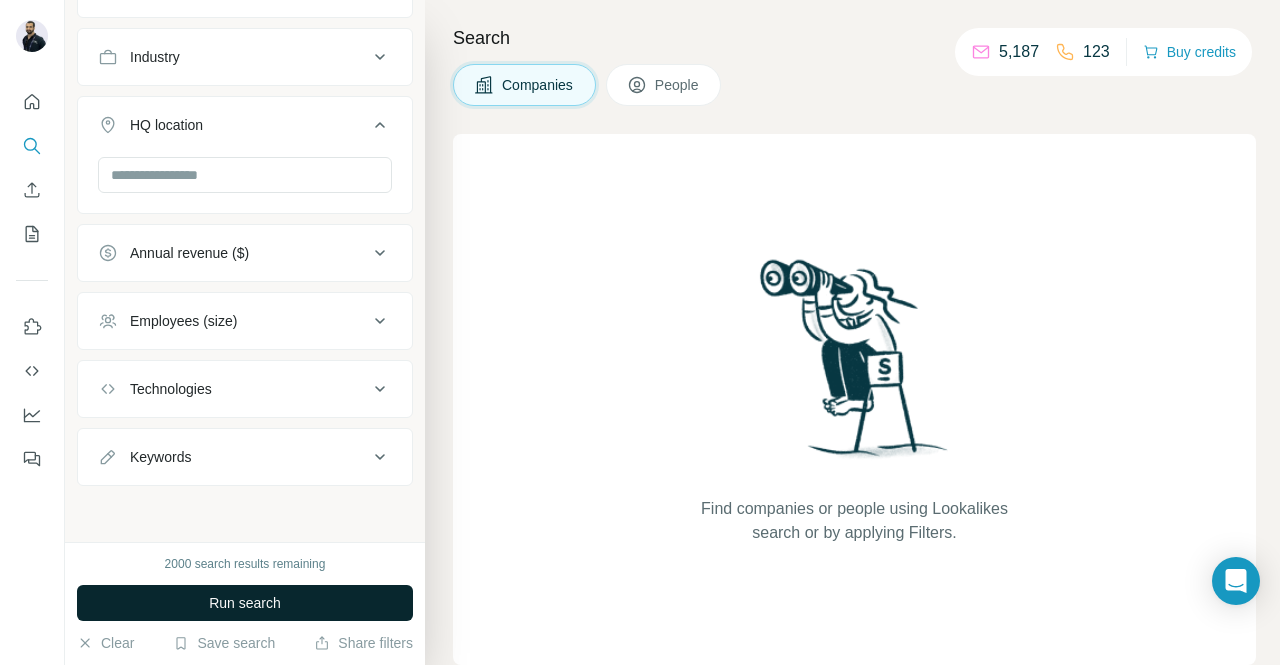 click on "Run search" at bounding box center (245, 603) 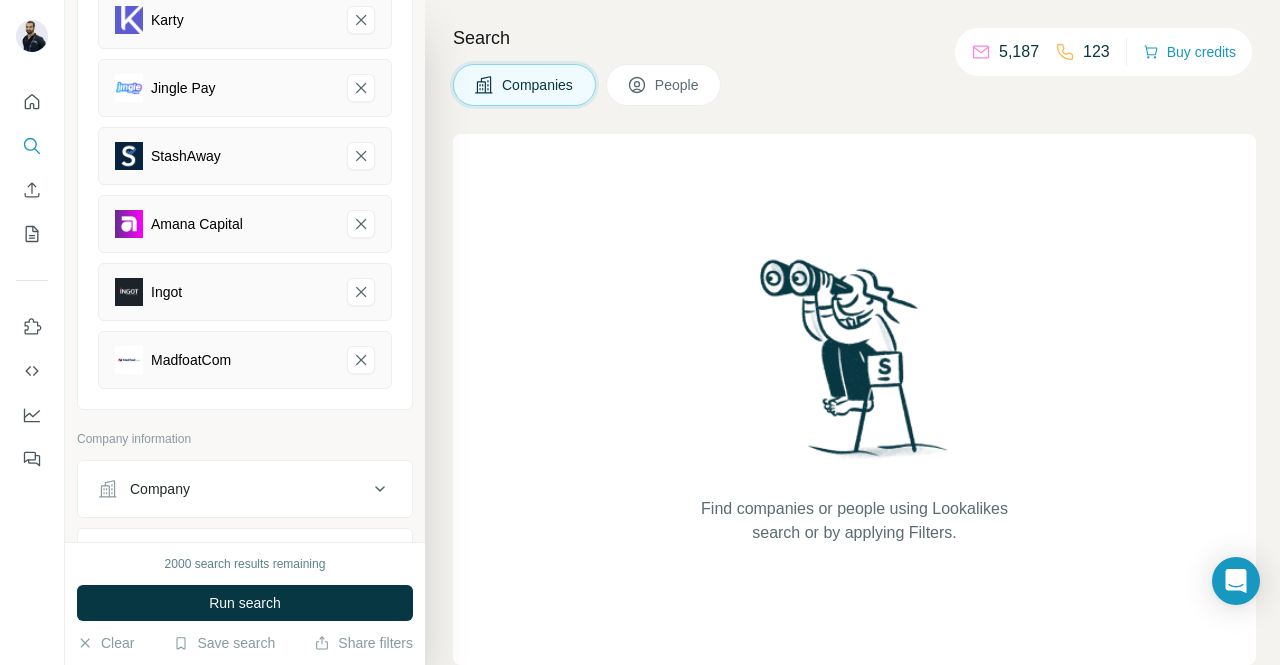 scroll, scrollTop: 1100, scrollLeft: 0, axis: vertical 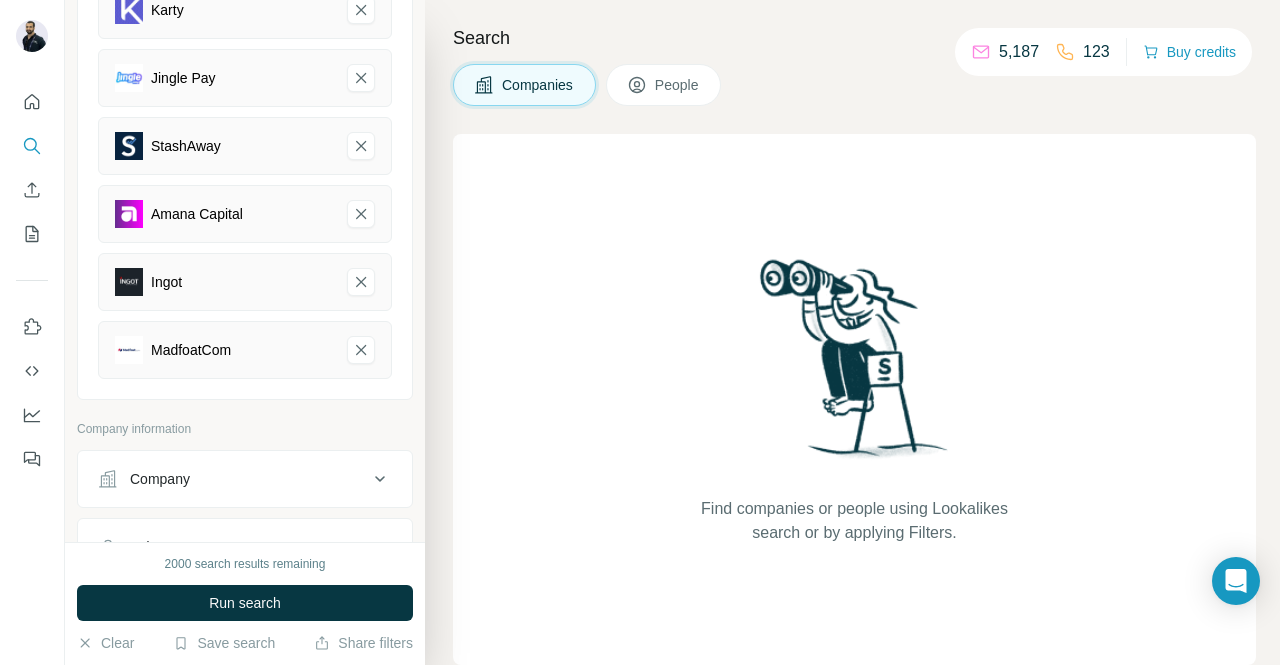 click on "Company information" at bounding box center [245, 429] 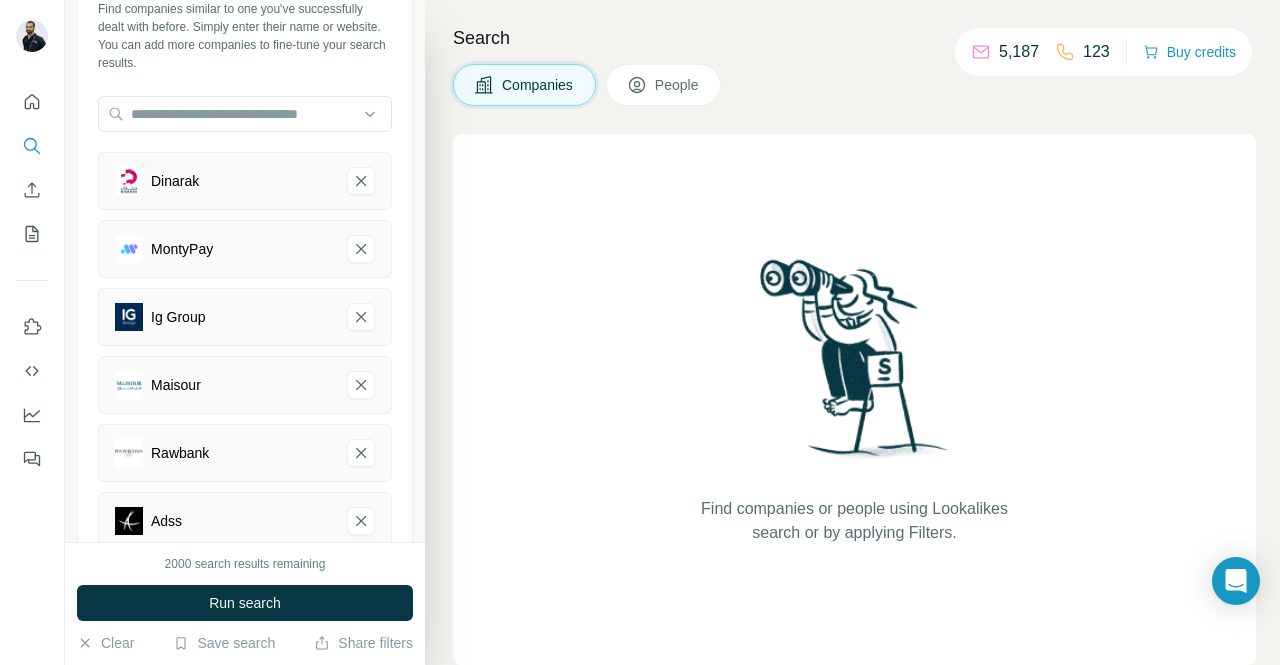 scroll, scrollTop: 0, scrollLeft: 0, axis: both 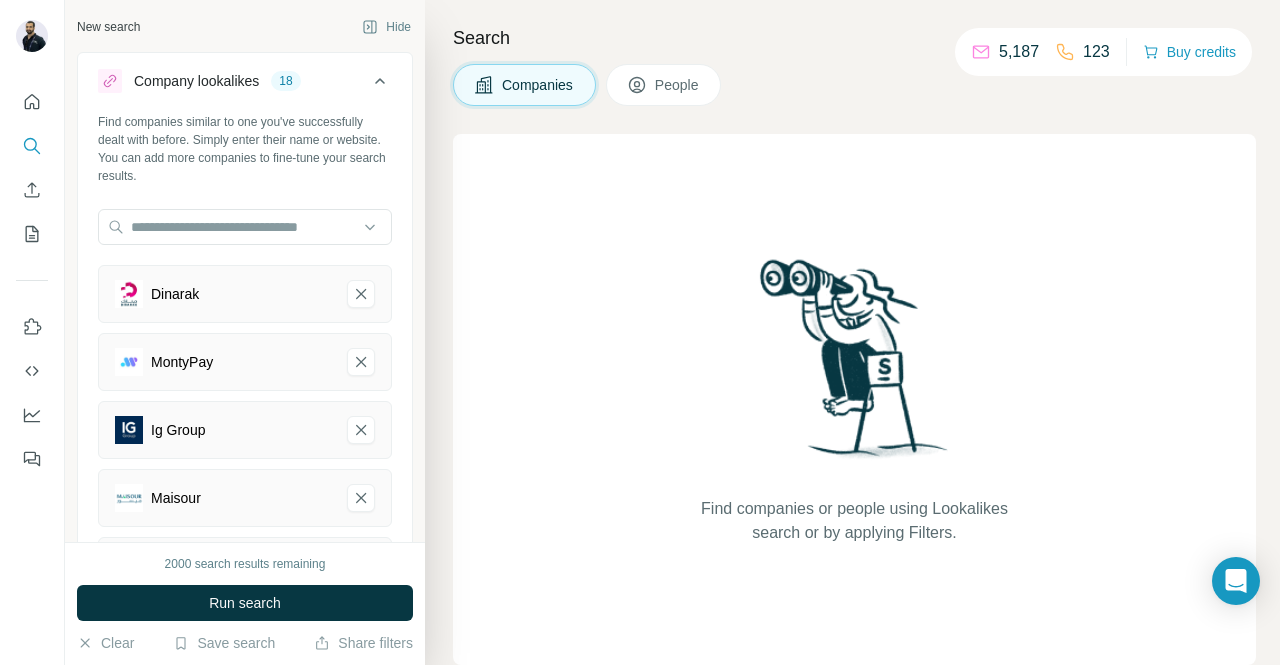 click on "18" at bounding box center [285, 81] 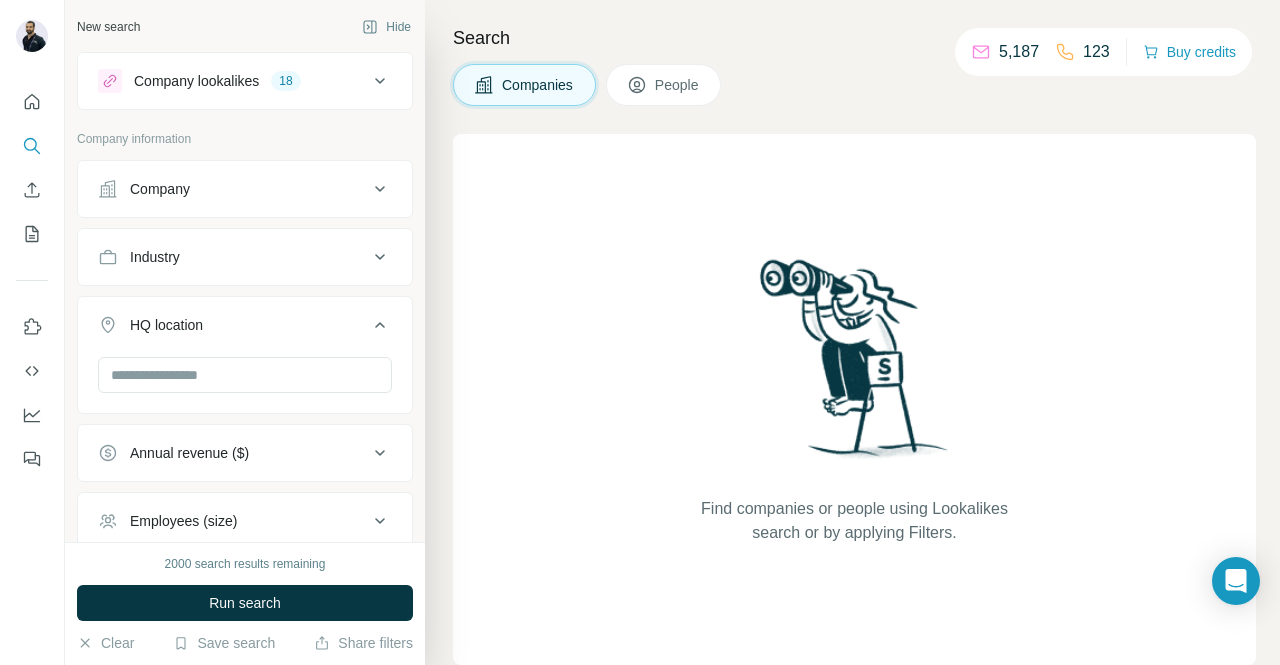 click on "18" at bounding box center [285, 81] 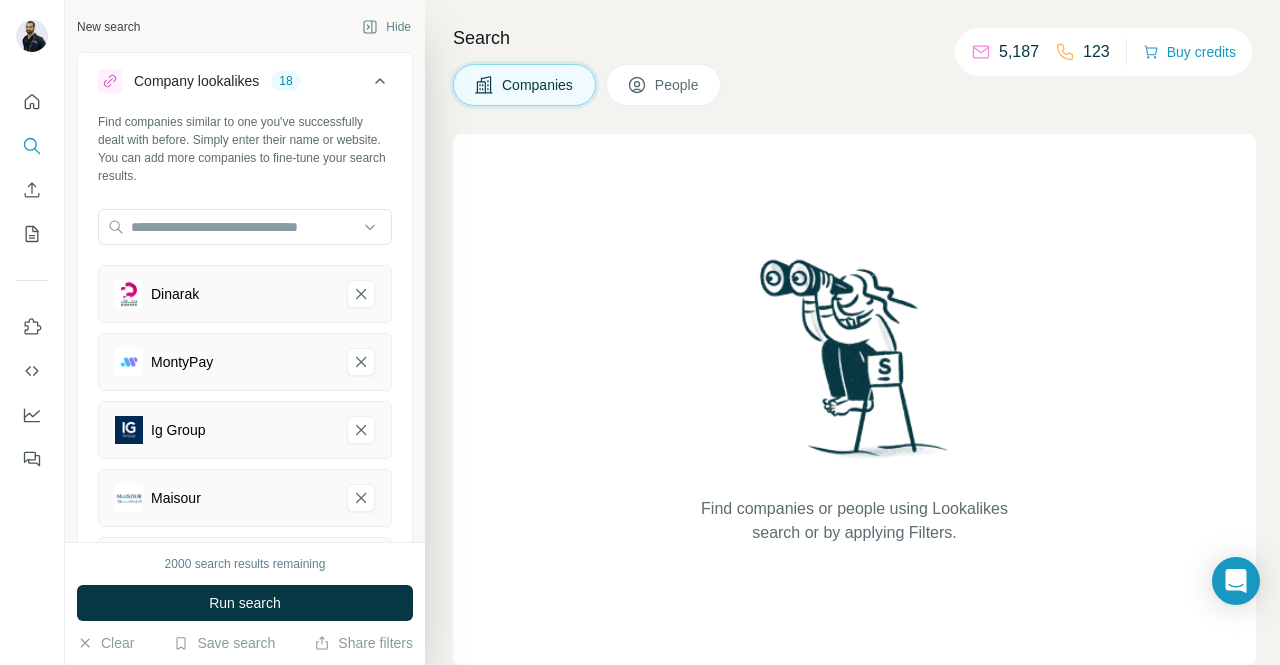 click at bounding box center [110, 81] 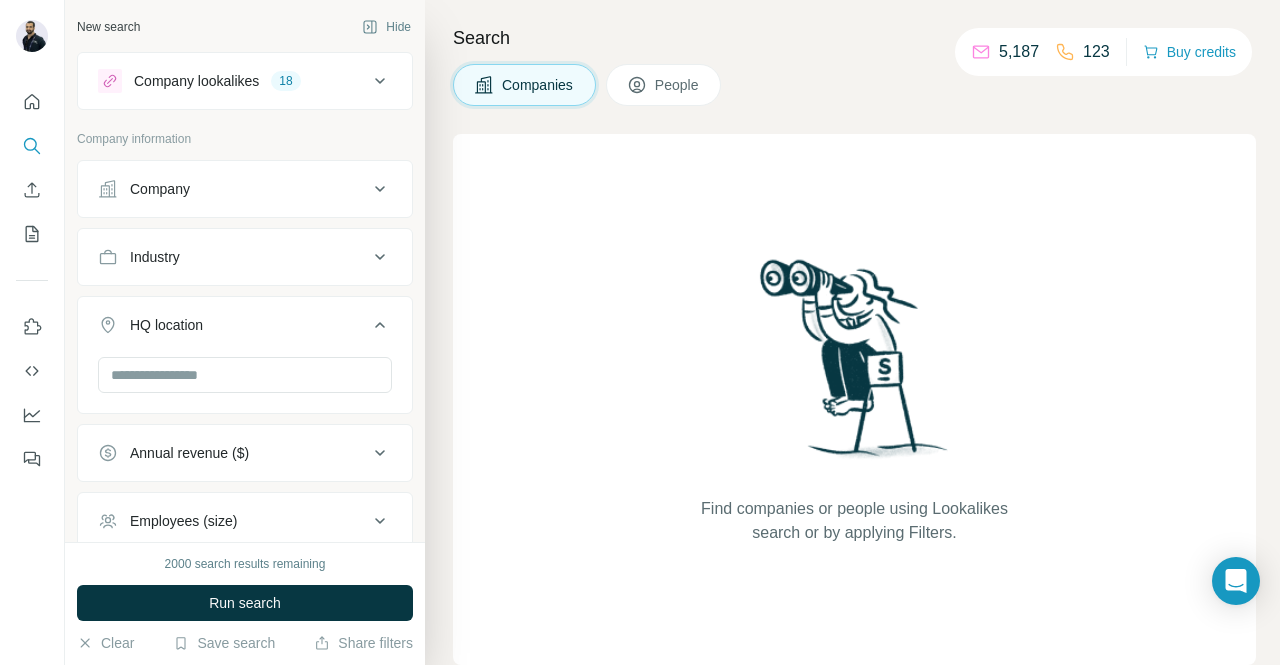 click at bounding box center (110, 81) 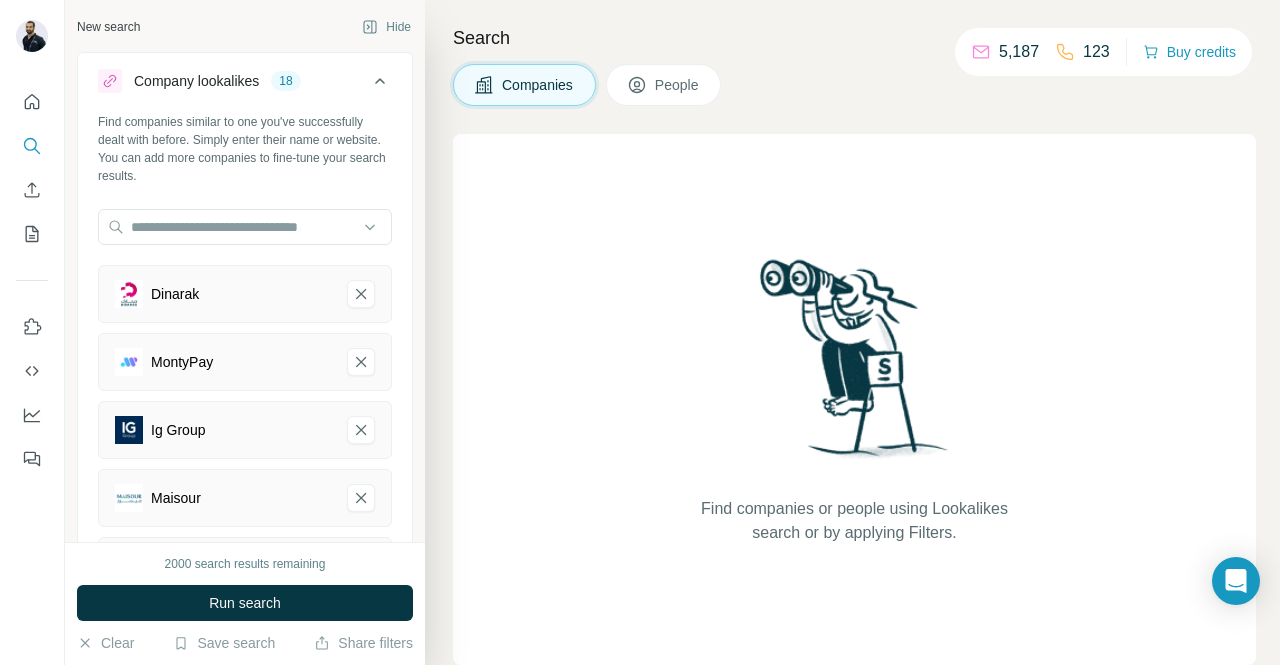 click on "Dinarak" at bounding box center (223, 294) 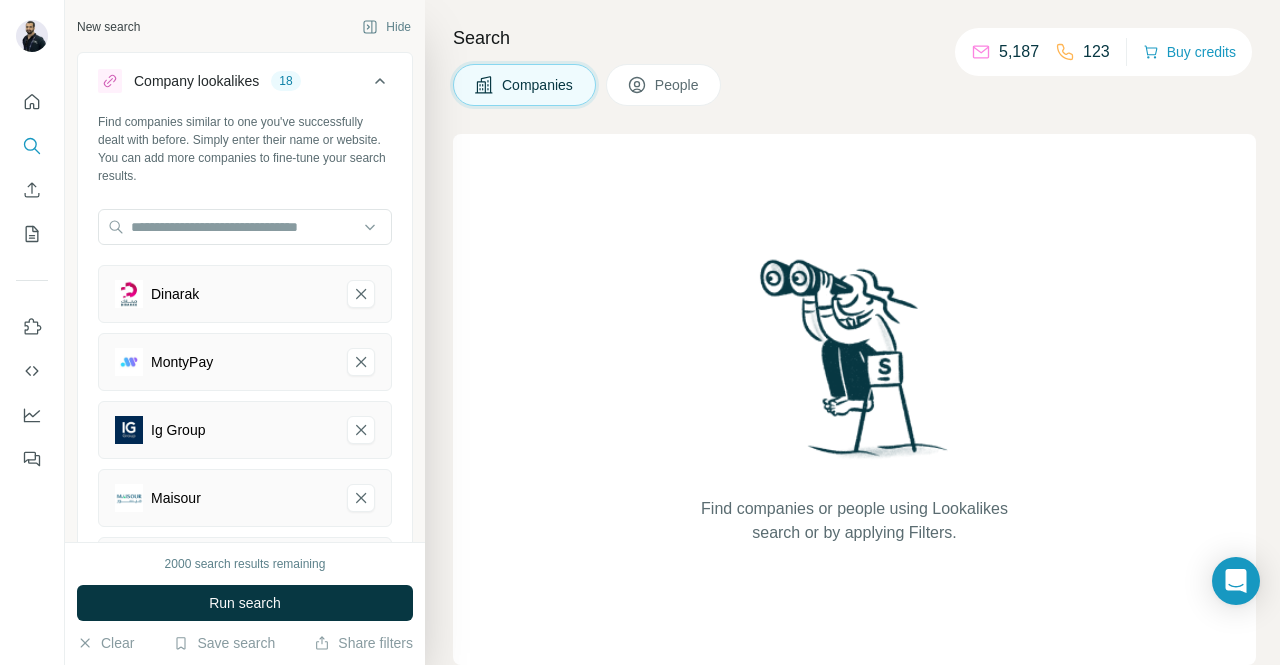click at bounding box center (129, 294) 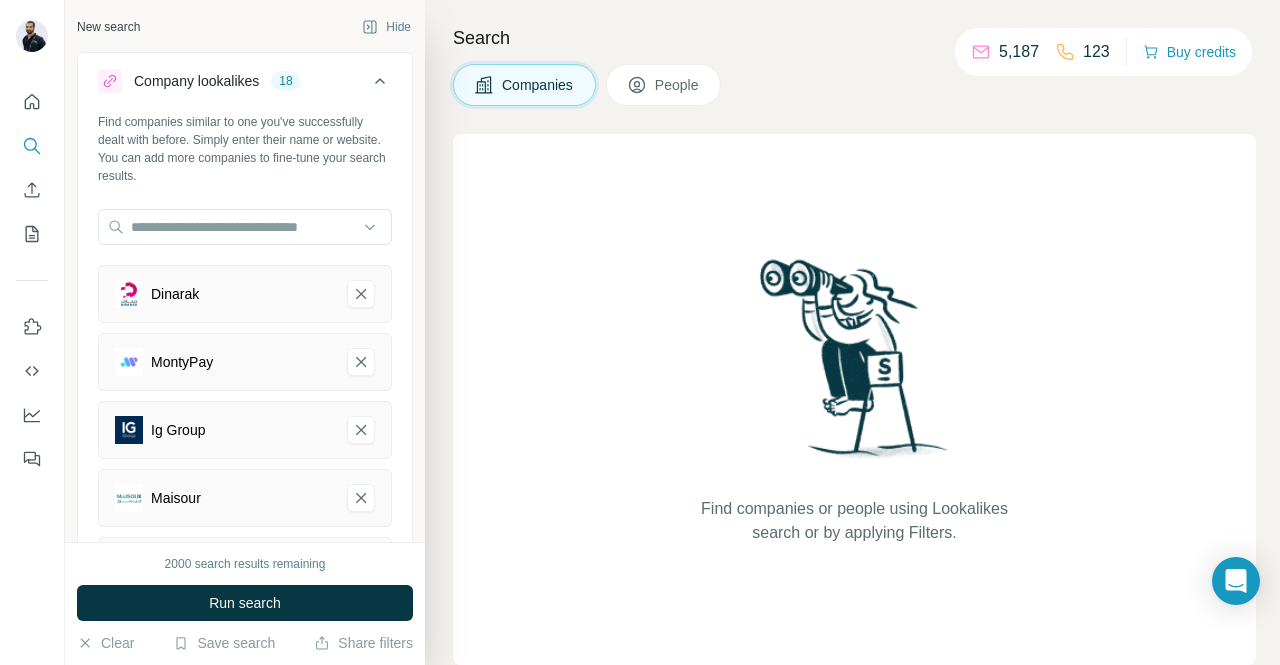 click at bounding box center (129, 362) 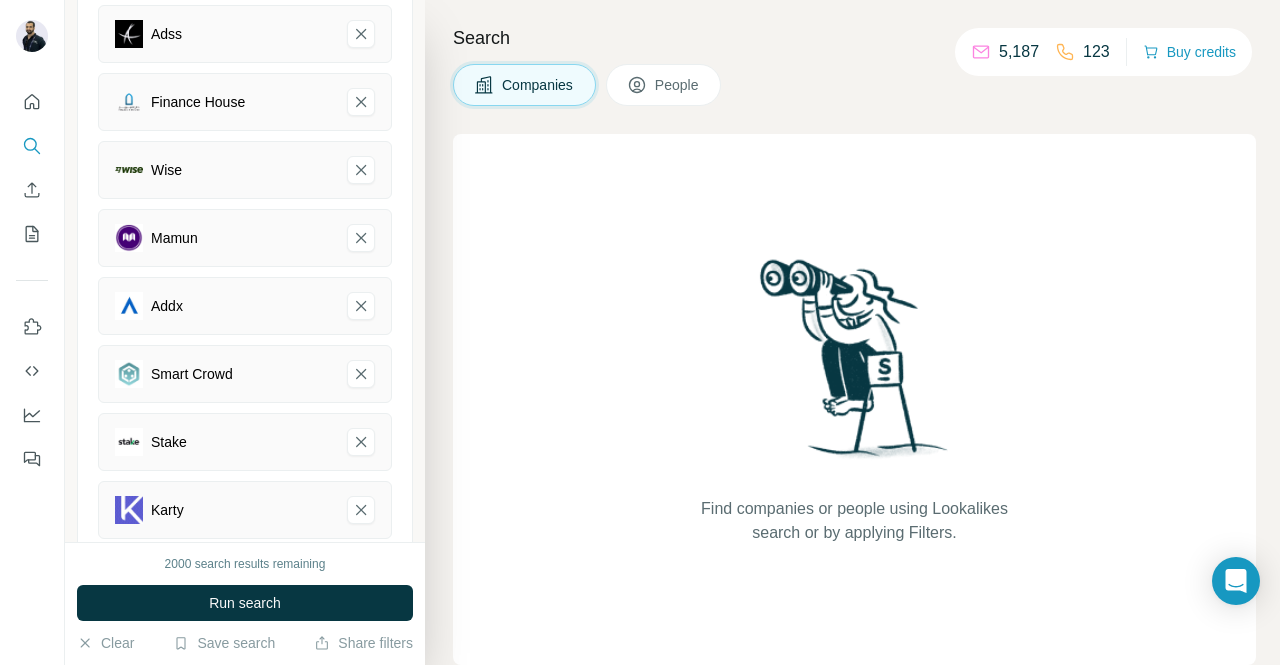 scroll, scrollTop: 800, scrollLeft: 0, axis: vertical 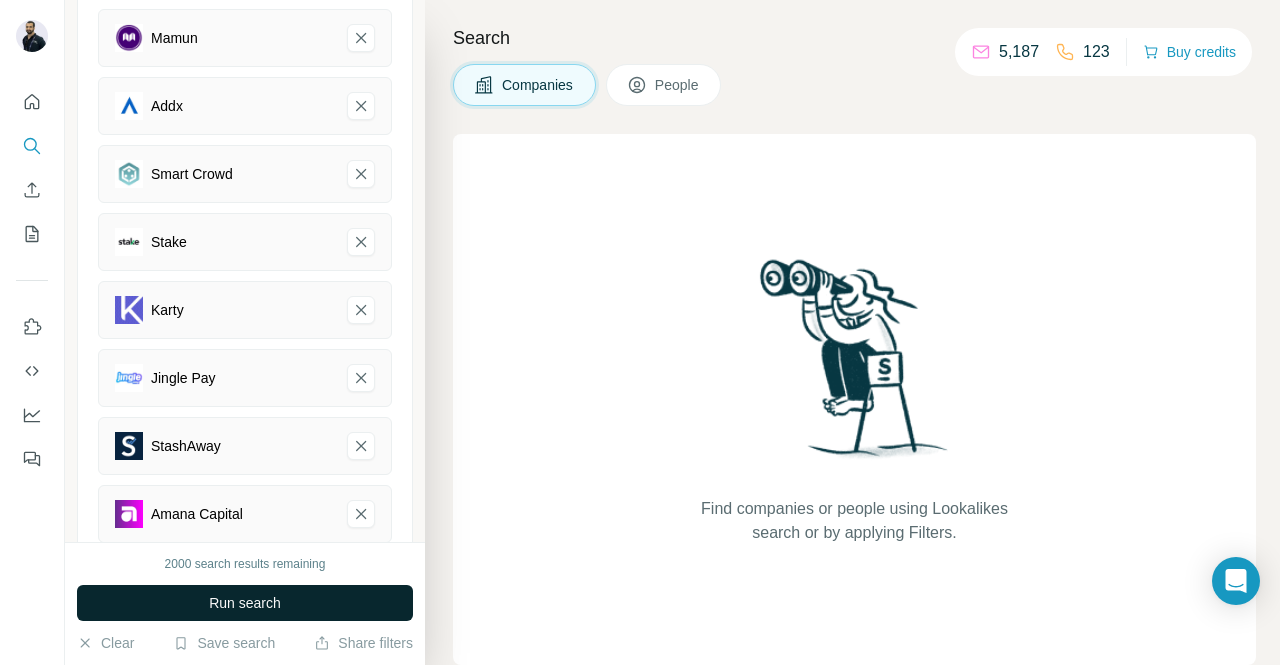 click on "Run search" at bounding box center (245, 603) 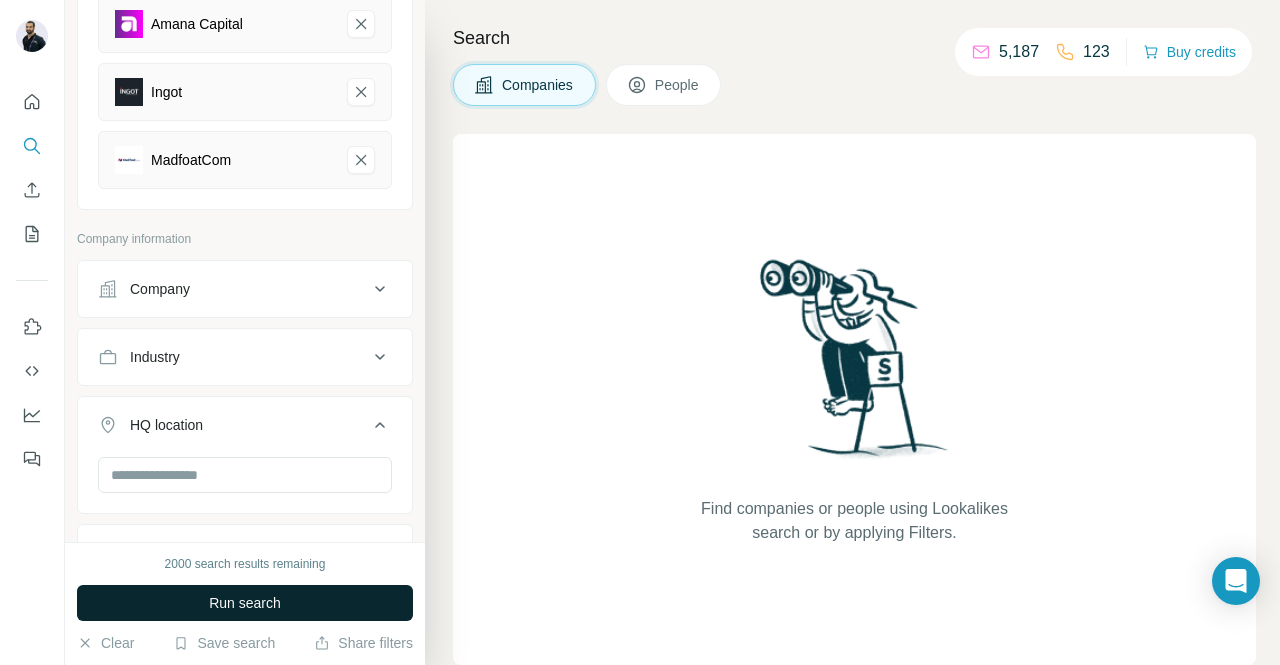 scroll, scrollTop: 1300, scrollLeft: 0, axis: vertical 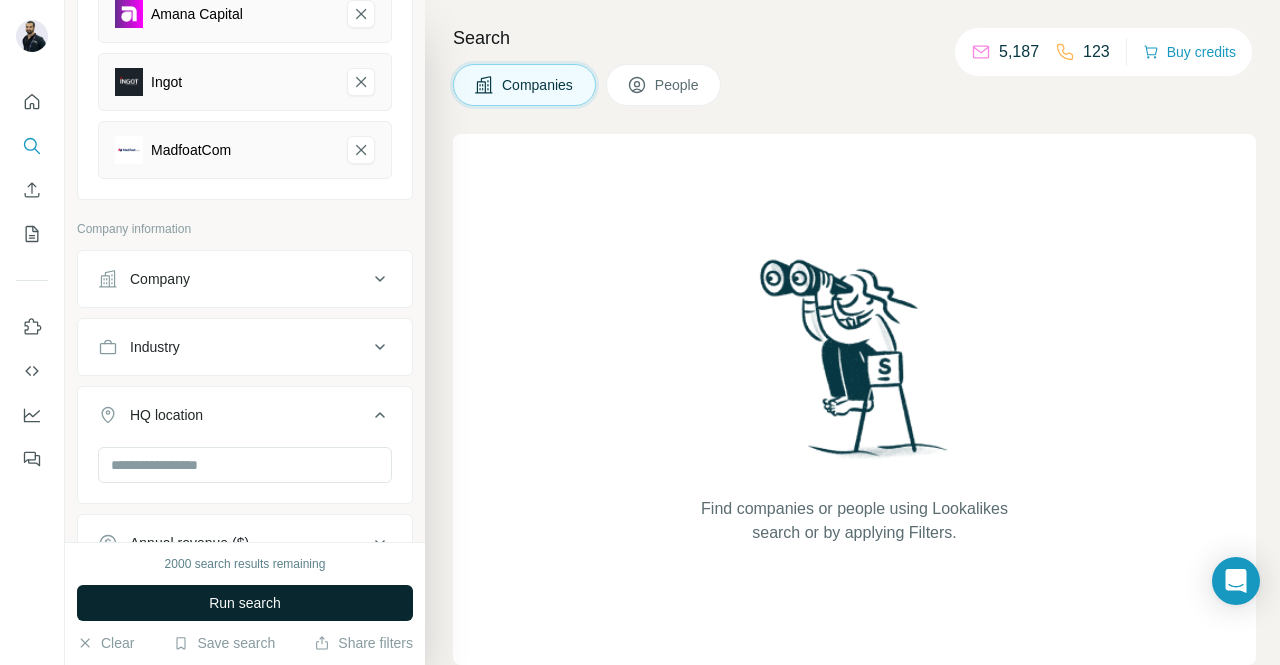 click on "Industry" at bounding box center [233, 347] 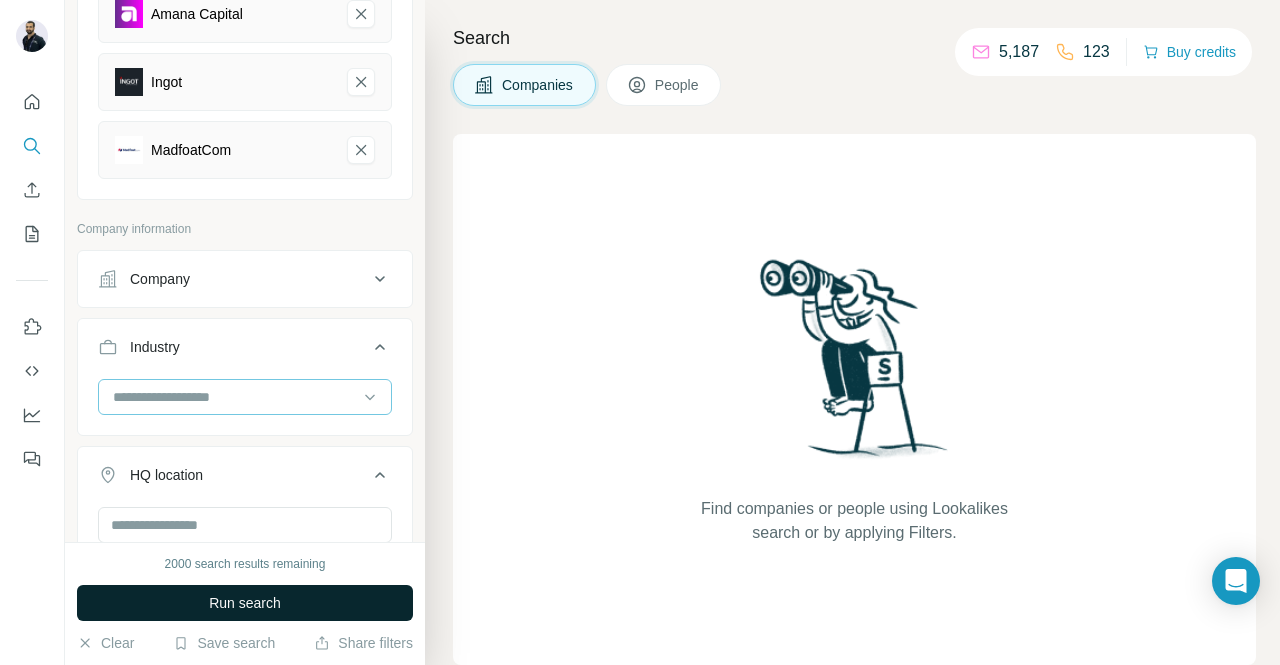 click at bounding box center [234, 397] 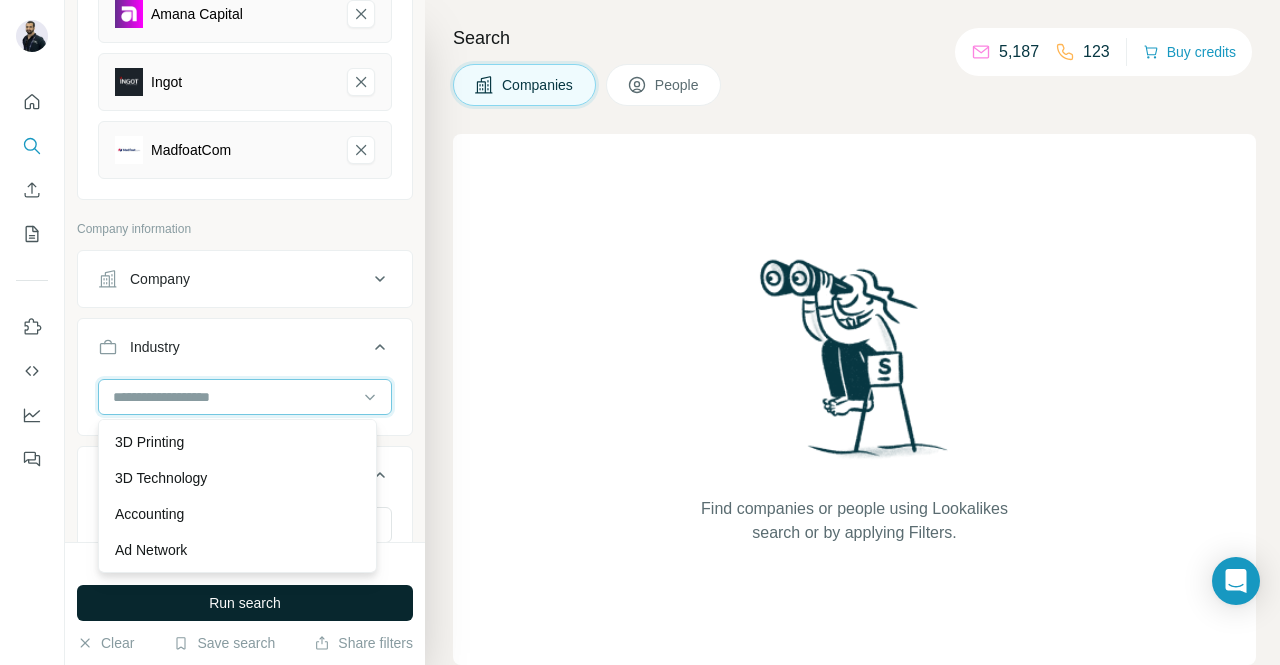 click at bounding box center (234, 397) 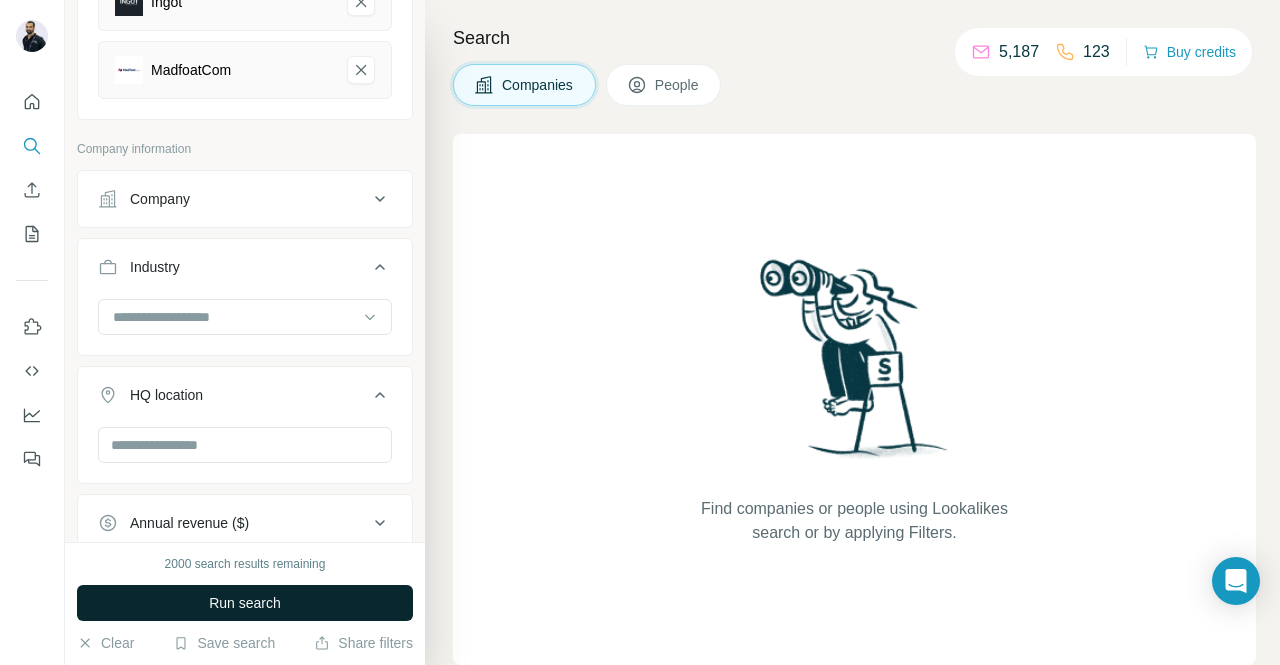 scroll, scrollTop: 1400, scrollLeft: 0, axis: vertical 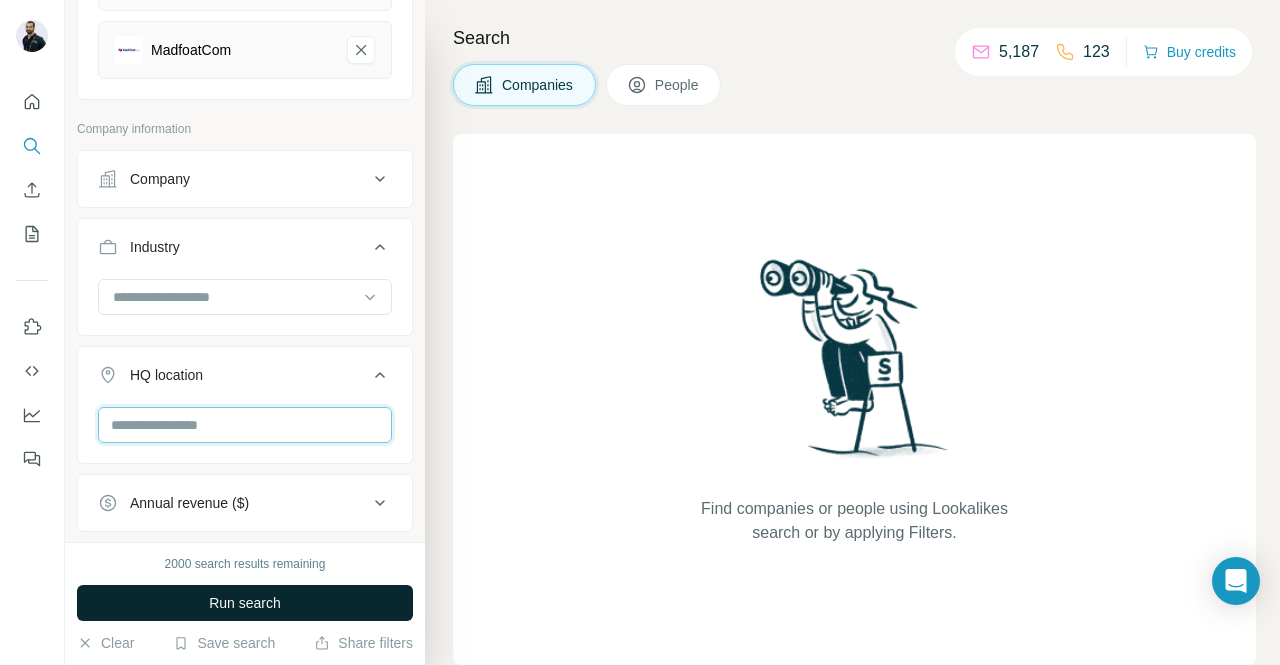 click at bounding box center (245, 425) 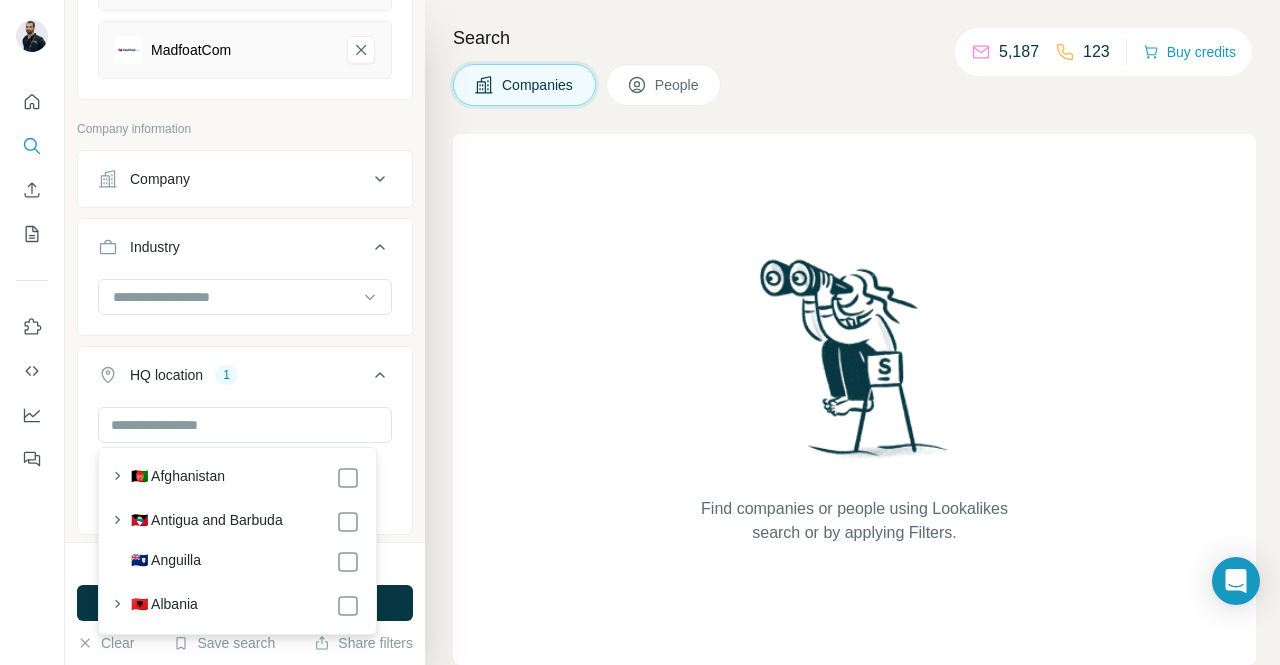 scroll, scrollTop: 100, scrollLeft: 0, axis: vertical 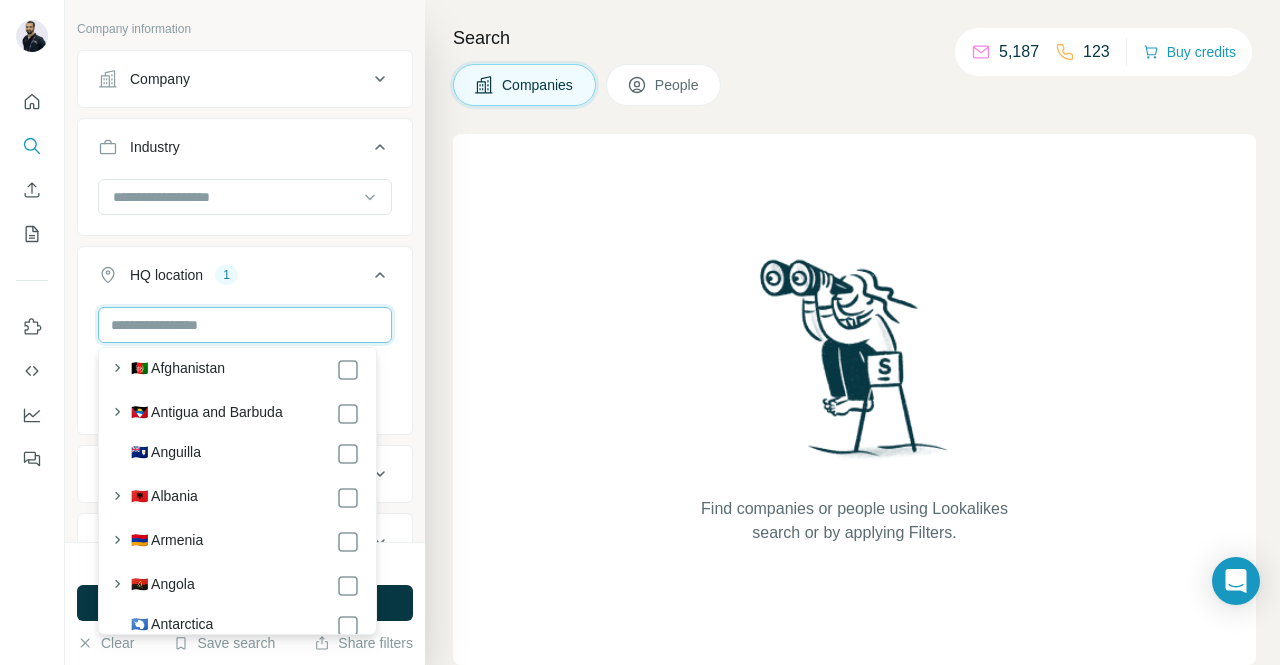 click at bounding box center (245, 325) 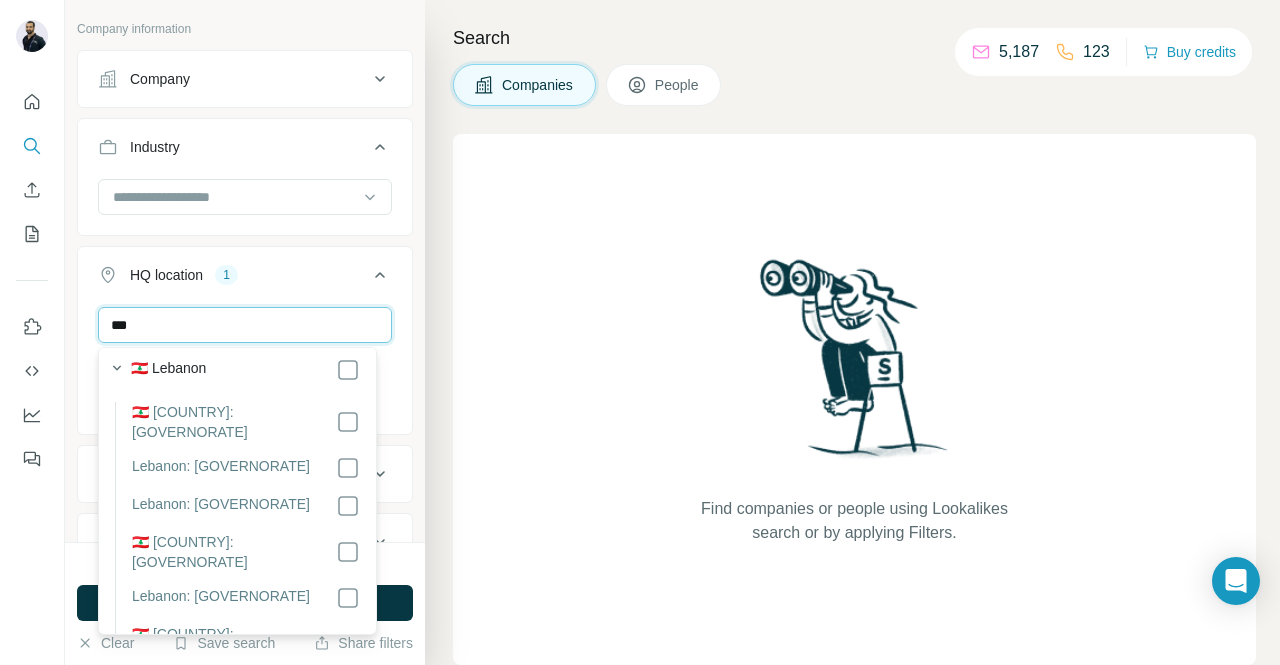 scroll, scrollTop: 0, scrollLeft: 0, axis: both 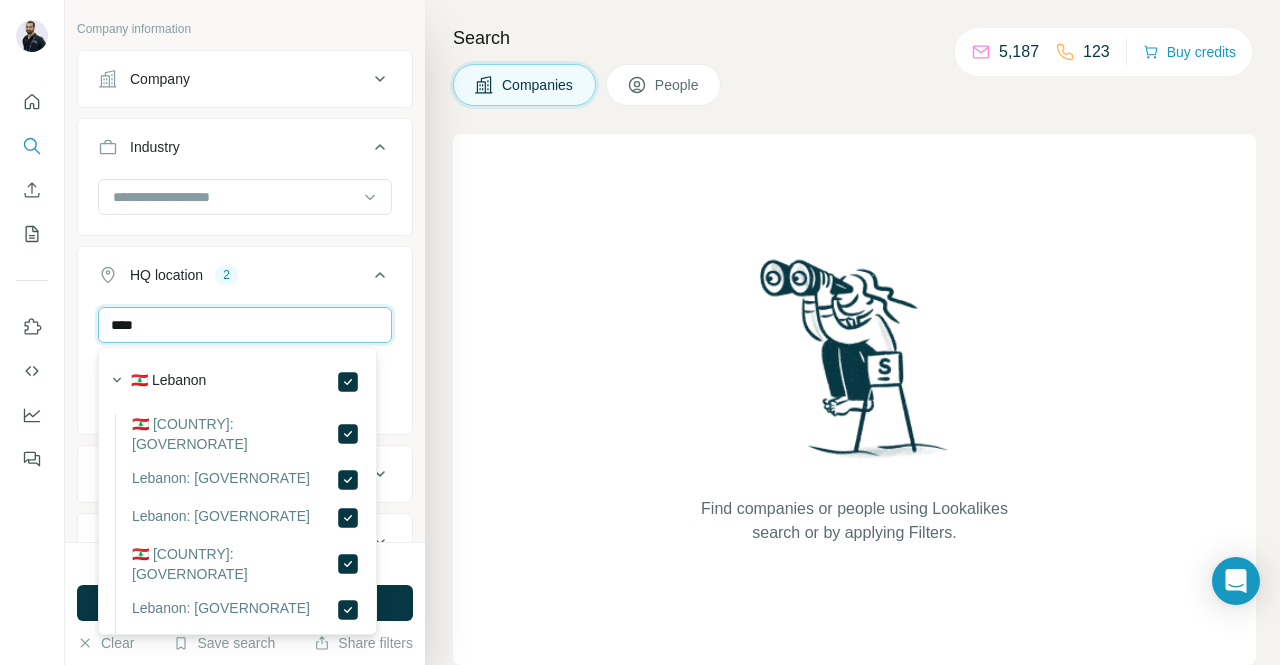 click on "****" at bounding box center [245, 325] 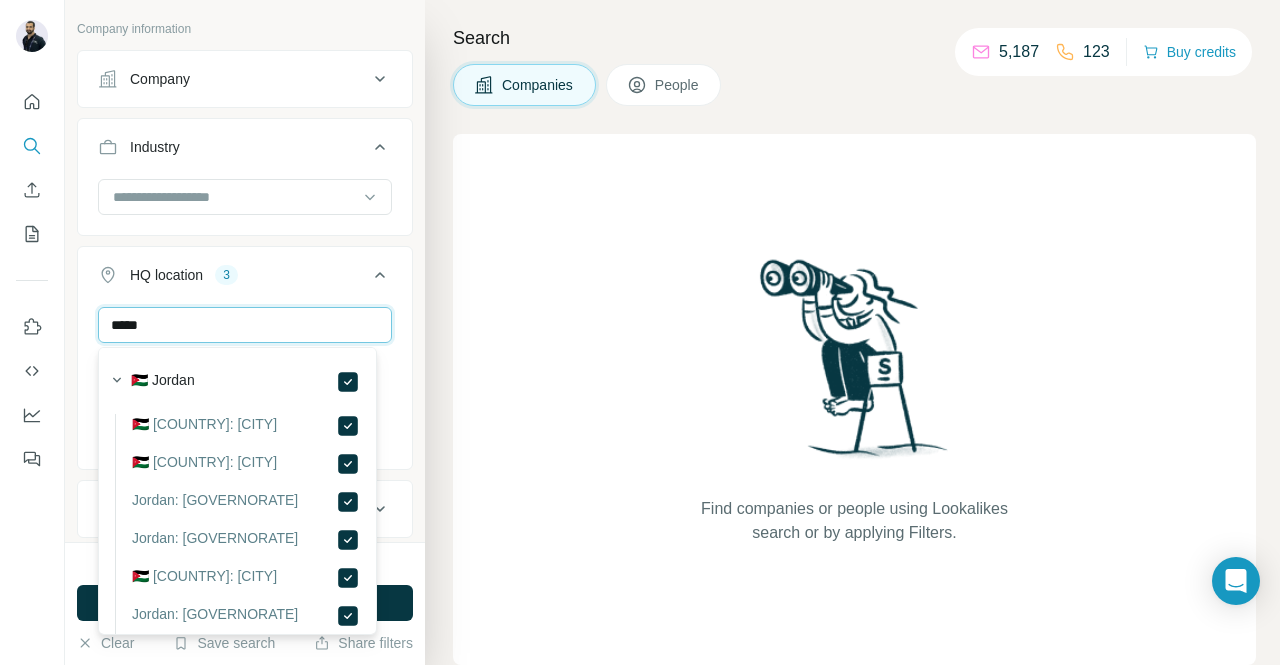 click on "*****" at bounding box center (245, 325) 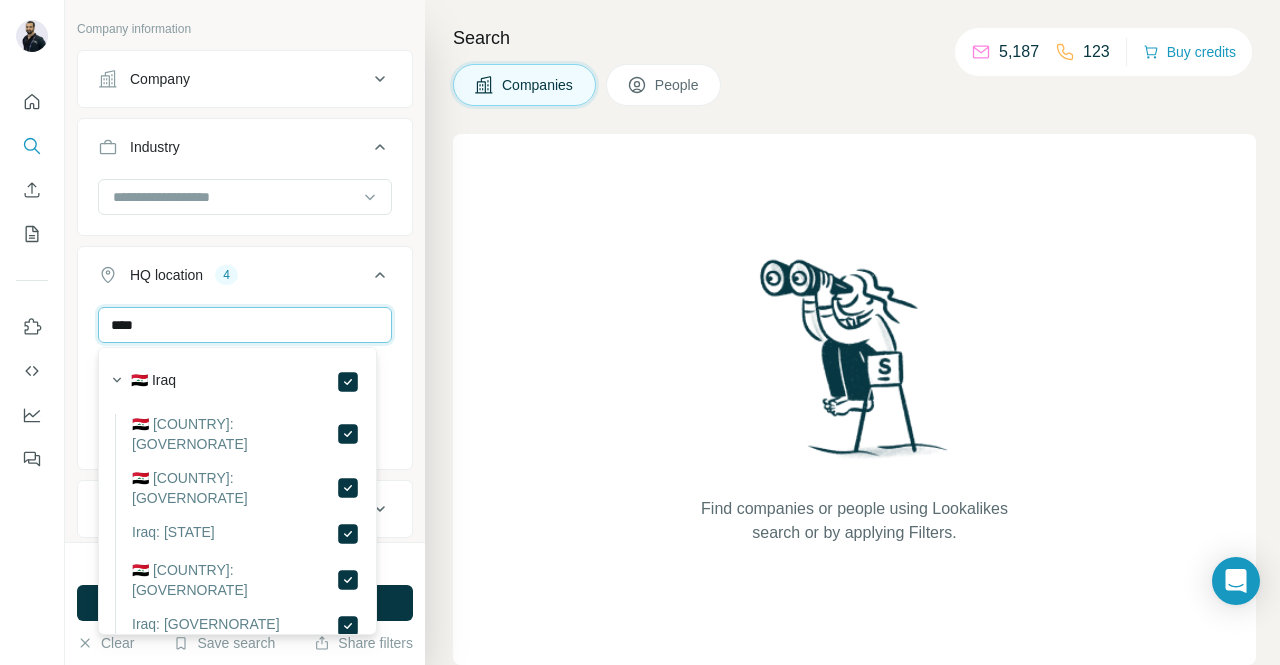 click on "****" at bounding box center [245, 325] 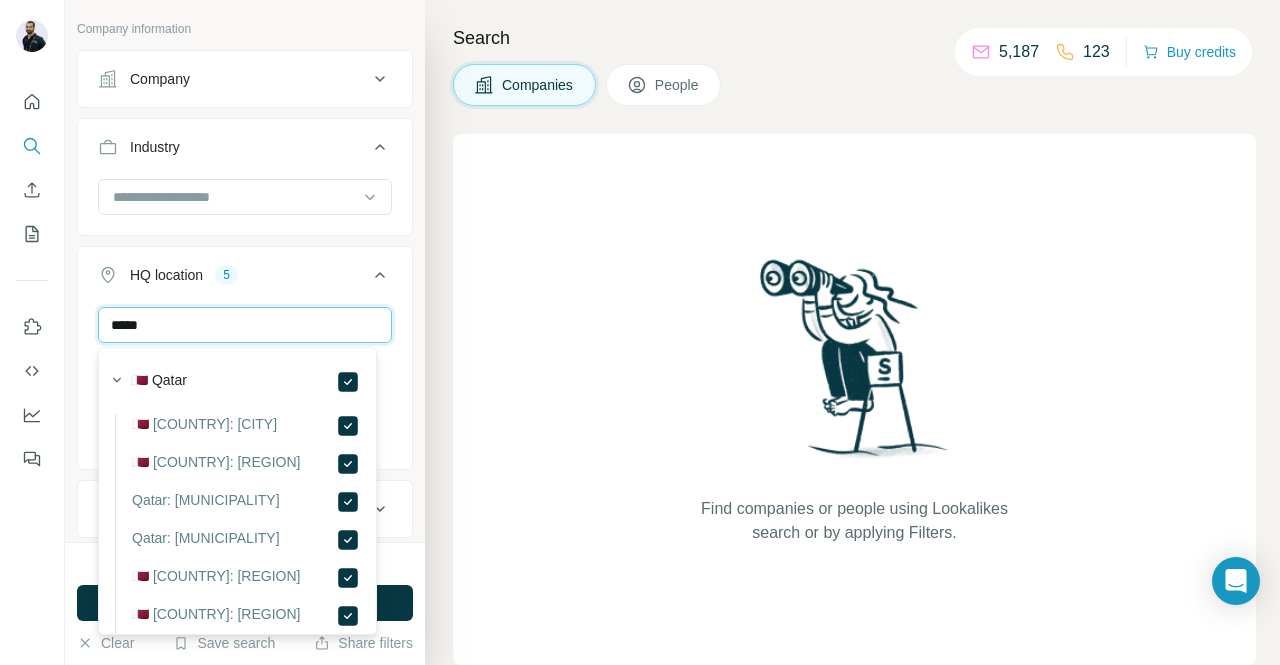 click on "*****" at bounding box center [245, 325] 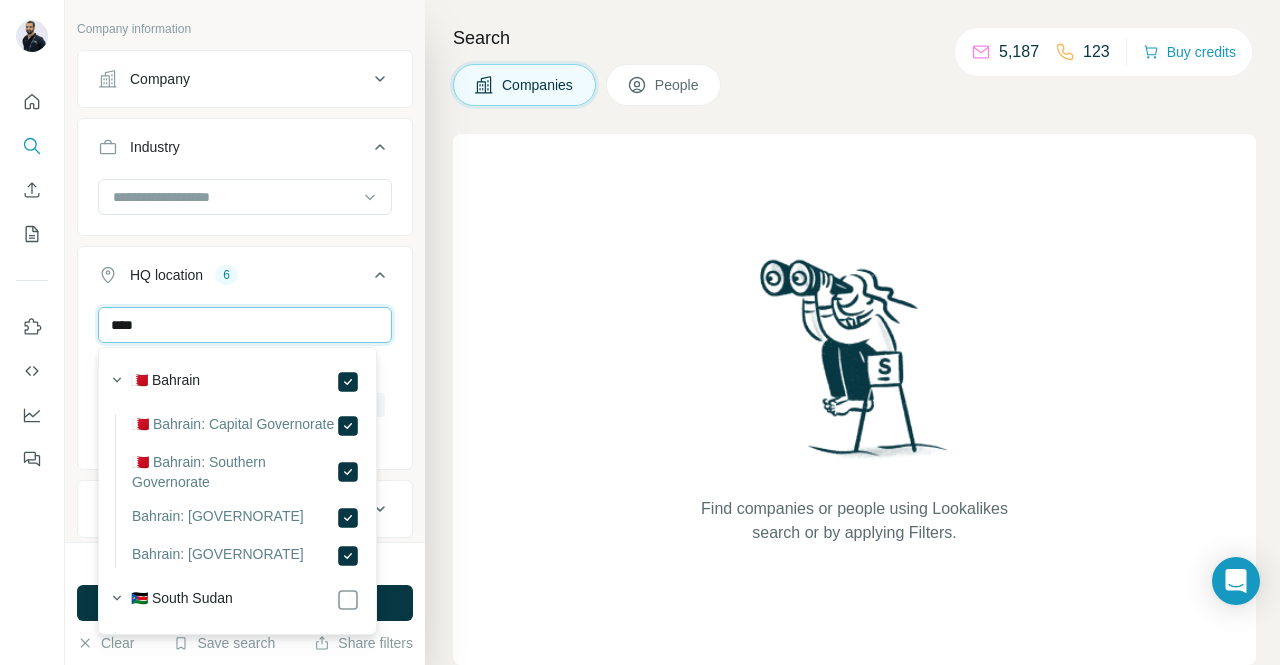 click on "****" at bounding box center [245, 325] 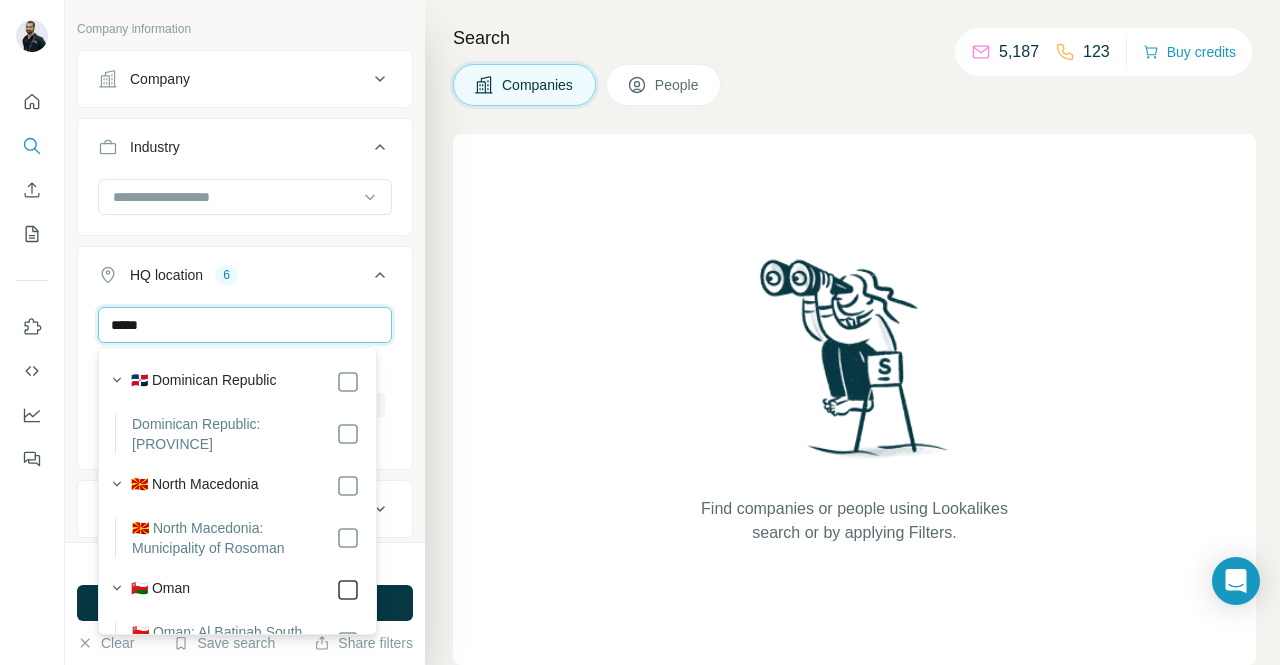 type on "****" 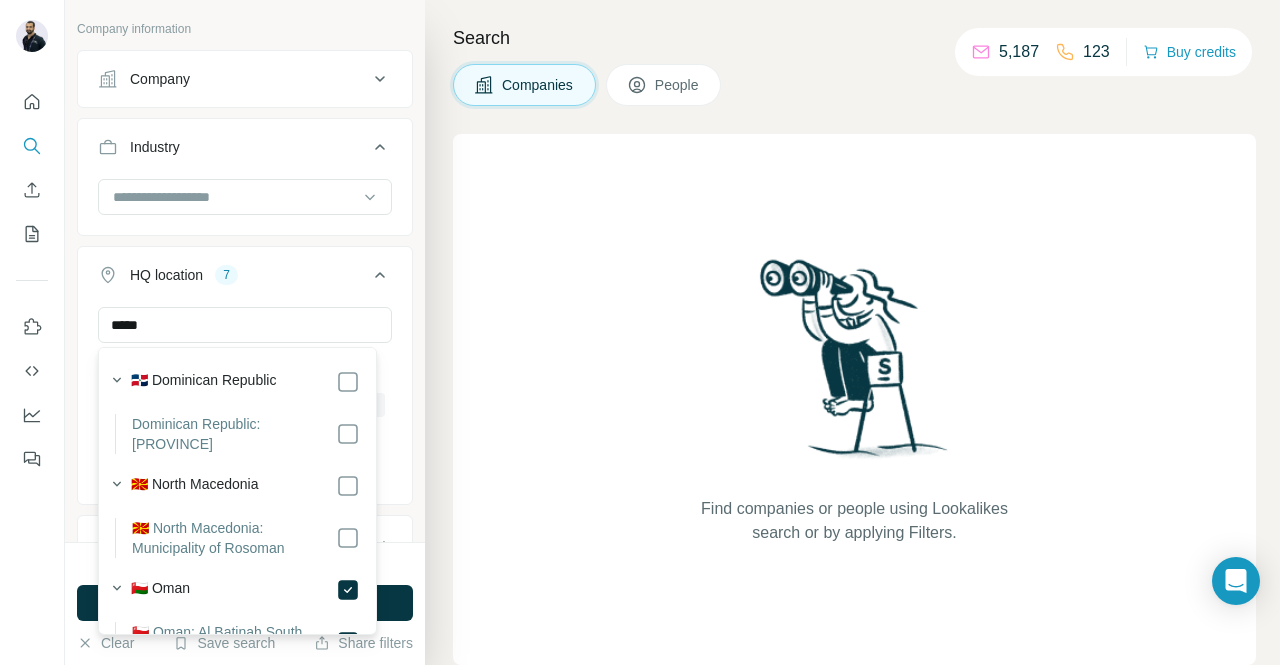click on "**** United Arab Emirates   Lebanon   Jordan   Iraq   Qatar   Bahrain   Oman   Clear all" at bounding box center (245, 403) 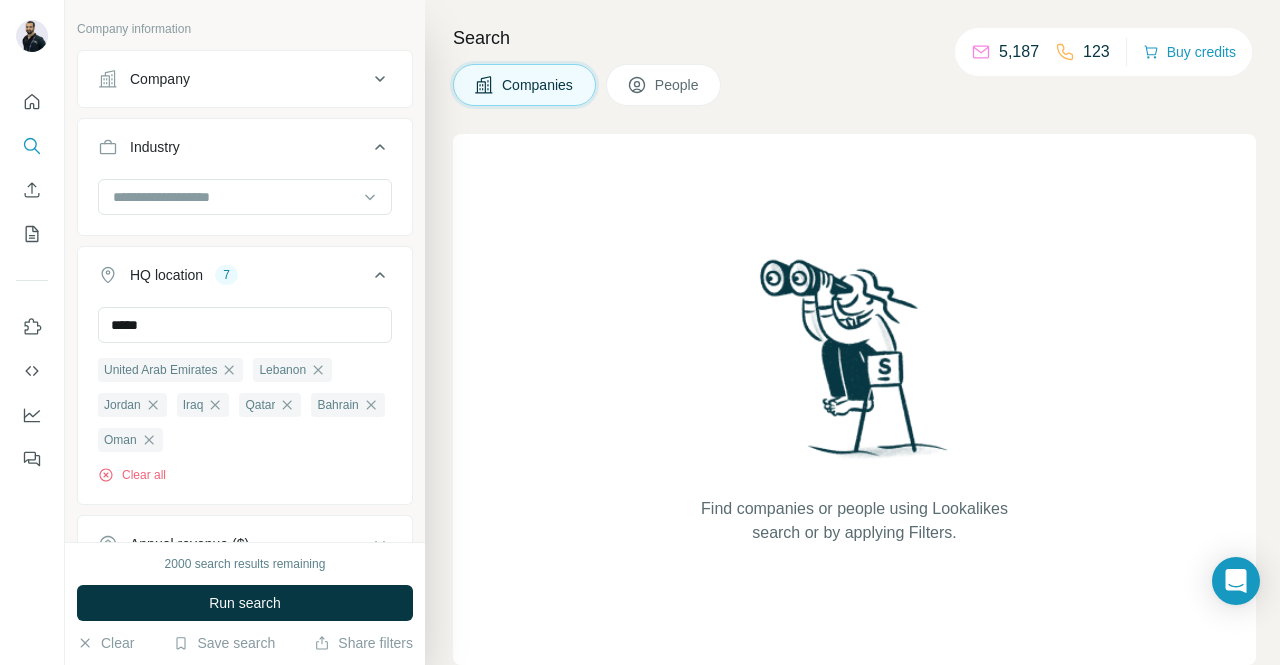 type 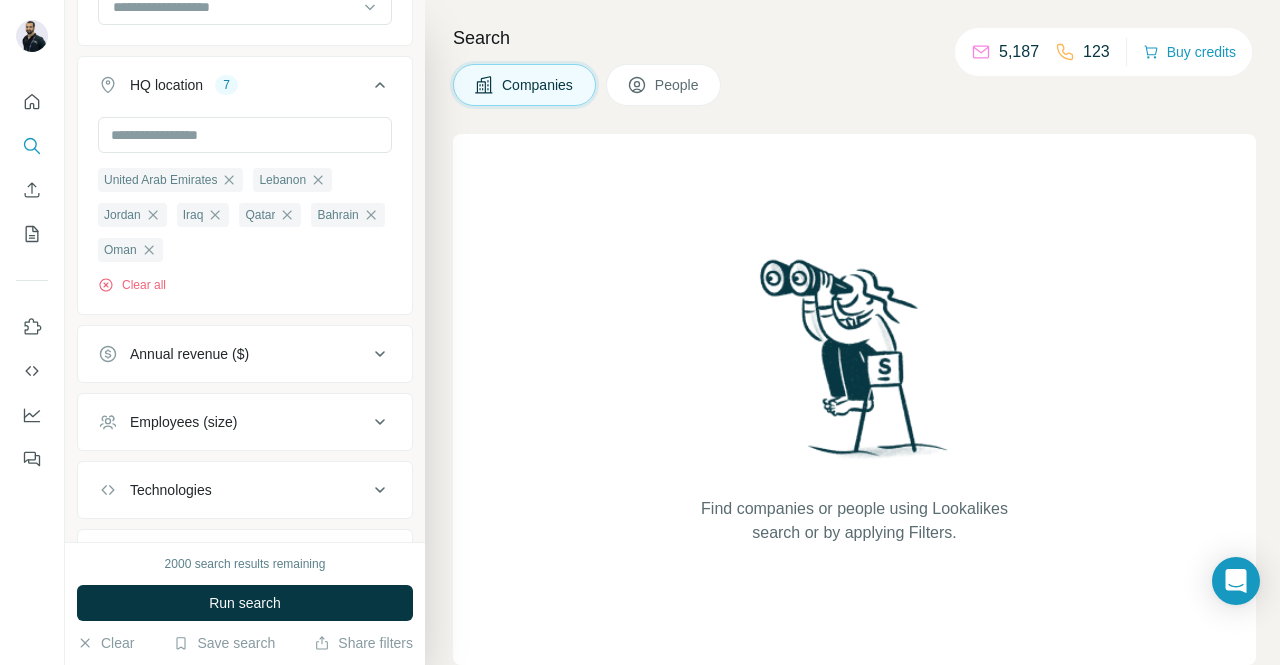 scroll, scrollTop: 1700, scrollLeft: 0, axis: vertical 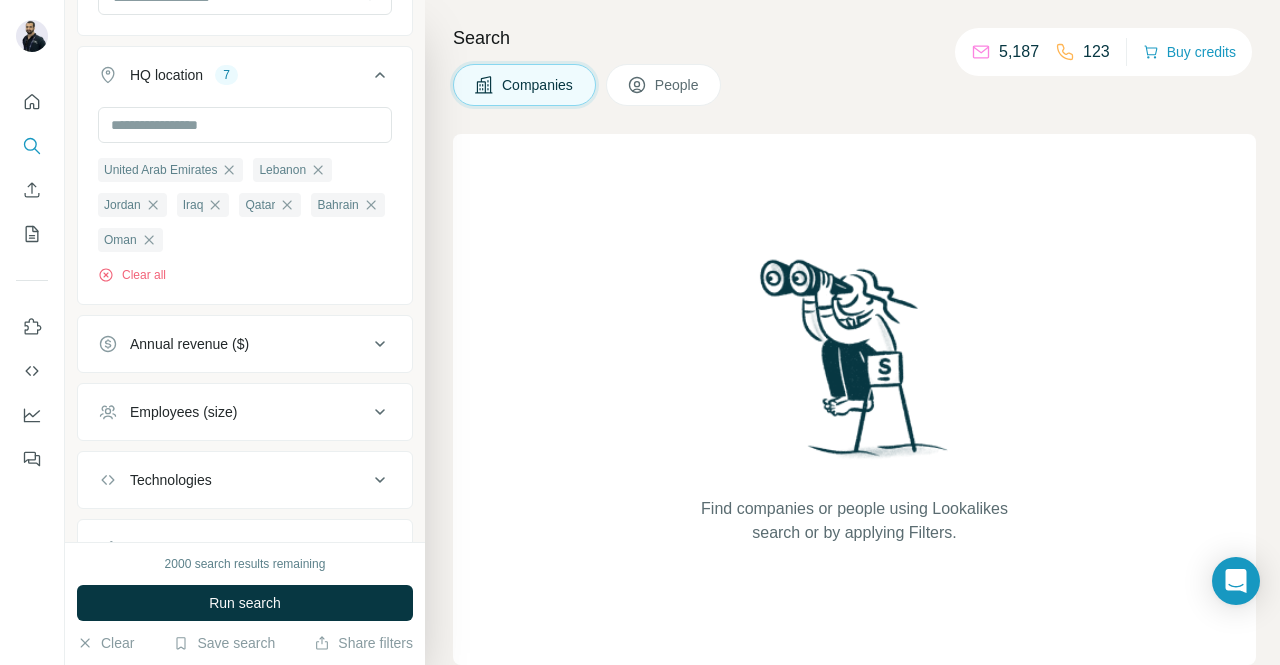 click on "Annual revenue ($)" at bounding box center (245, 344) 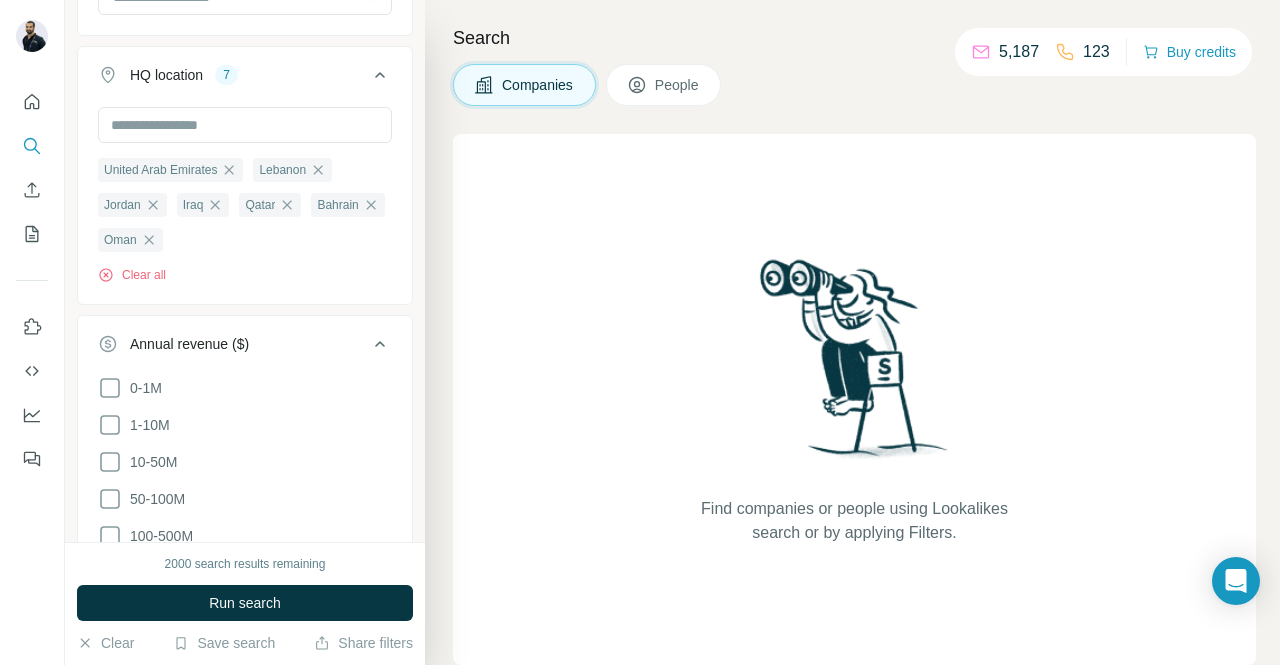 scroll, scrollTop: 1800, scrollLeft: 0, axis: vertical 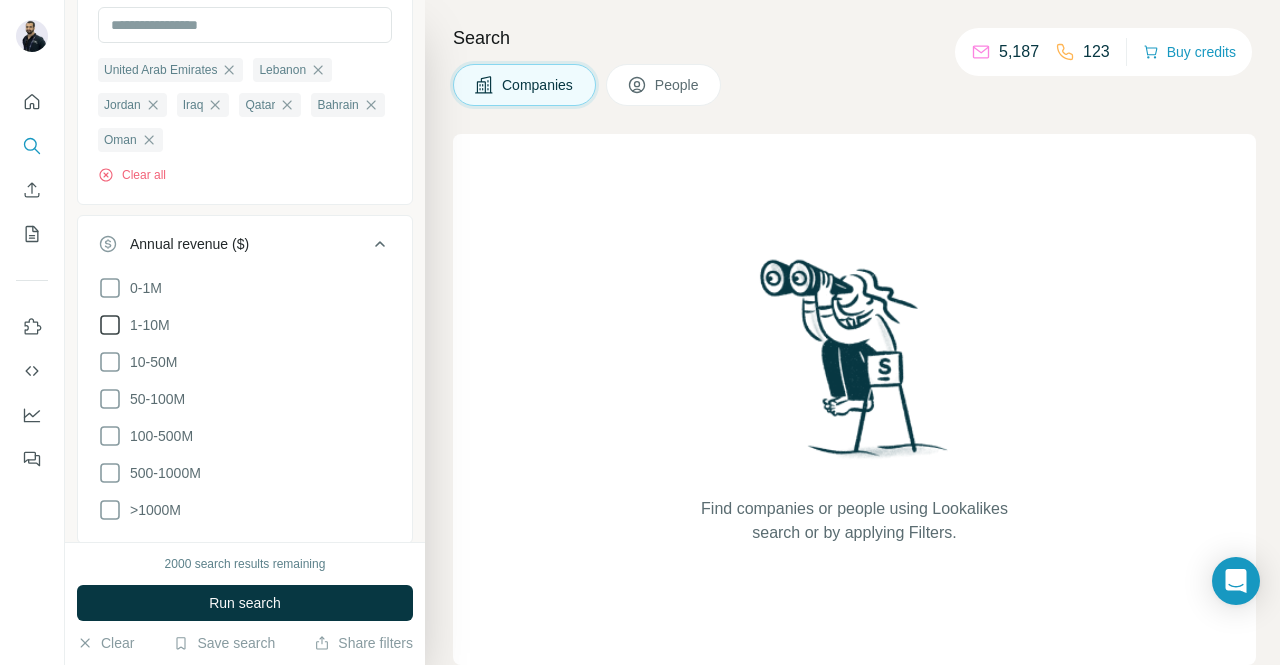 click 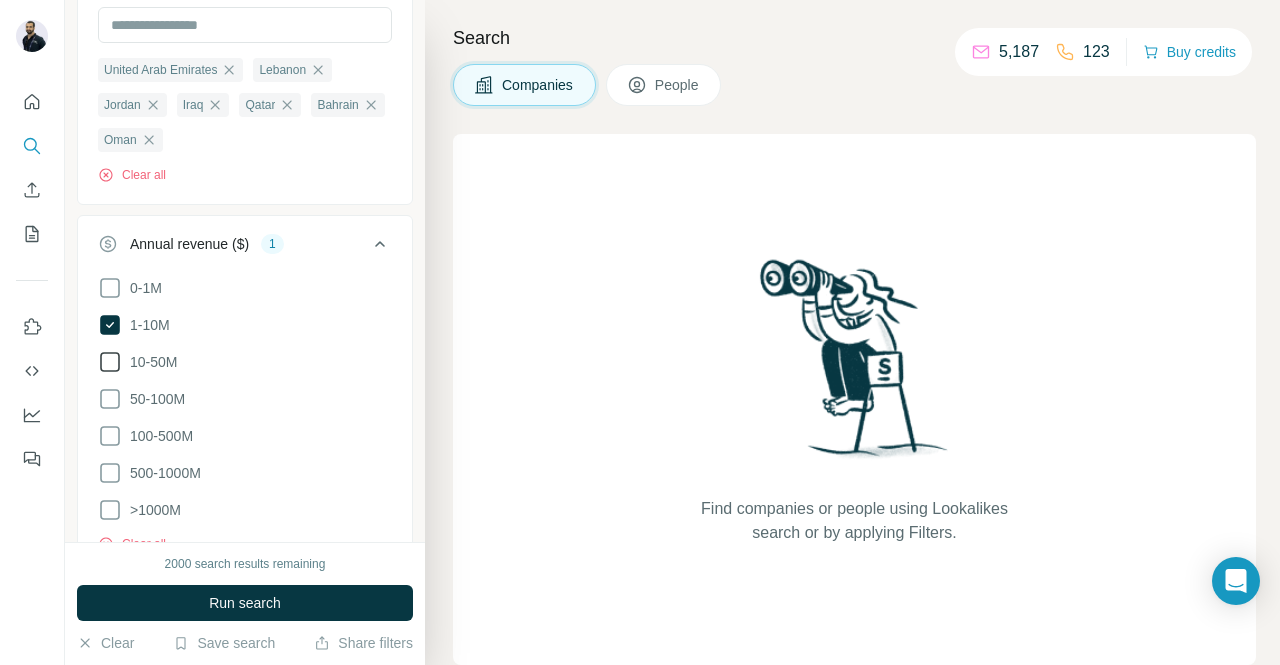 click 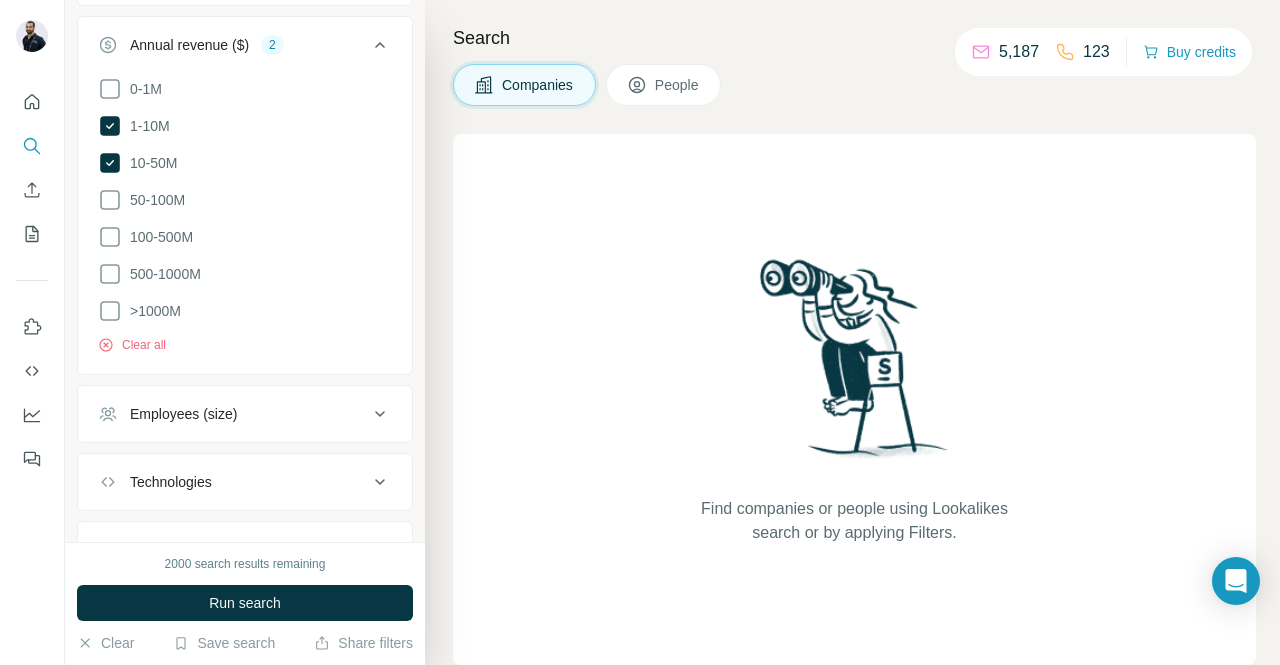 scroll, scrollTop: 2000, scrollLeft: 0, axis: vertical 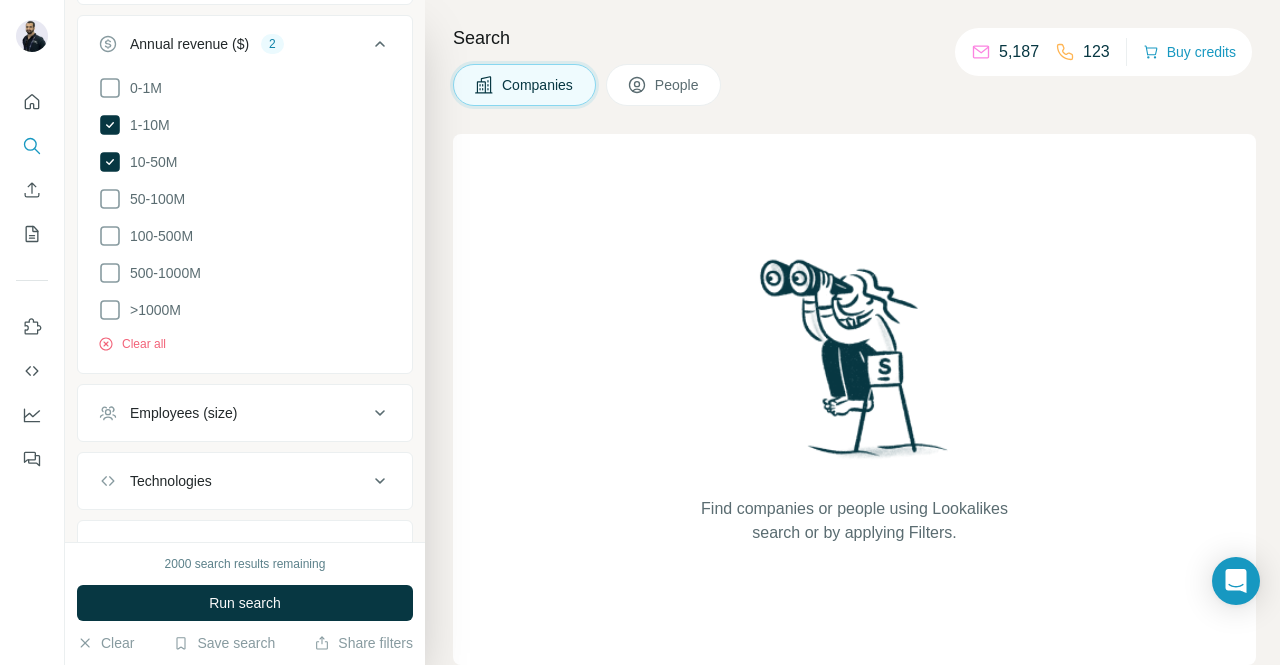 click 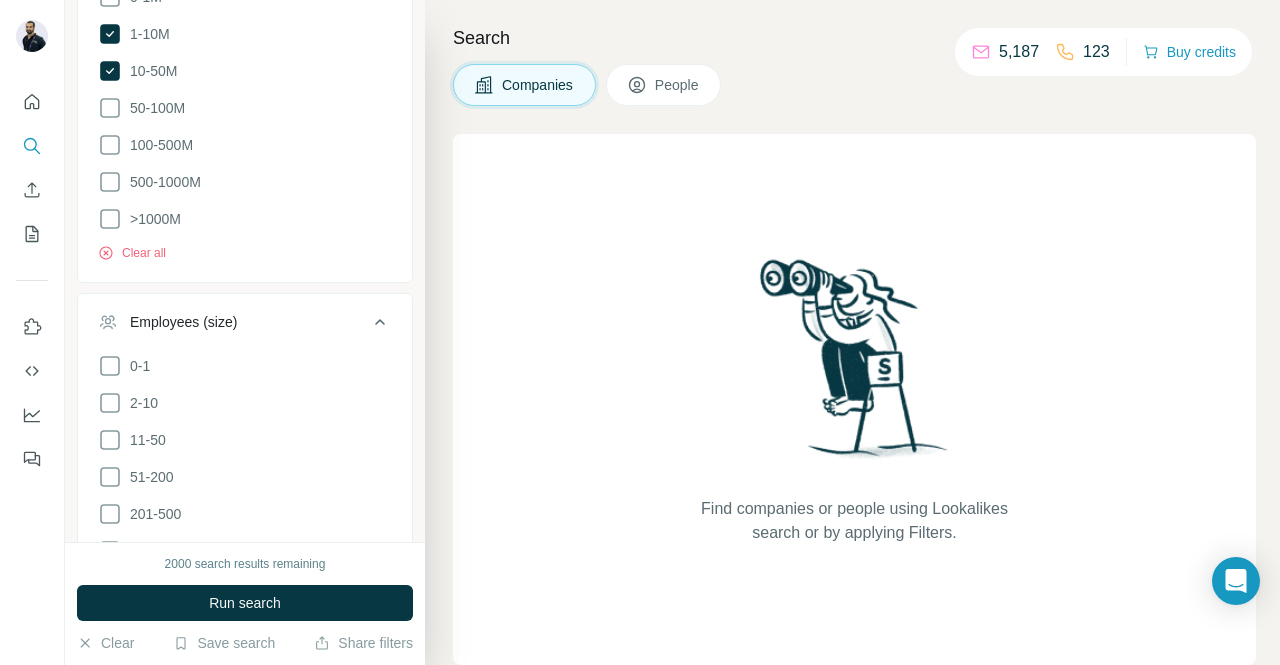 scroll, scrollTop: 2100, scrollLeft: 0, axis: vertical 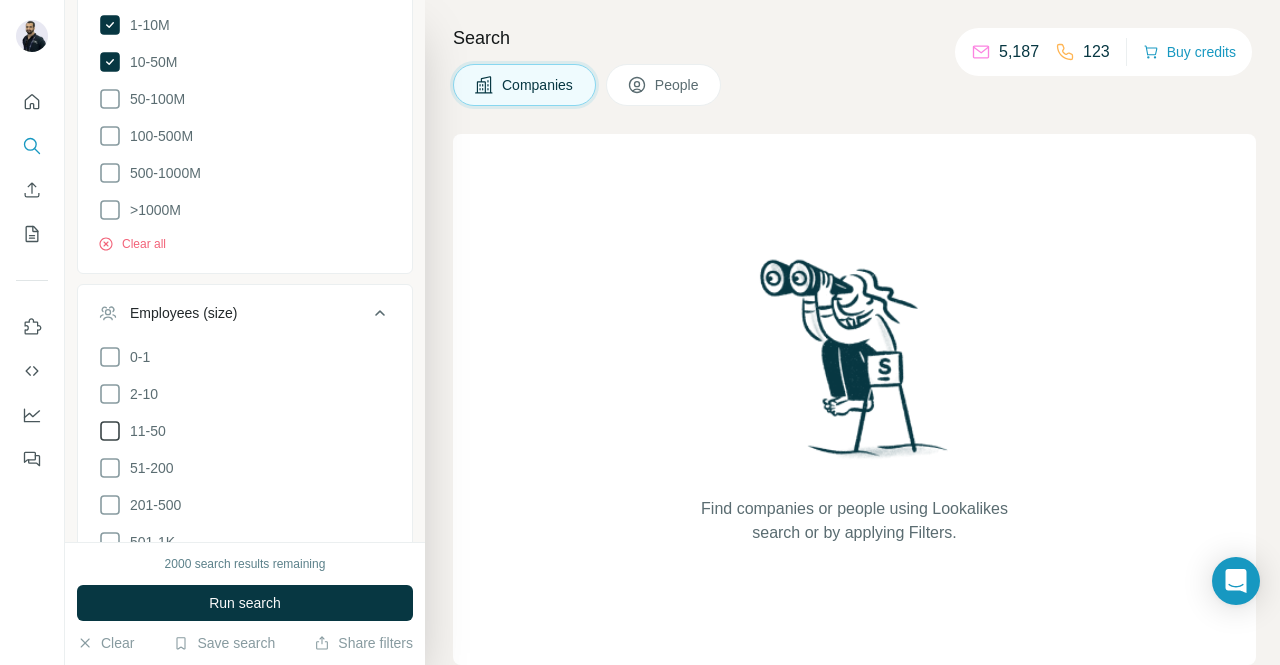 click 